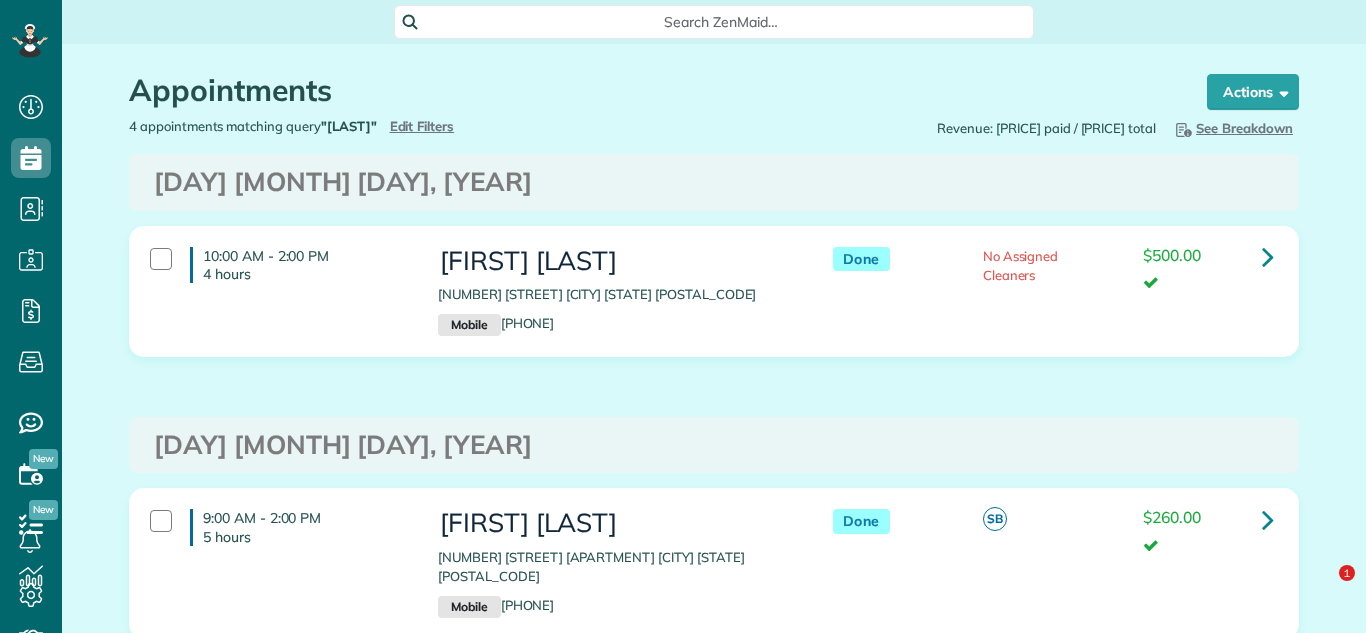 scroll, scrollTop: 0, scrollLeft: 0, axis: both 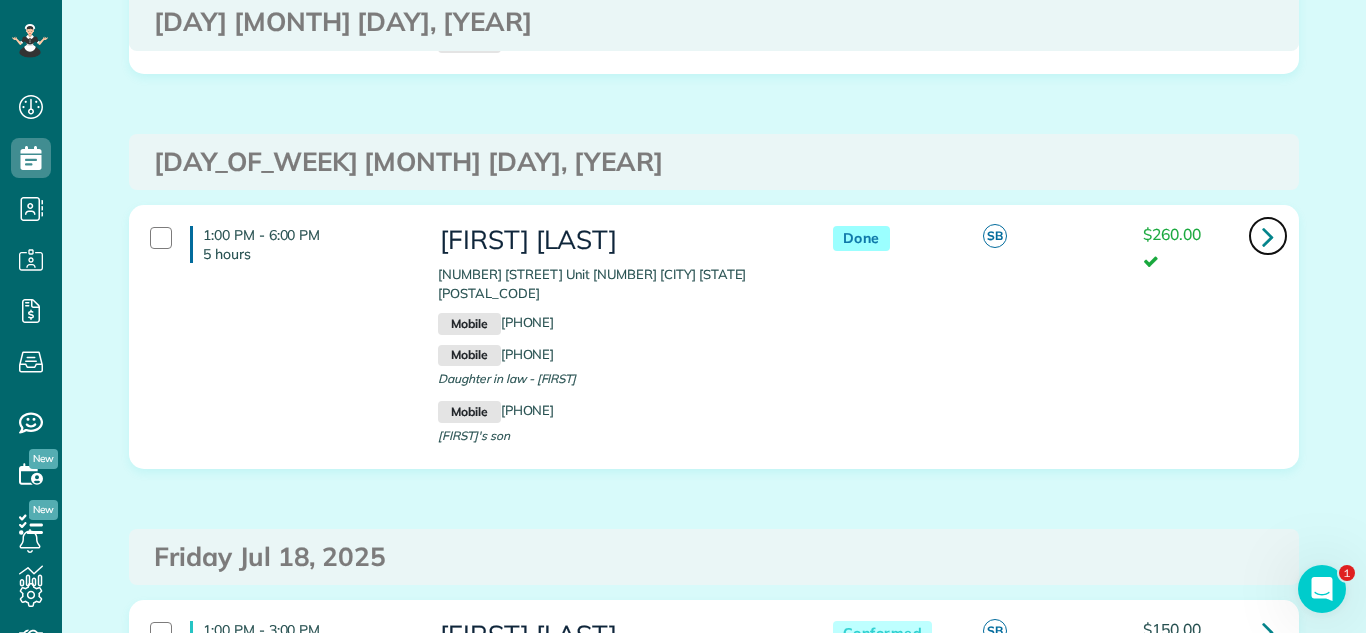 click at bounding box center (1268, 236) 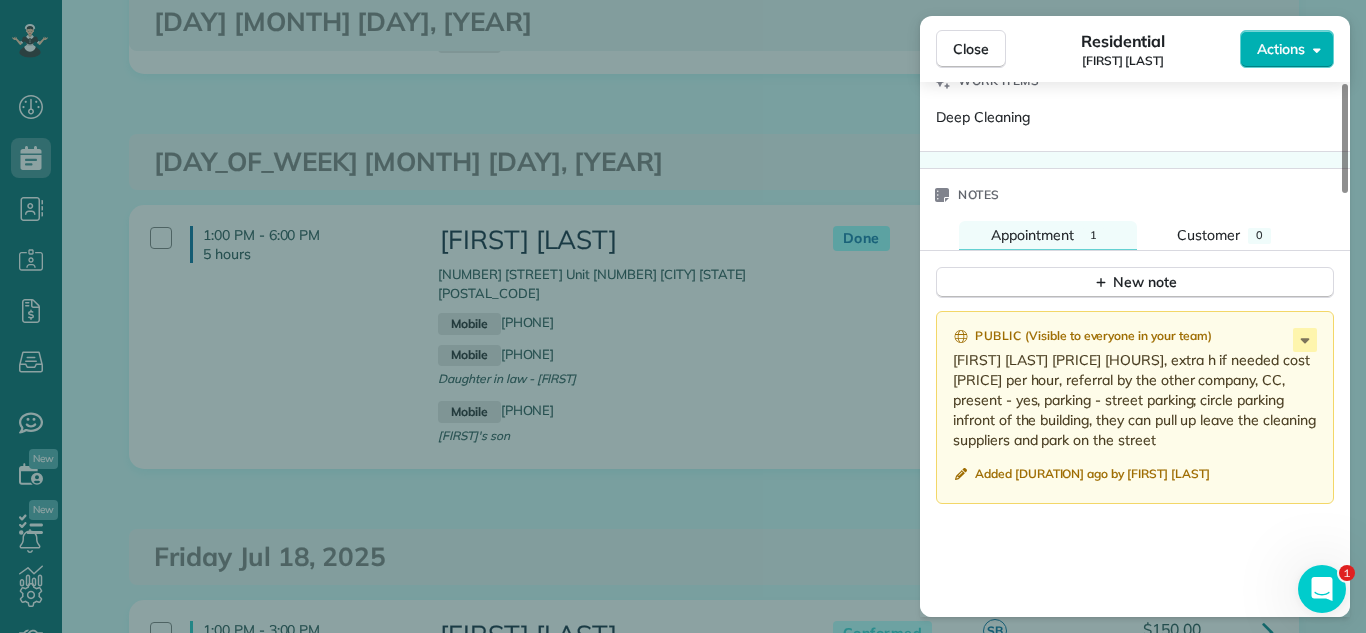 scroll, scrollTop: 1676, scrollLeft: 0, axis: vertical 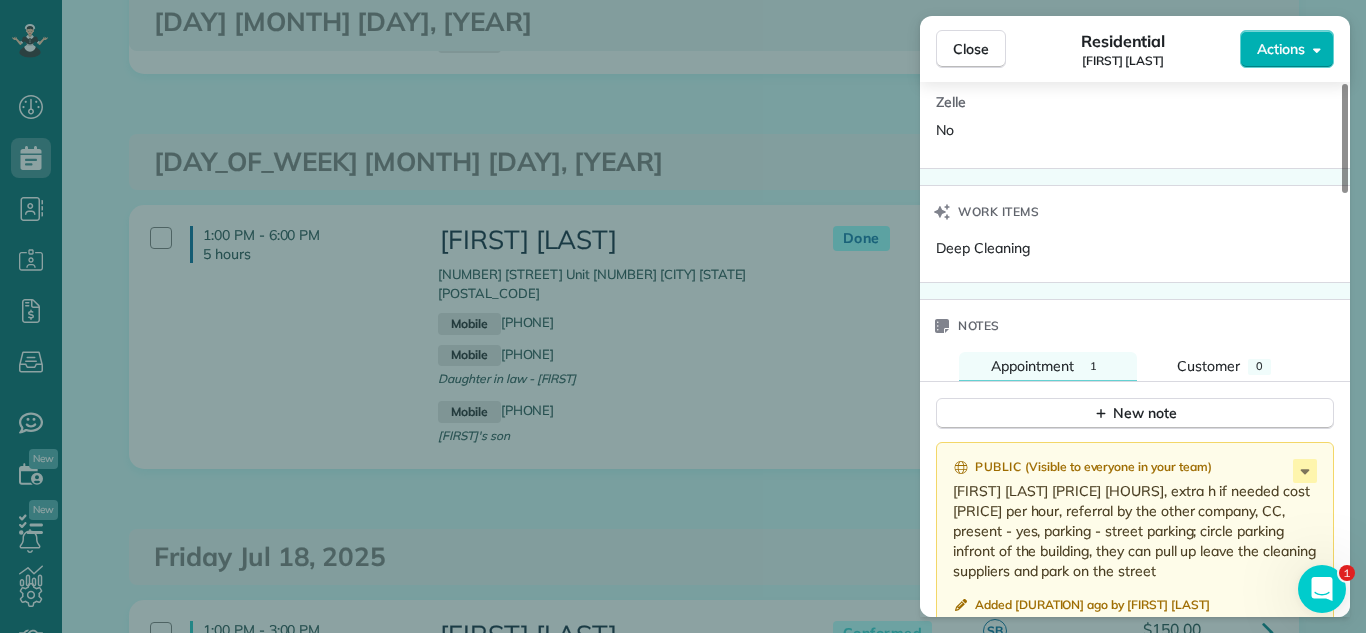 click on "Close Residential Stacy Lowe Actions" at bounding box center (1135, 49) 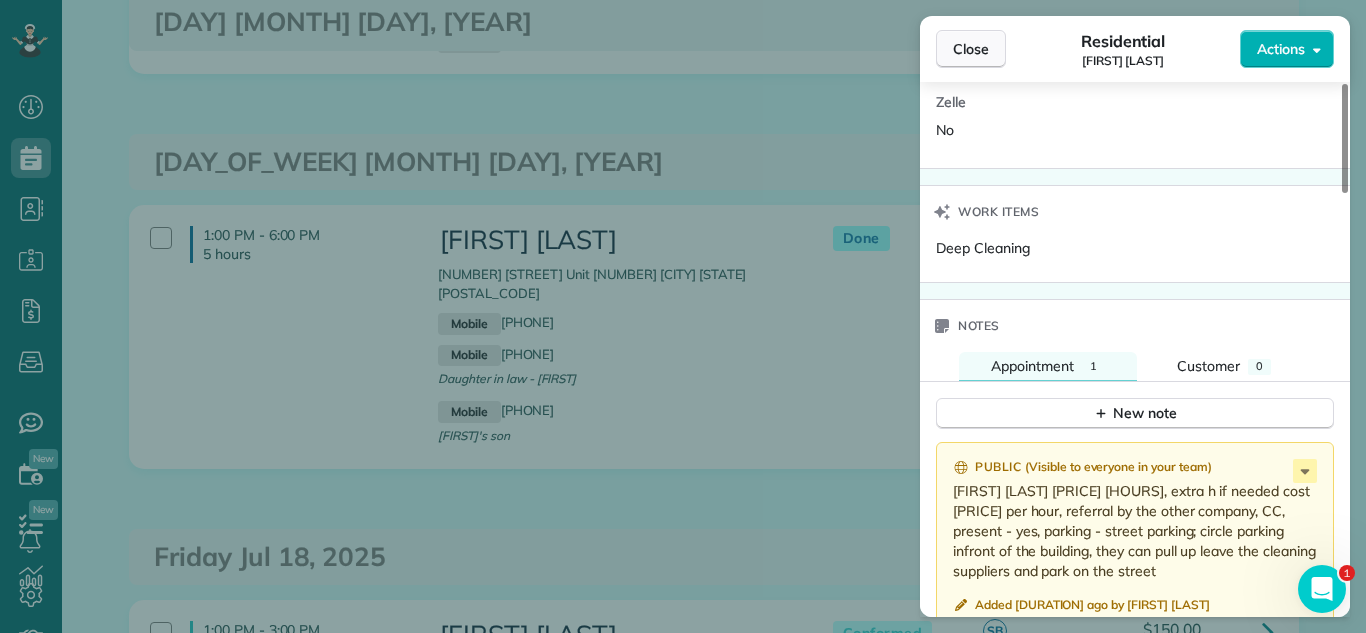 click on "Close" at bounding box center [971, 49] 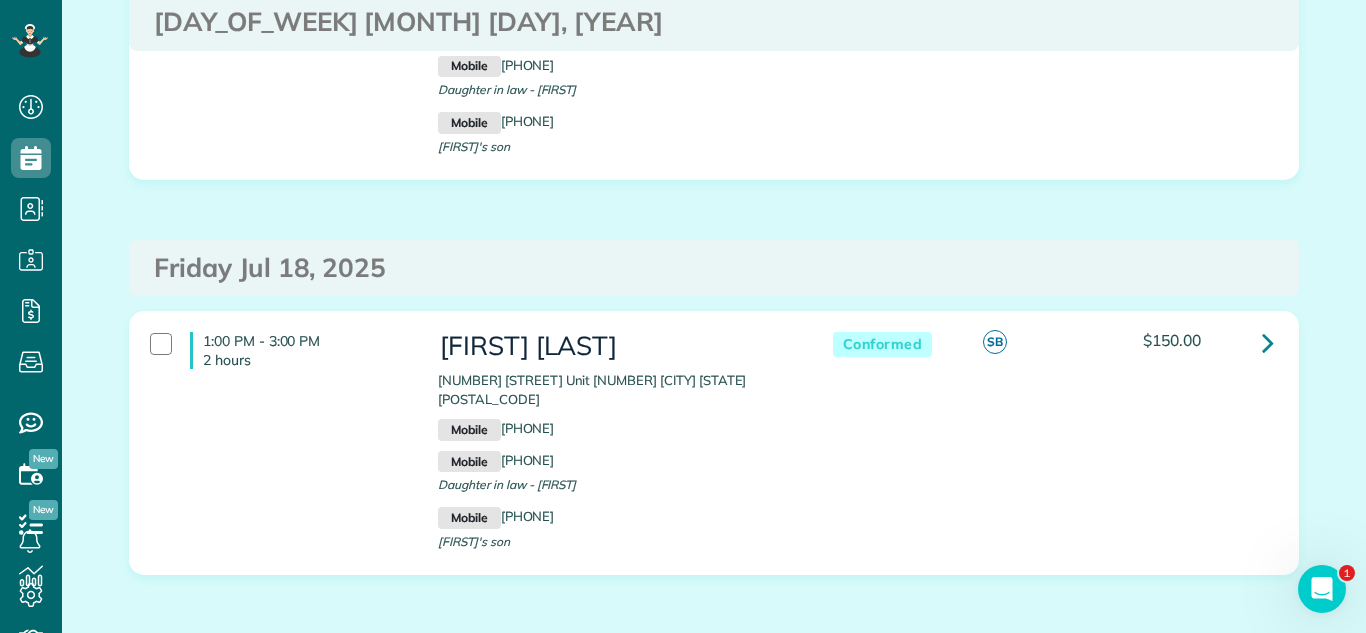 scroll, scrollTop: 889, scrollLeft: 0, axis: vertical 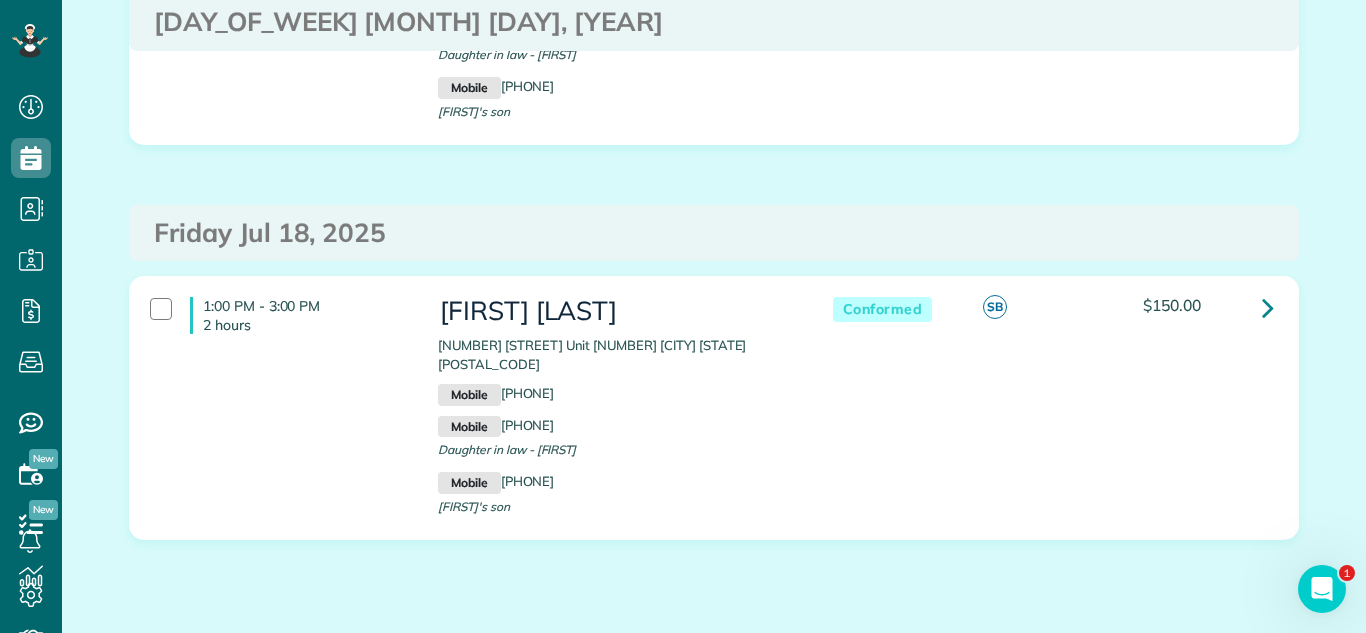 click on "1:00 PM -  3:00 PM
2 hours
Stacy Lowe
1740 Oak Avenue Unit 508 Evanston IL 60201
Mobile
(913) 207-7316
Mobile
(872) 212-7623
Daughter in law - Emmy
Mobile
(913) 375-5043
Stacy's son
Conformed" at bounding box center (714, 423) 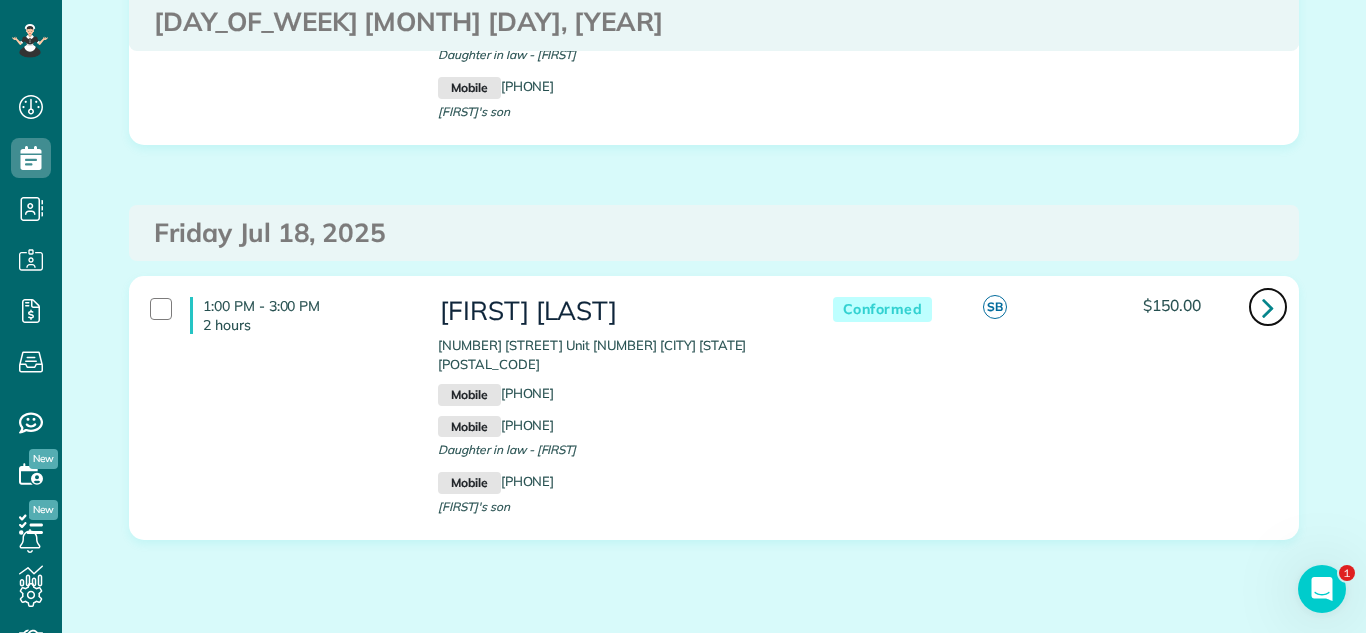 click at bounding box center [1268, 307] 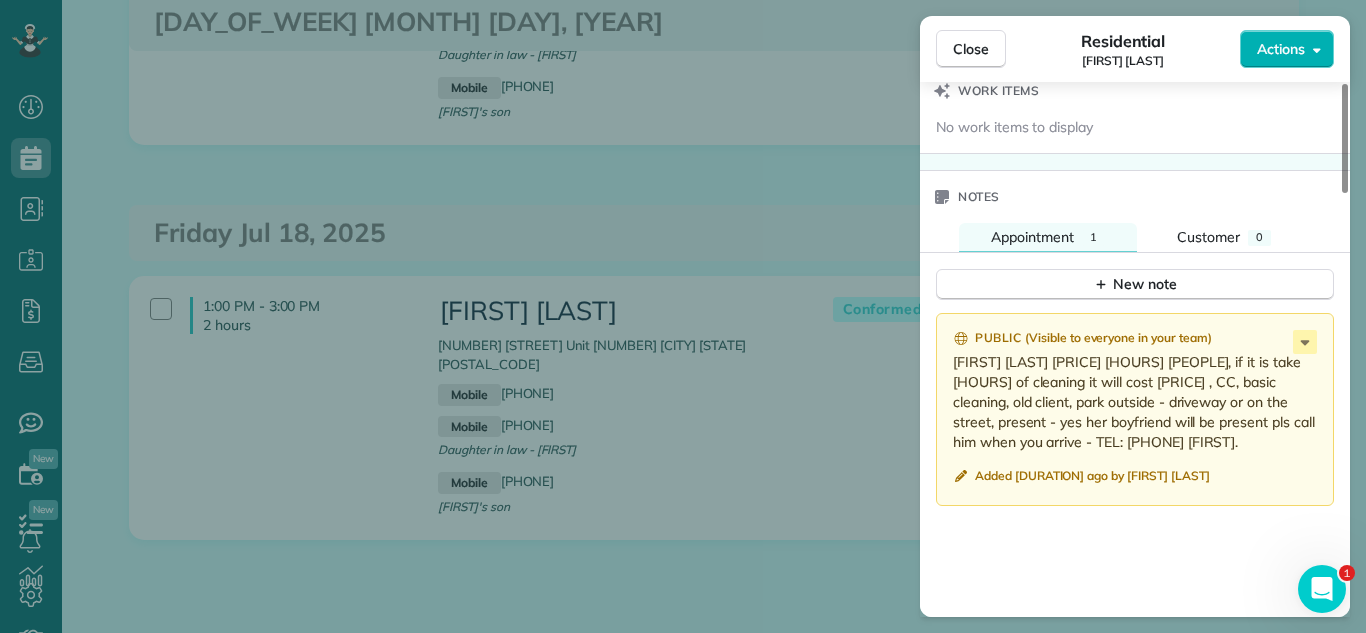 scroll, scrollTop: 1840, scrollLeft: 0, axis: vertical 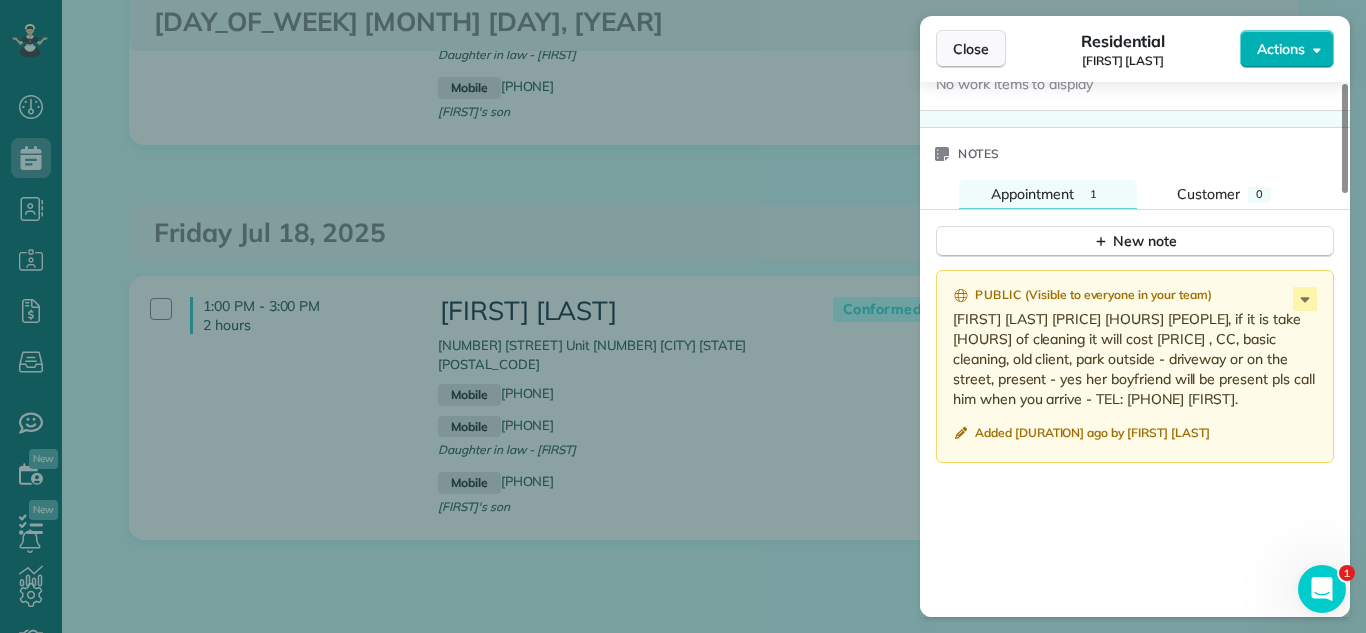 click on "Close" at bounding box center [971, 49] 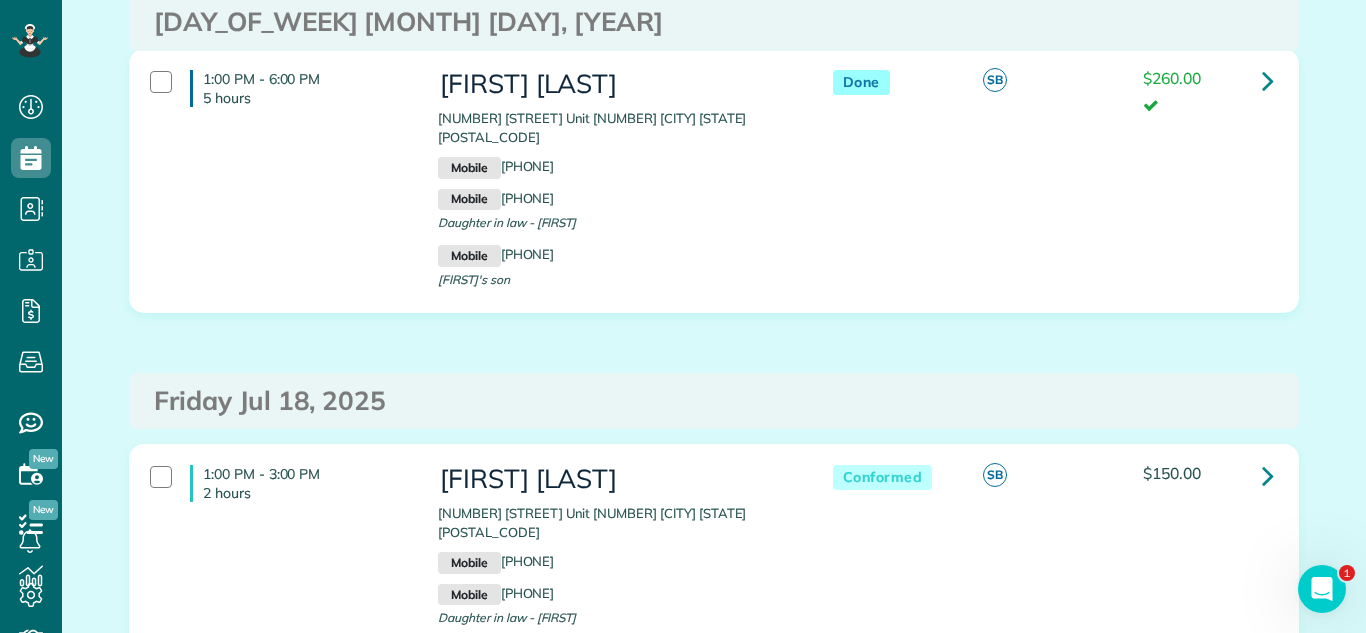 scroll, scrollTop: 595, scrollLeft: 0, axis: vertical 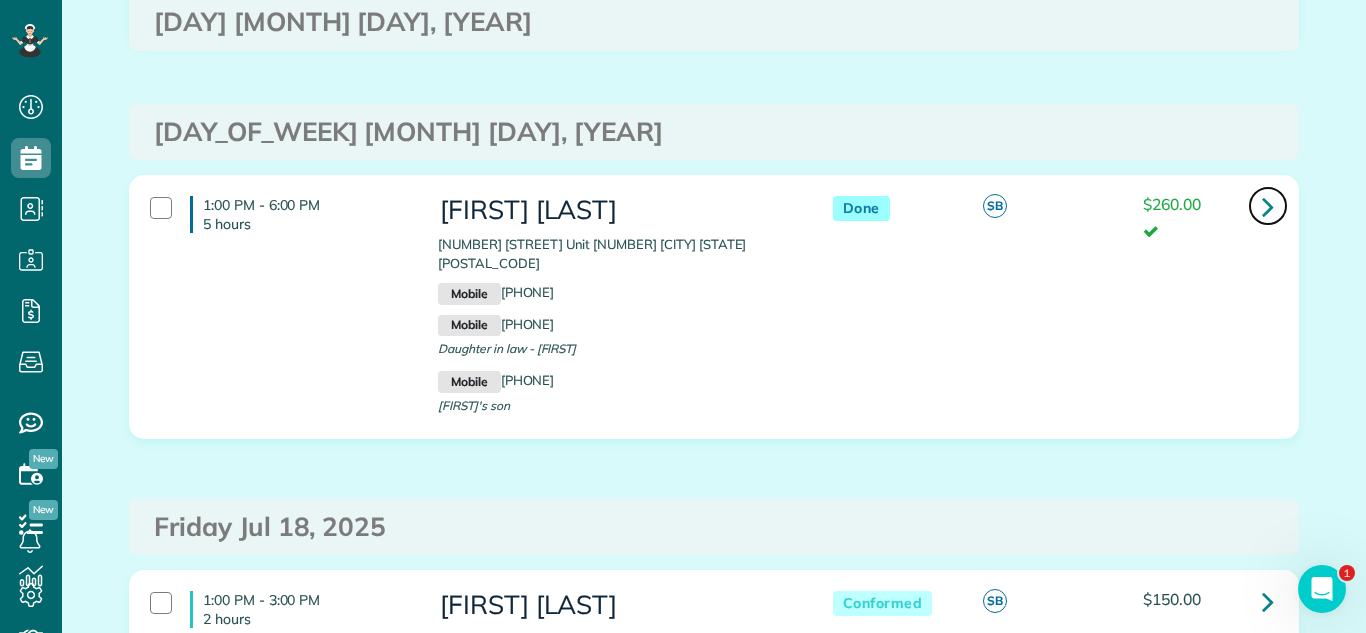 click at bounding box center (1268, 206) 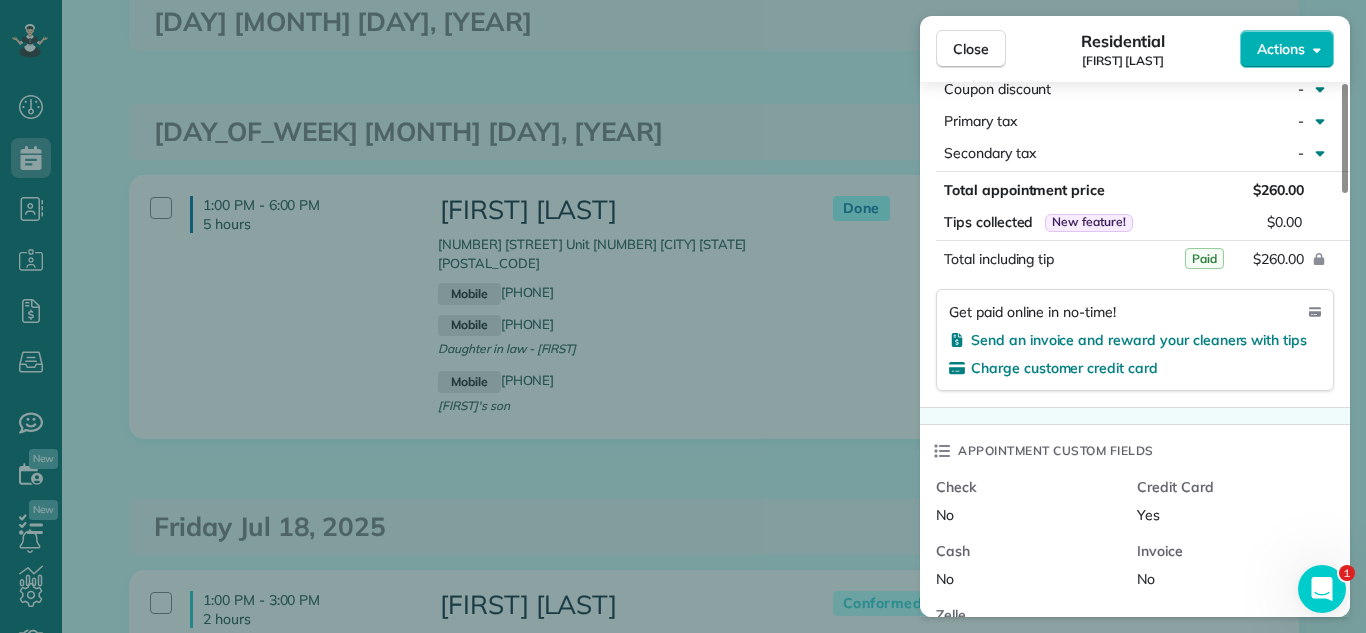 scroll, scrollTop: 1223, scrollLeft: 0, axis: vertical 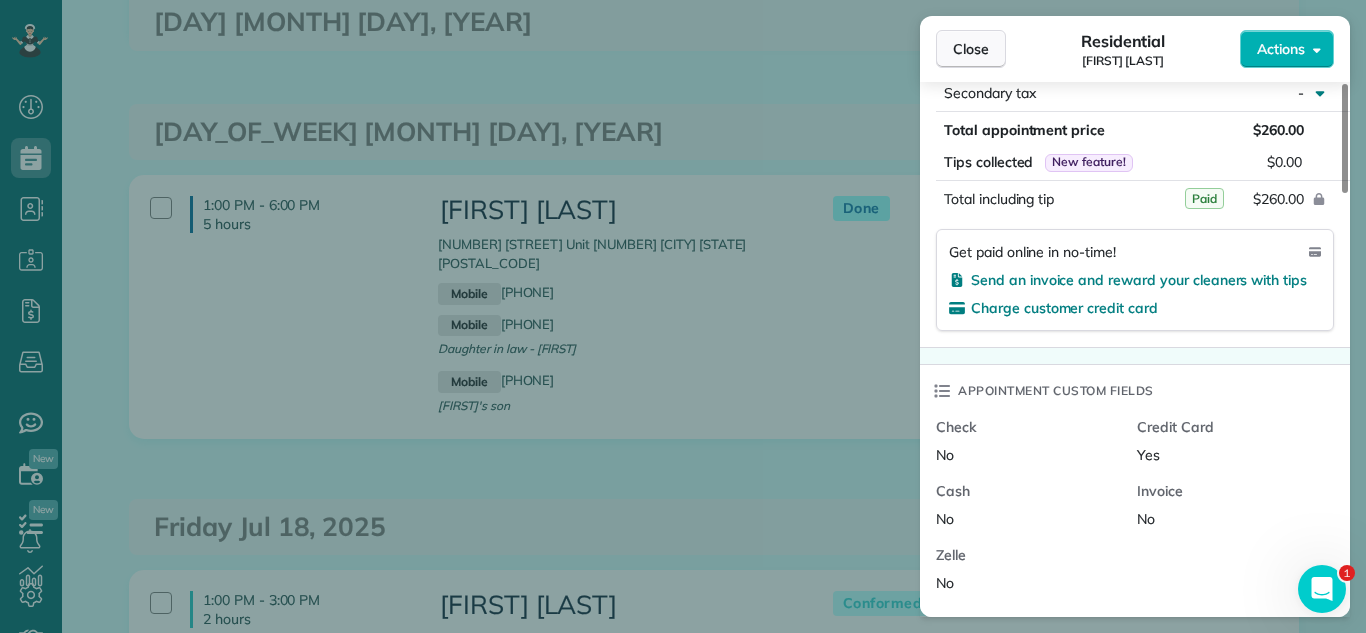 click on "Close" at bounding box center [971, 49] 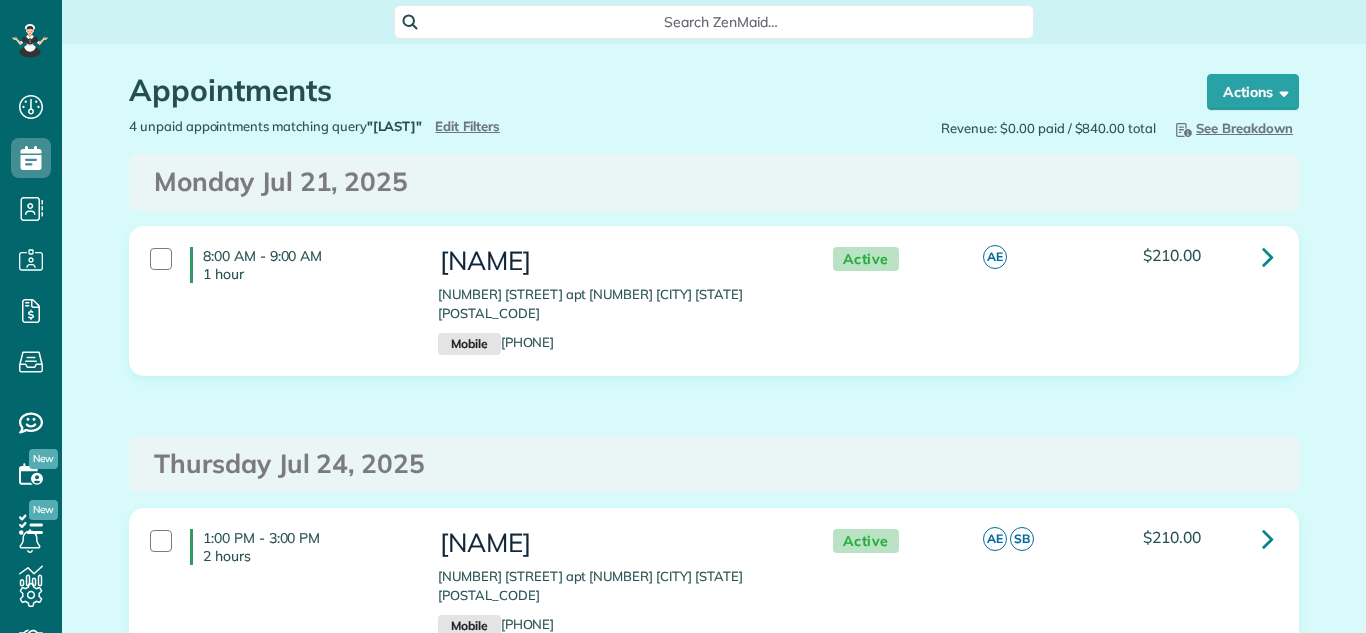 scroll, scrollTop: 0, scrollLeft: 0, axis: both 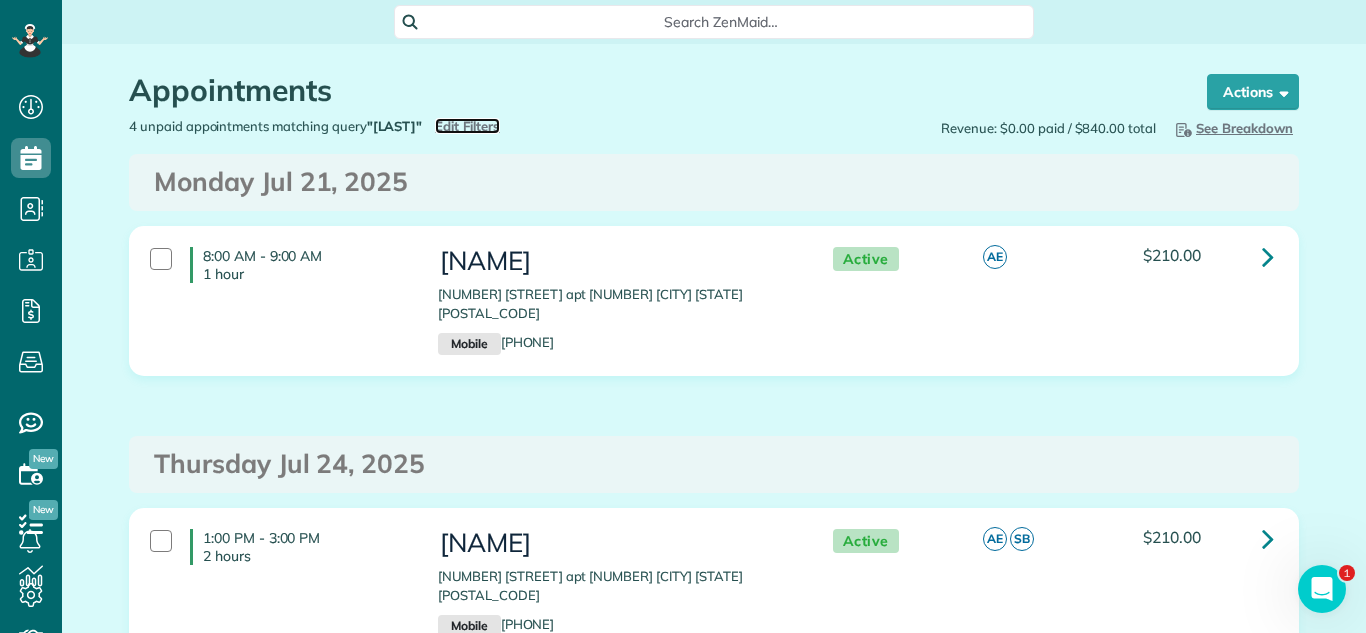 click on "Edit Filters" at bounding box center [467, 126] 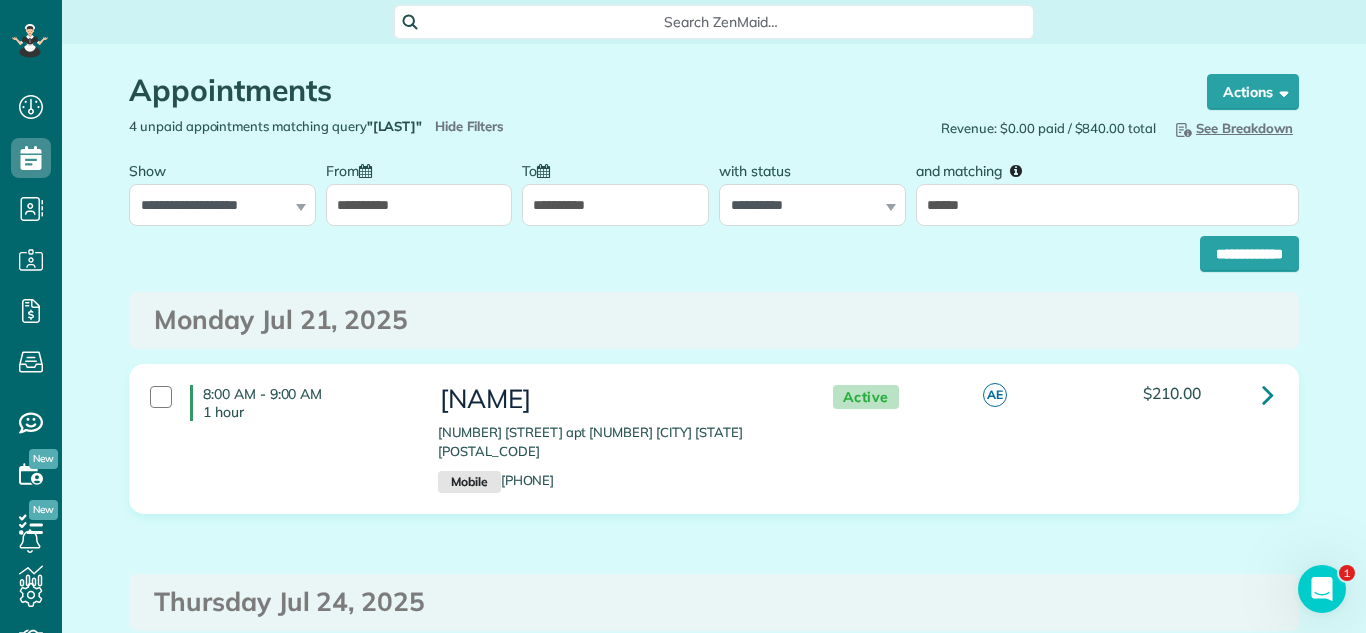 click on "**********" at bounding box center [419, 205] 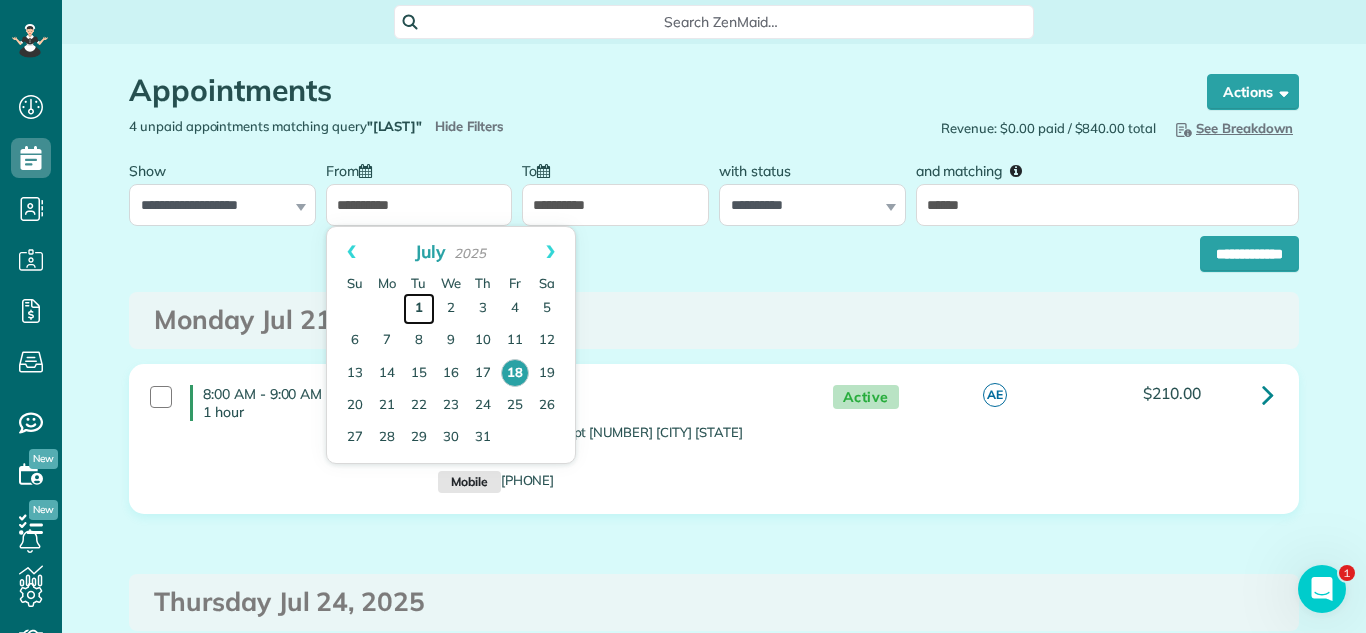 click on "1" at bounding box center (419, 309) 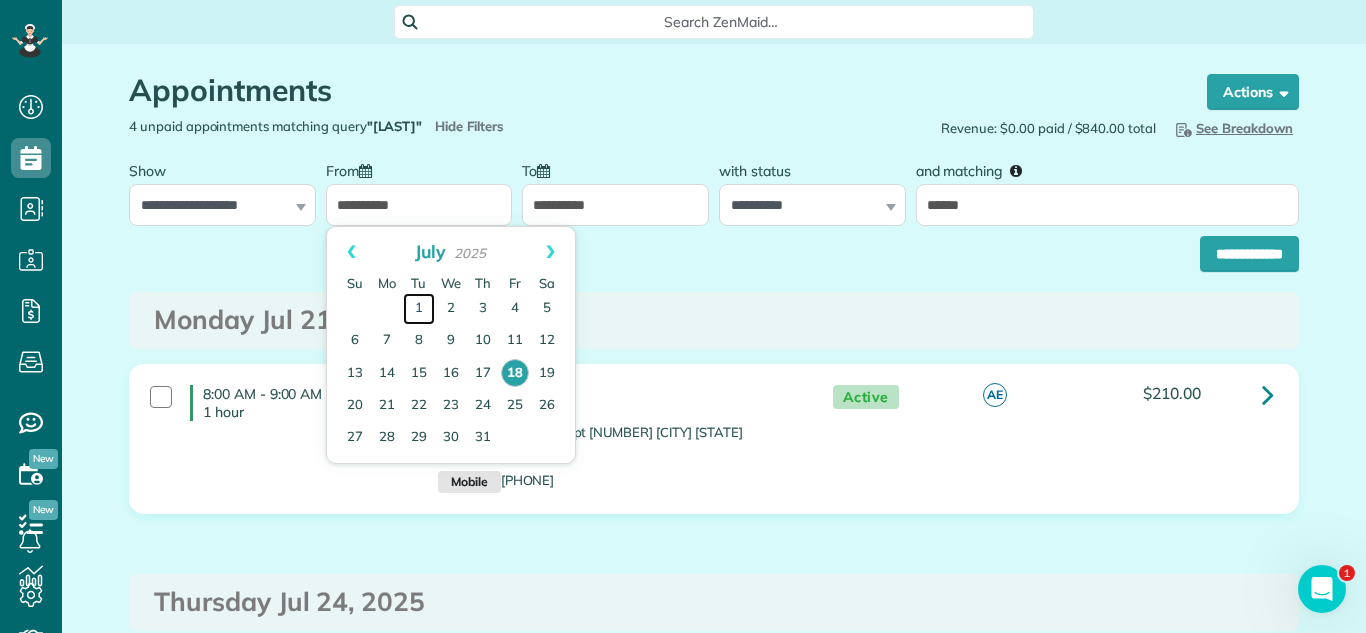 type on "**********" 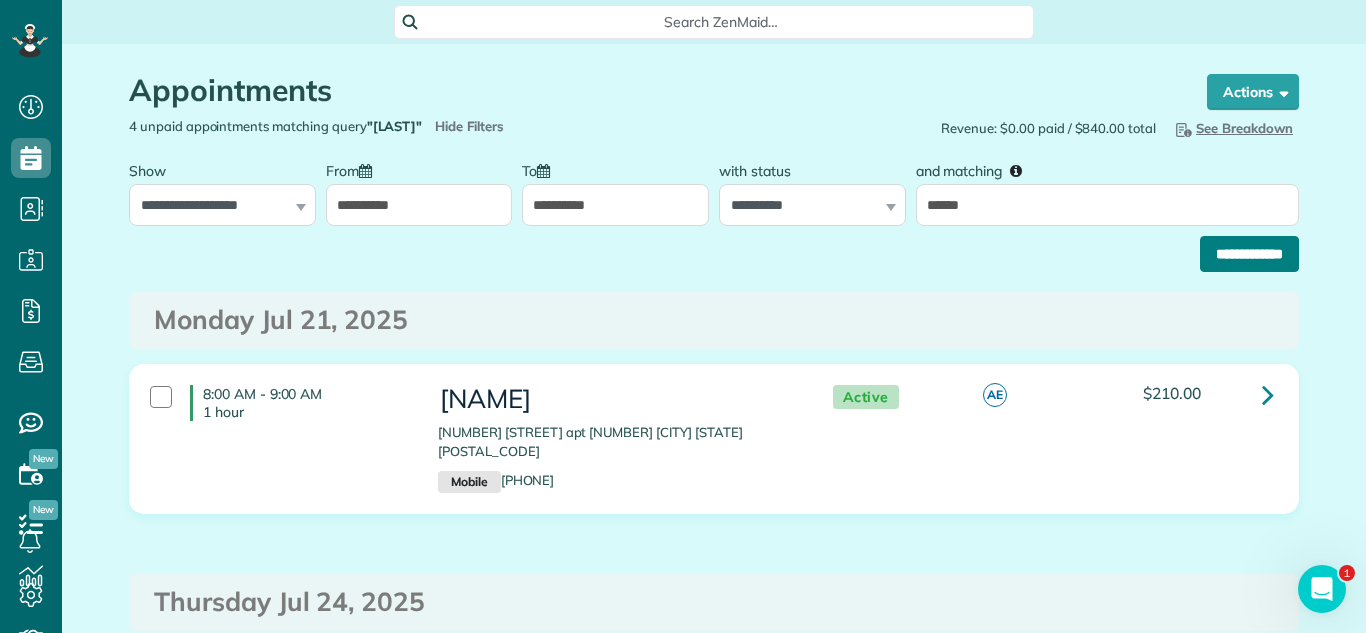 click on "**********" at bounding box center [1249, 254] 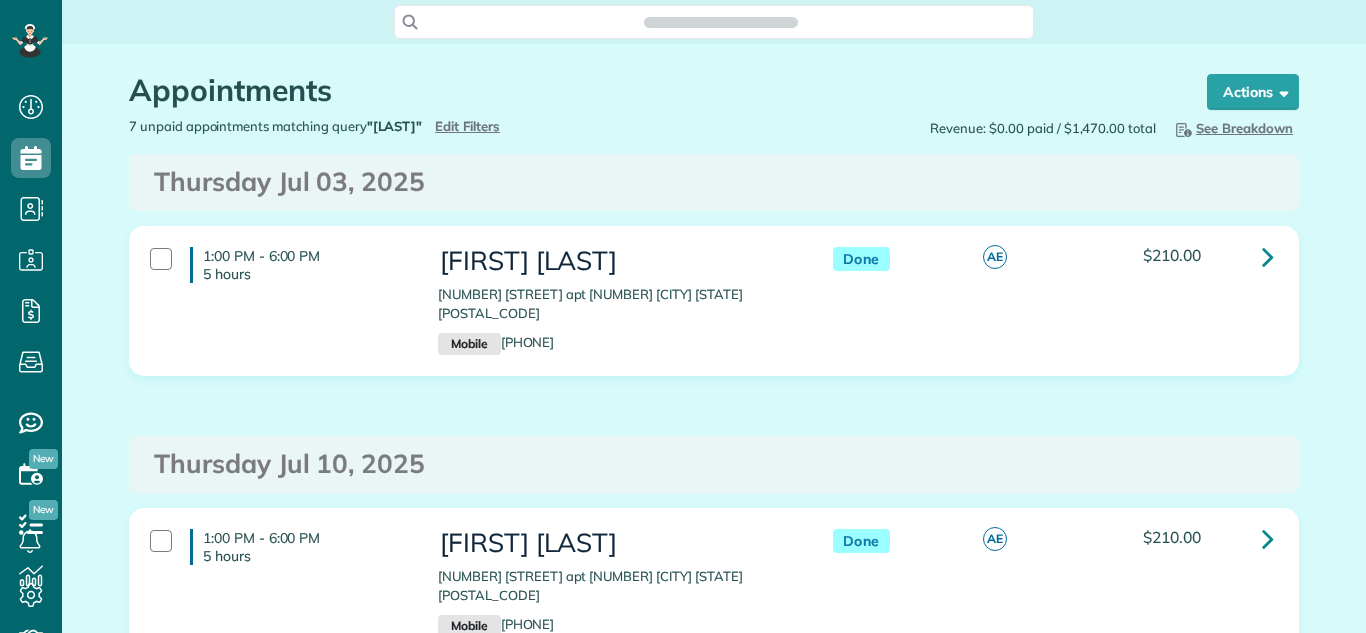 scroll, scrollTop: 0, scrollLeft: 0, axis: both 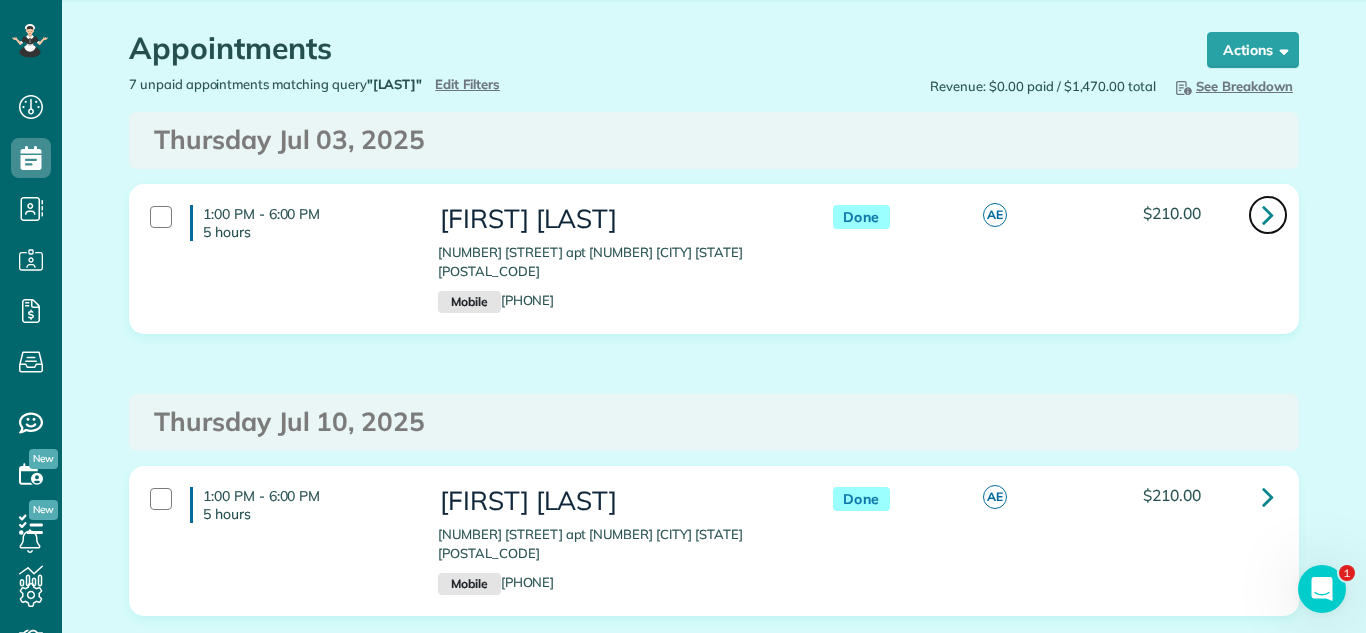 click at bounding box center (1268, 214) 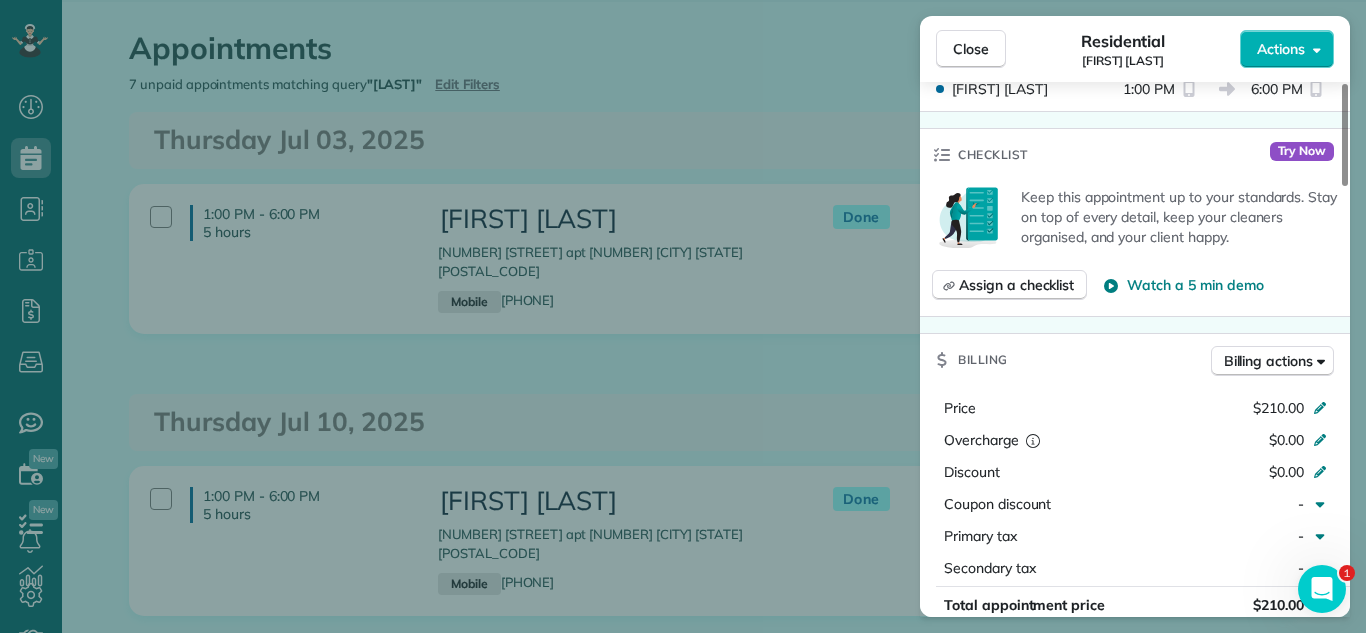 scroll, scrollTop: 796, scrollLeft: 0, axis: vertical 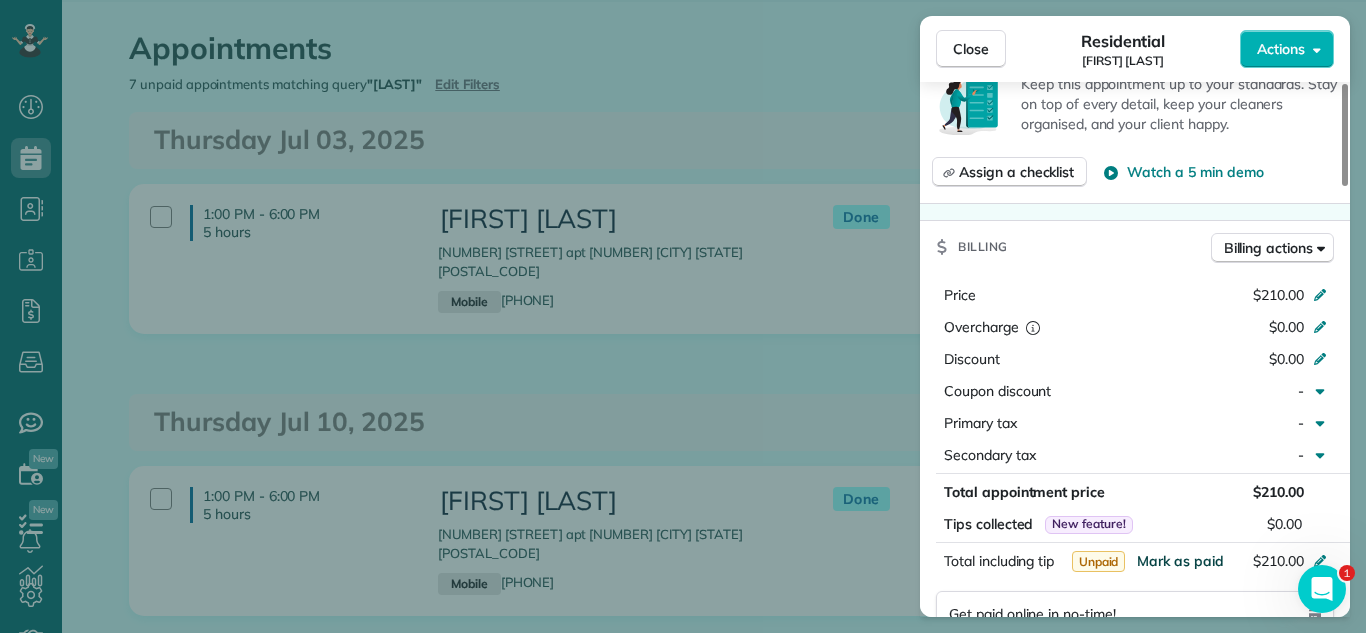 click on "Mark as paid" at bounding box center [1180, 561] 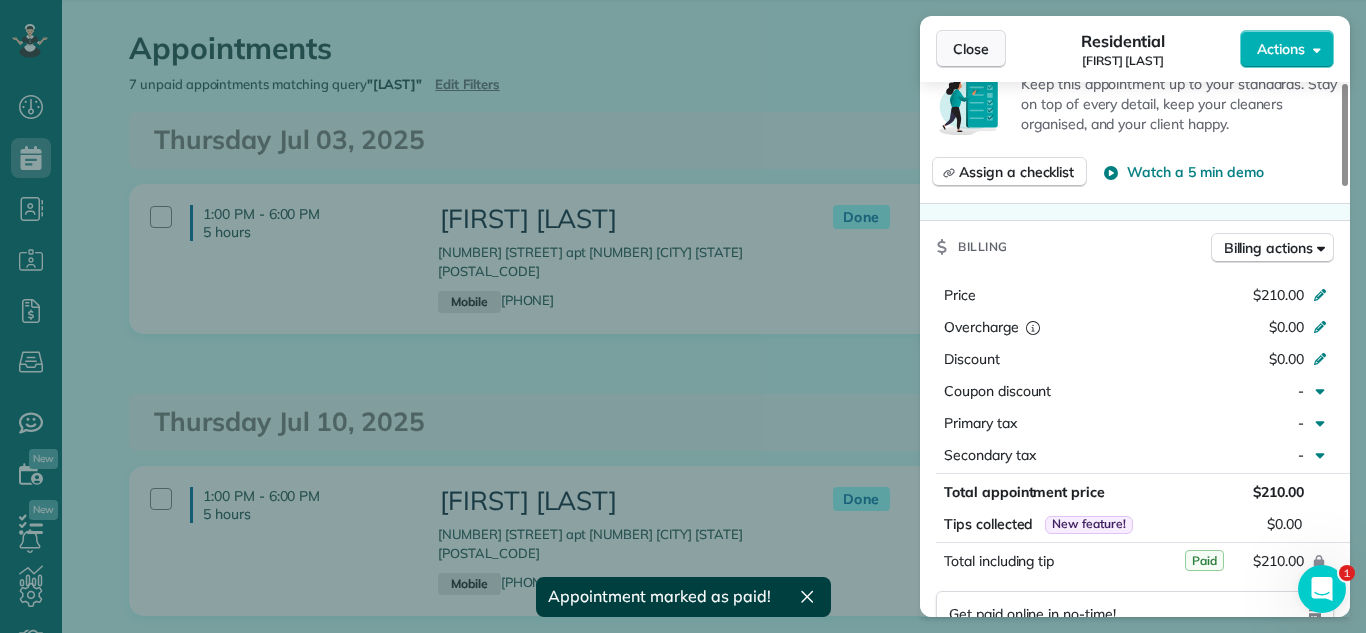 click on "Close" at bounding box center (971, 49) 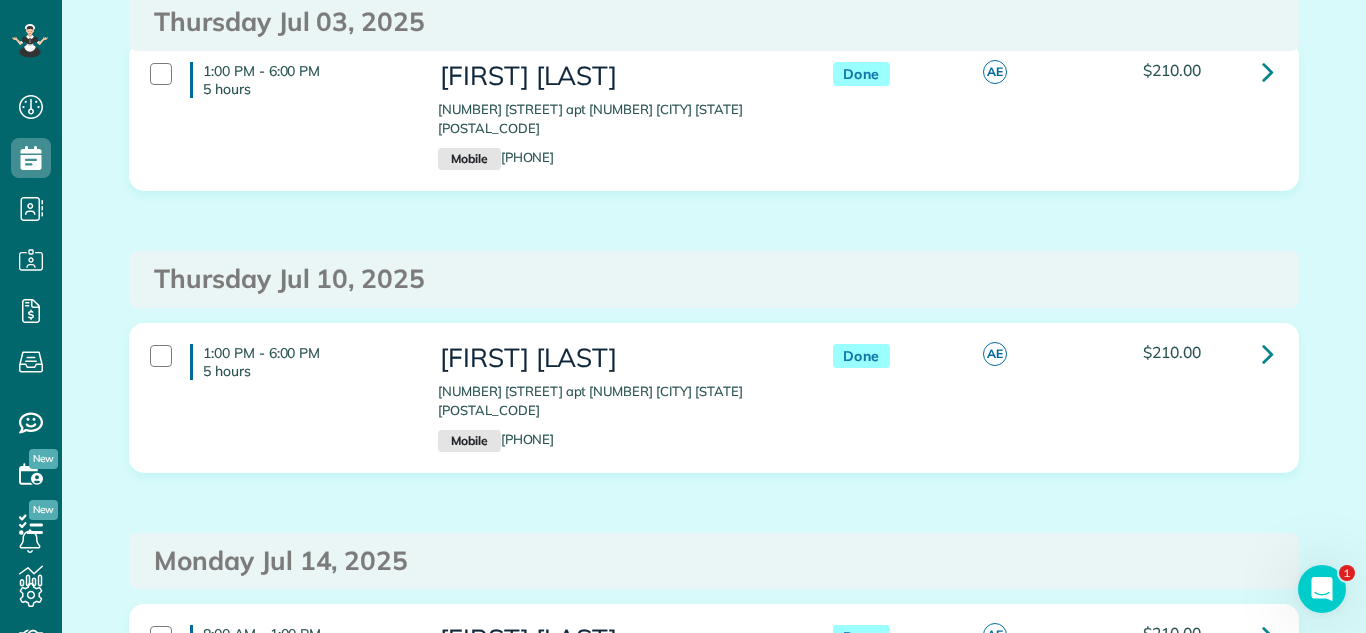 scroll, scrollTop: 255, scrollLeft: 0, axis: vertical 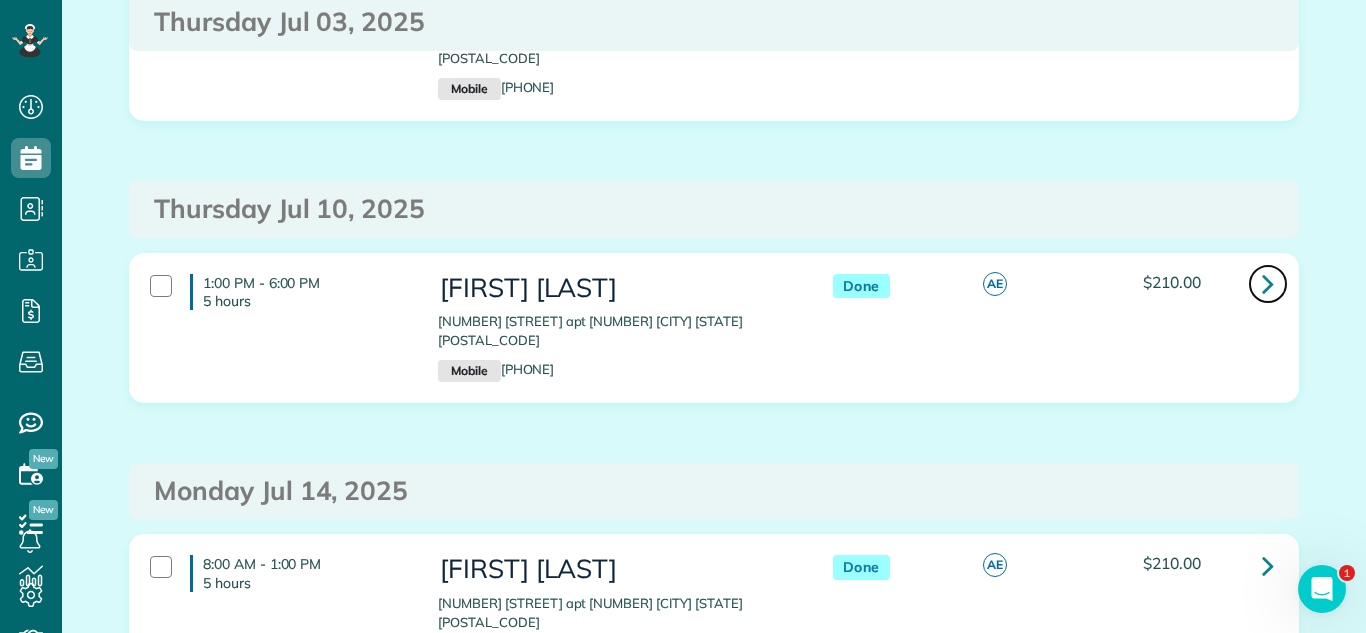 click at bounding box center [1268, 284] 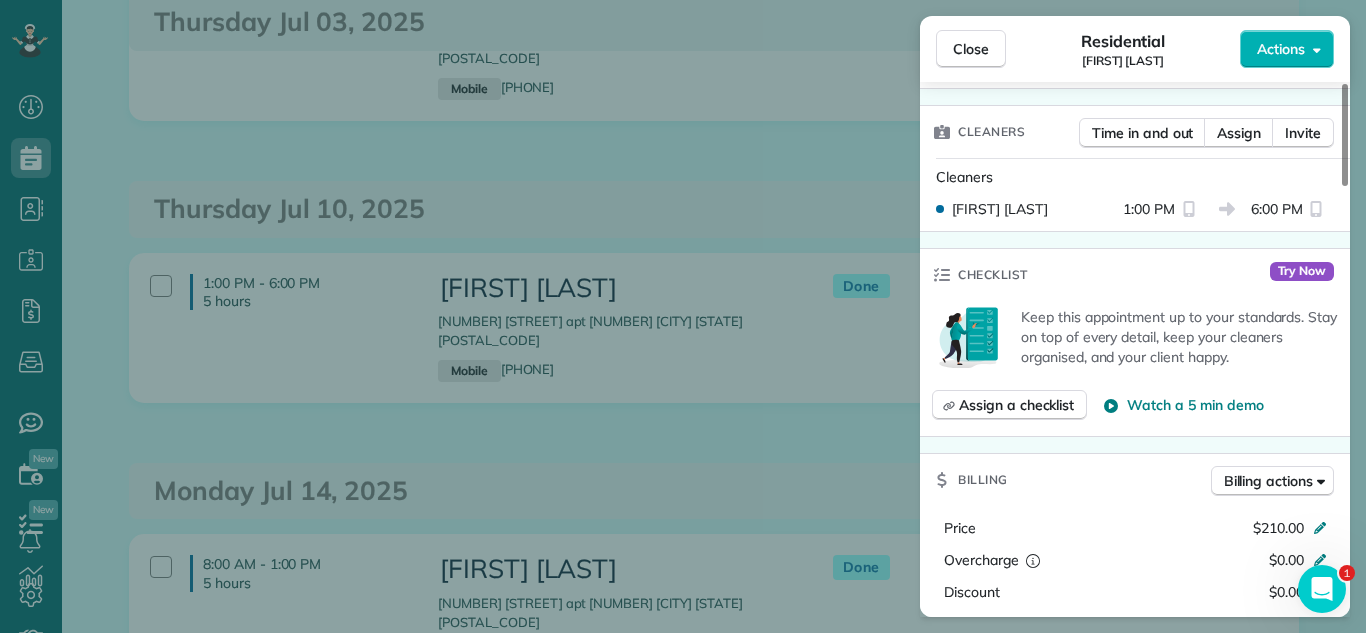 scroll, scrollTop: 809, scrollLeft: 0, axis: vertical 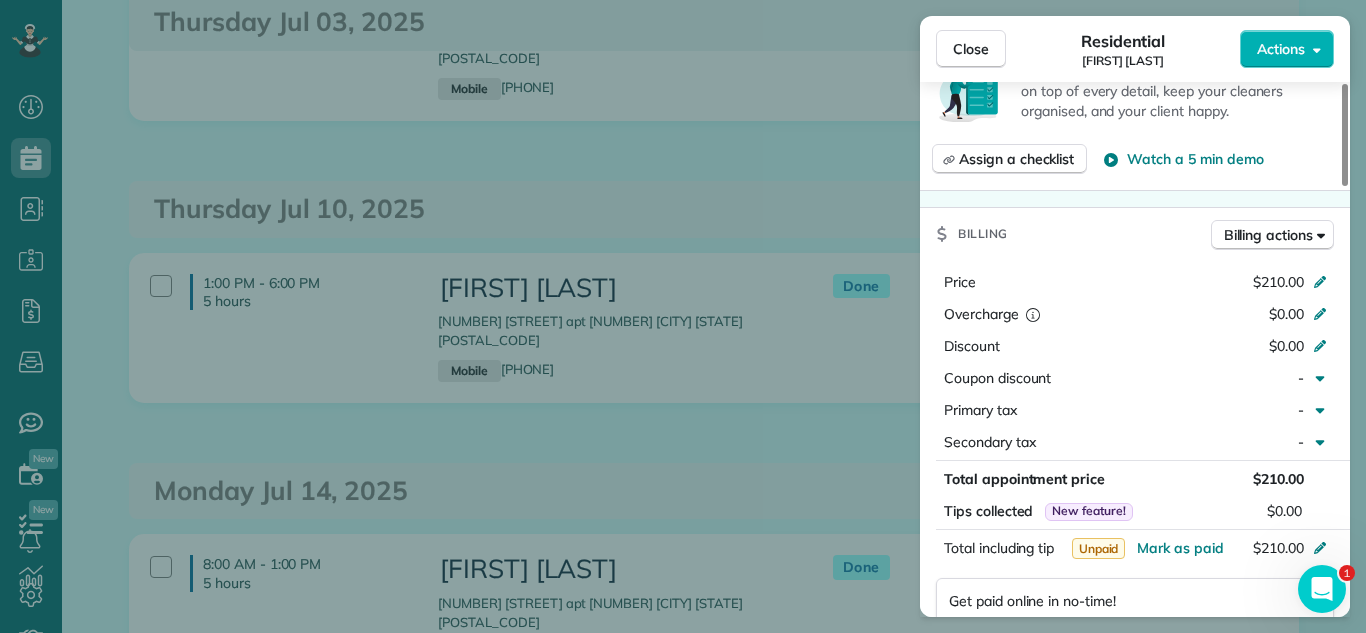 click on "Mark as paid" at bounding box center (1180, 548) 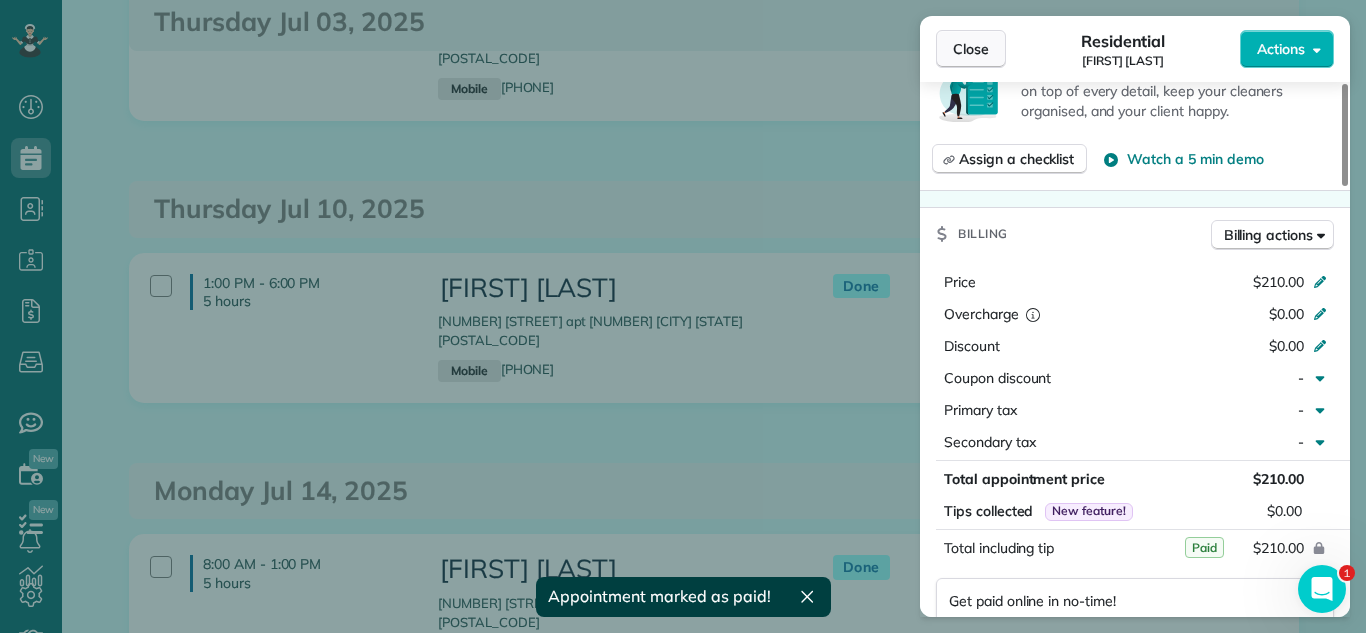 click on "Close" at bounding box center [971, 49] 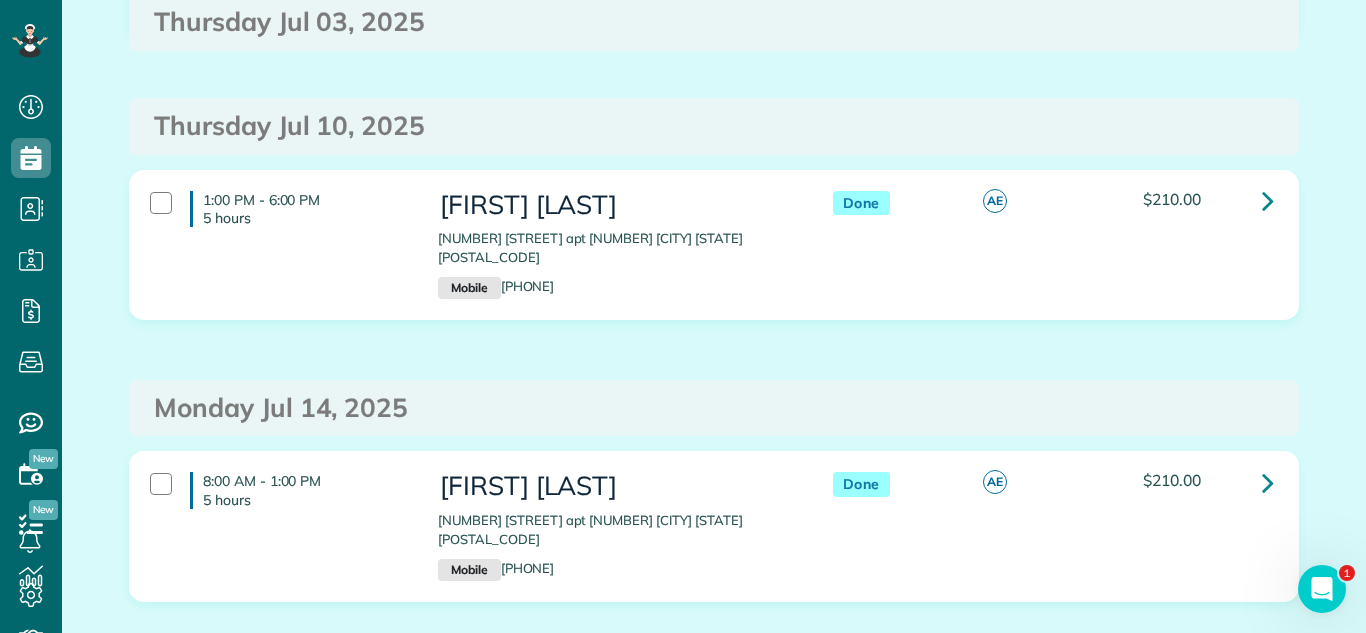 scroll, scrollTop: 375, scrollLeft: 0, axis: vertical 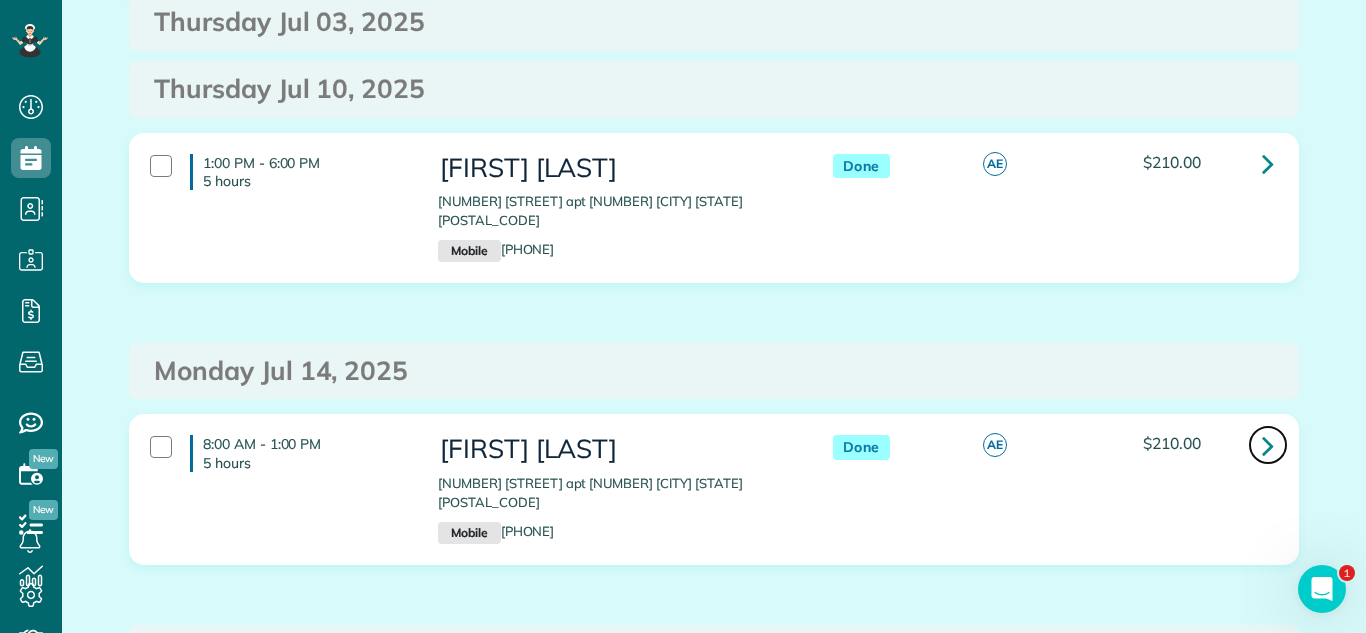 click at bounding box center [1268, 445] 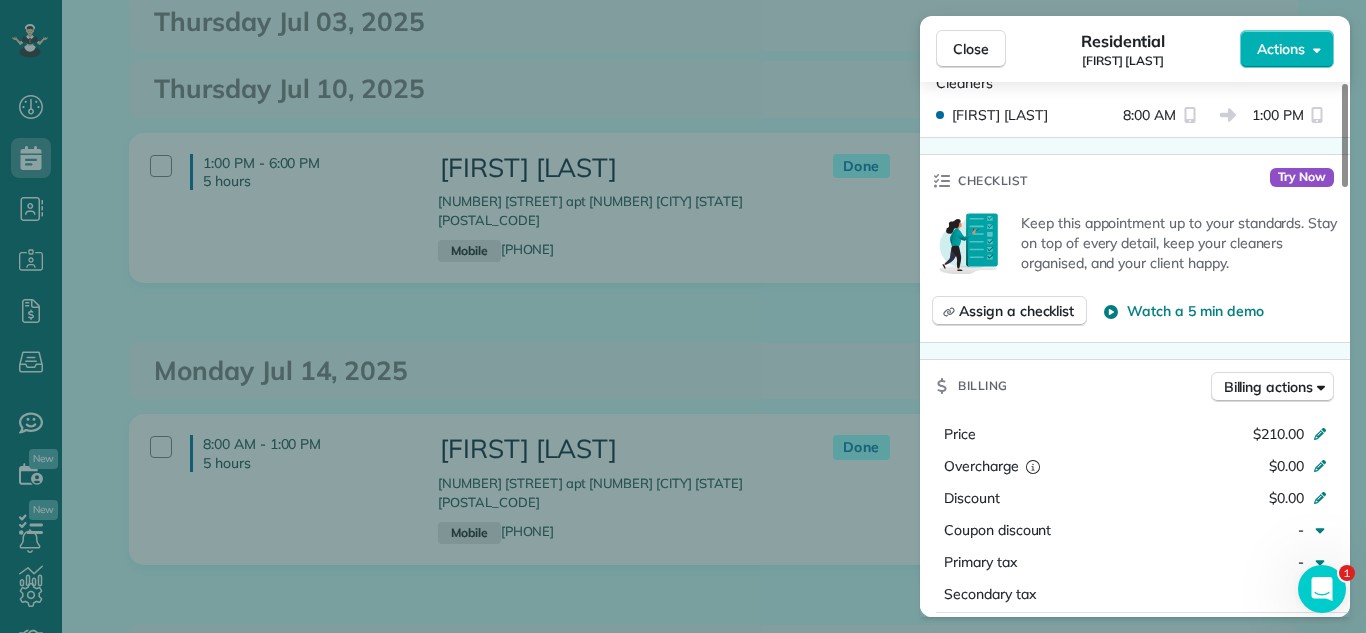 scroll, scrollTop: 870, scrollLeft: 0, axis: vertical 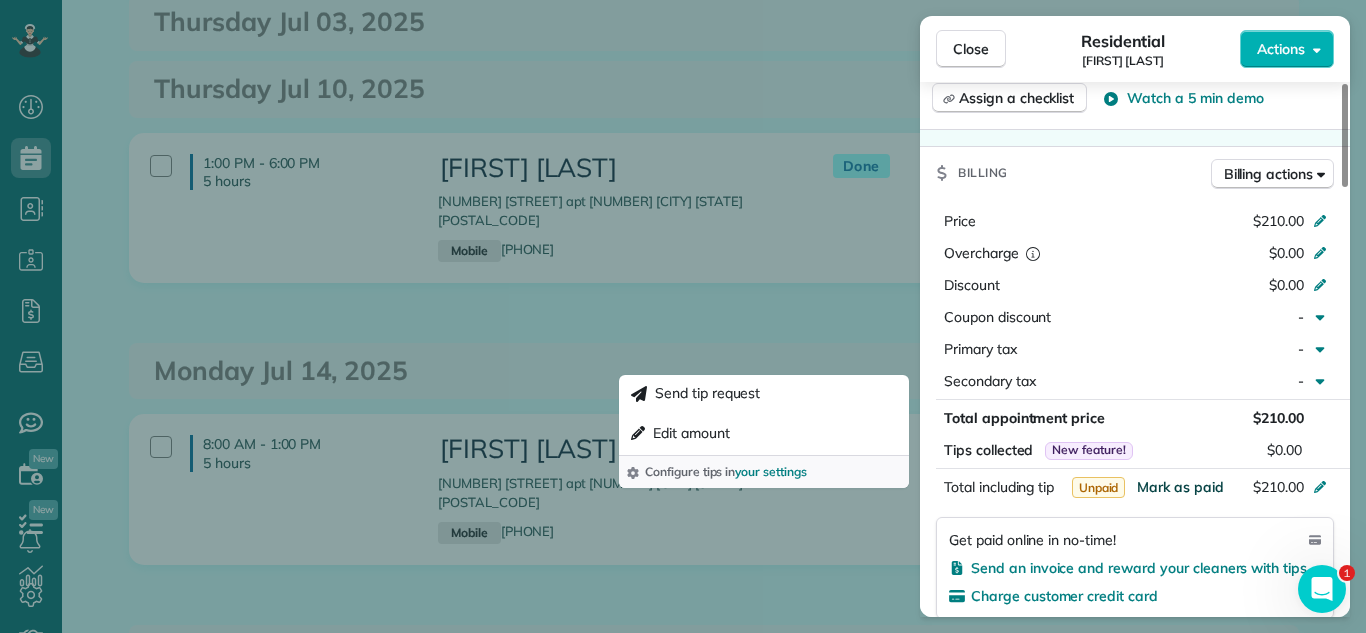 click on "Mark as paid" at bounding box center [1180, 487] 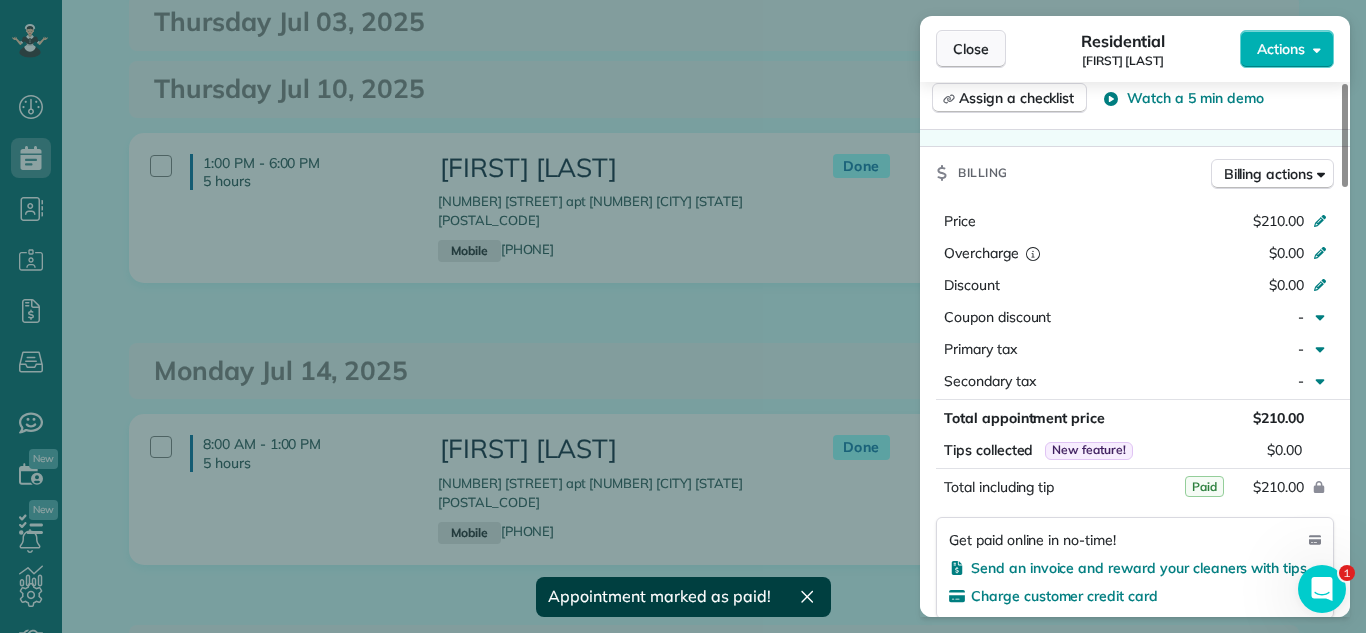 click on "Close" at bounding box center (971, 49) 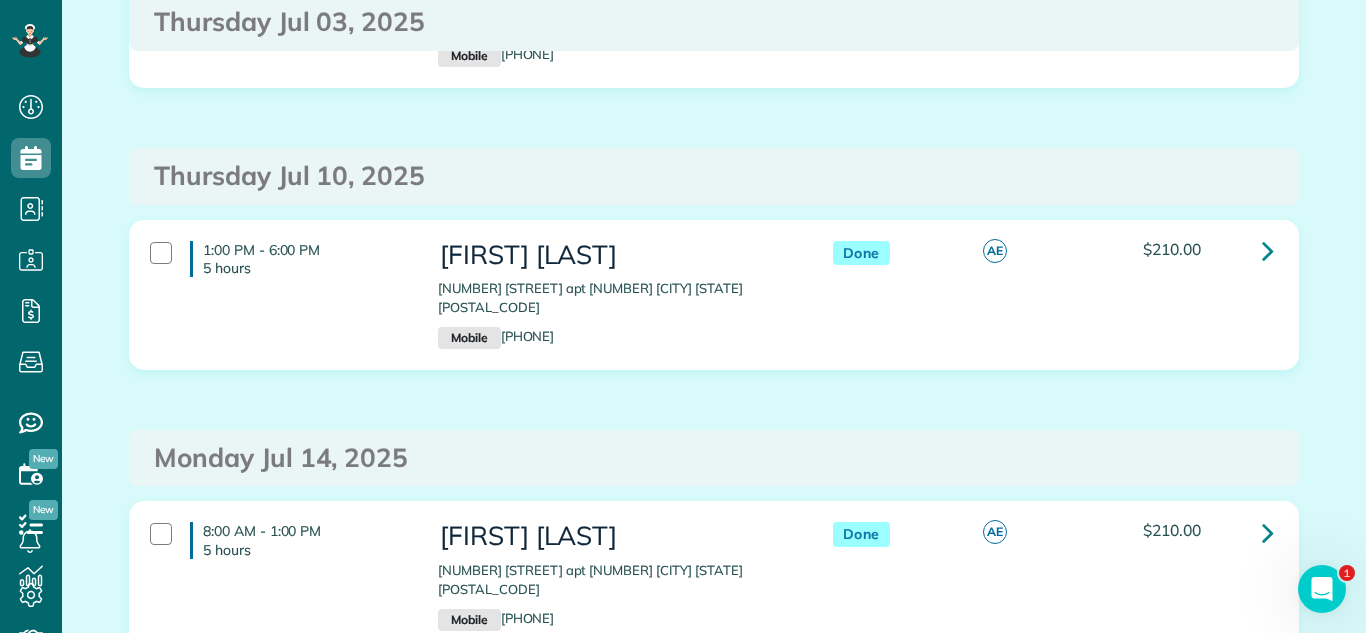scroll, scrollTop: 0, scrollLeft: 0, axis: both 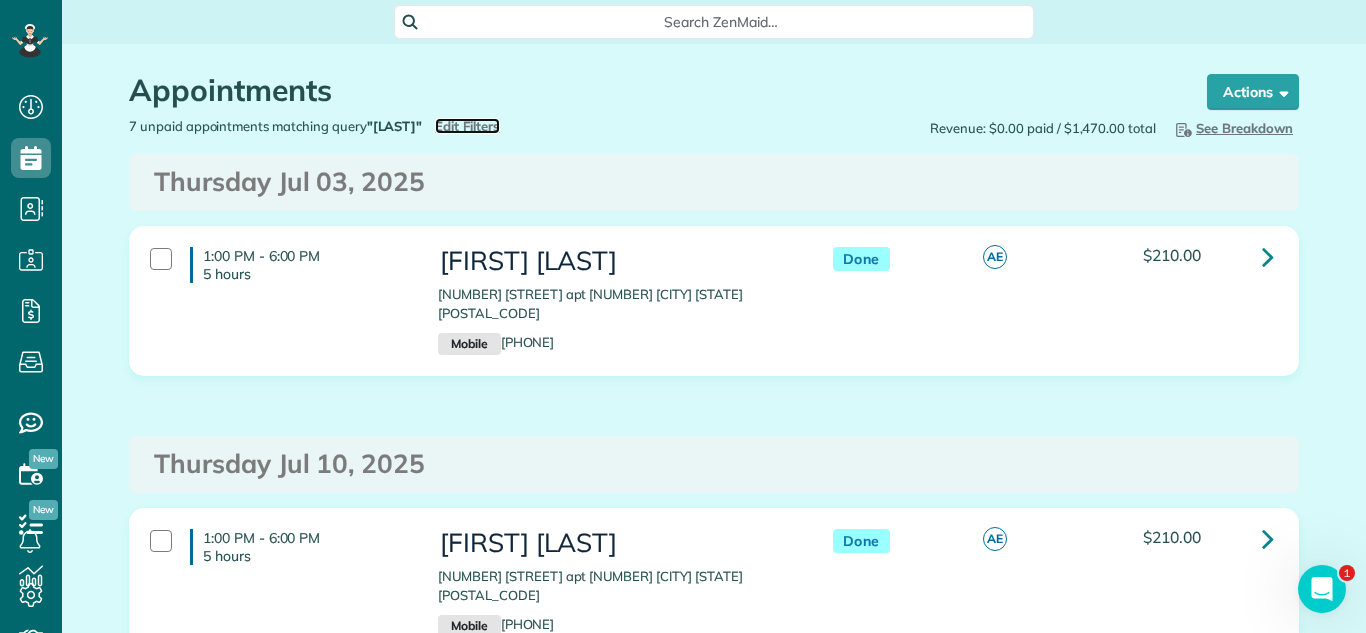 click on "Edit Filters" at bounding box center [467, 126] 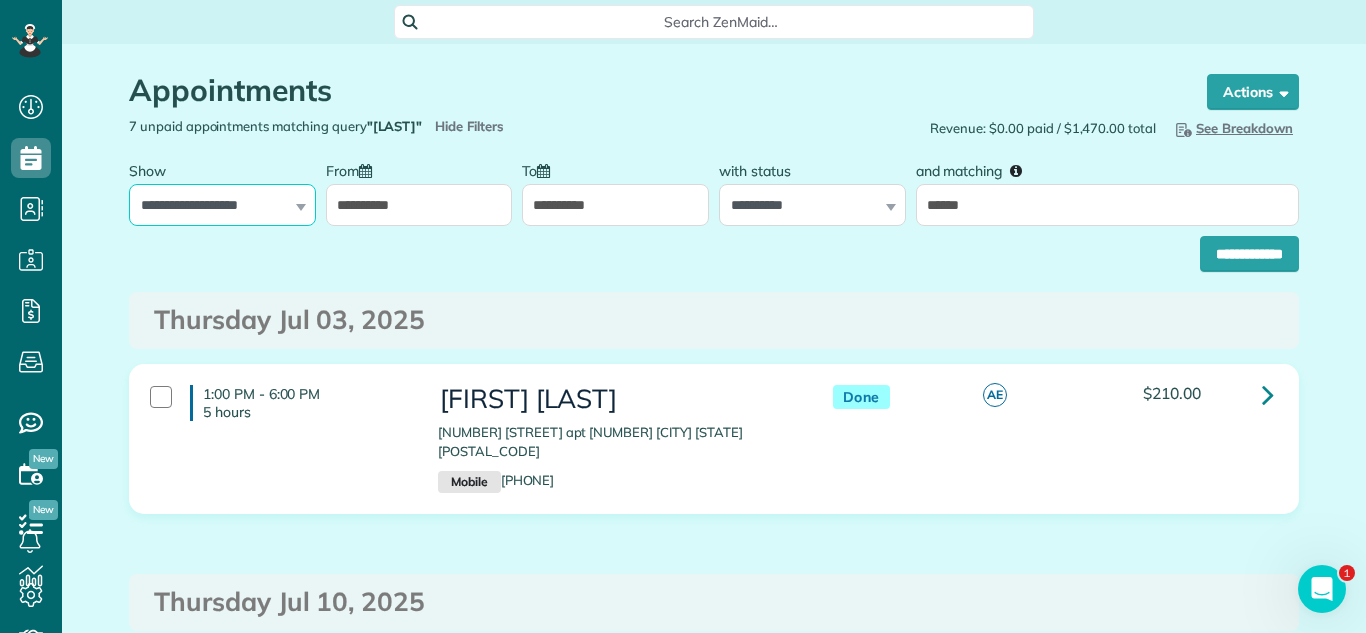 click on "**********" at bounding box center (222, 205) 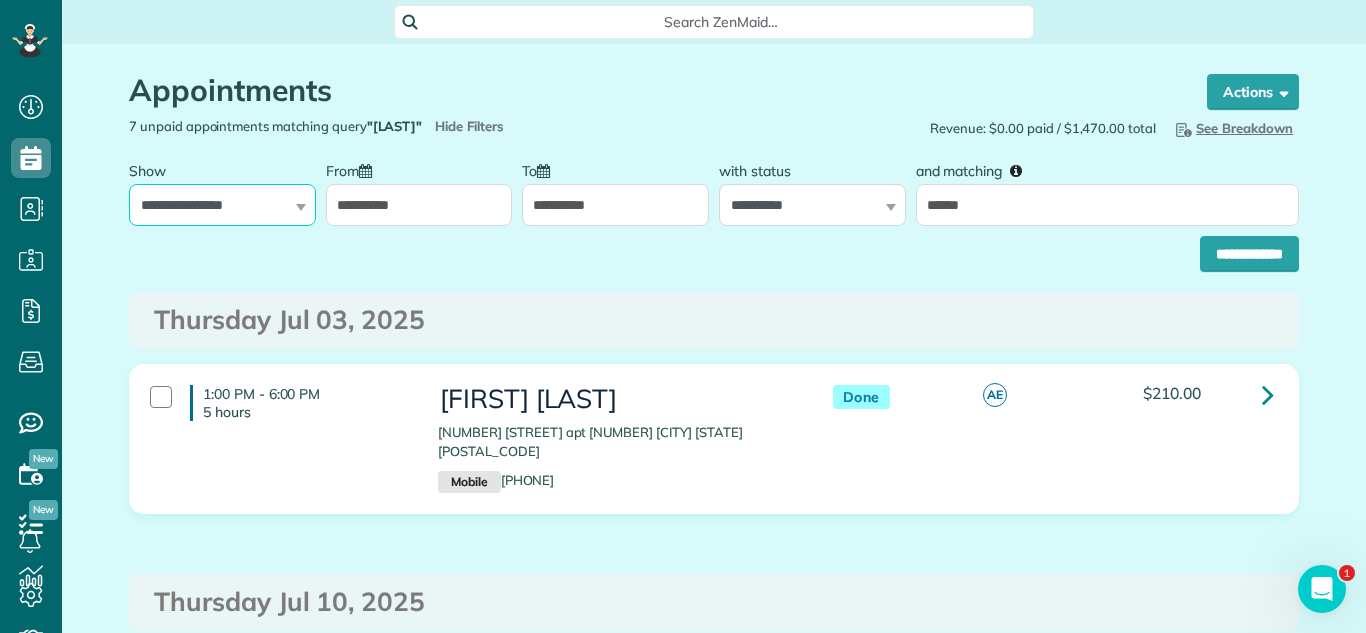 click on "**********" at bounding box center (222, 205) 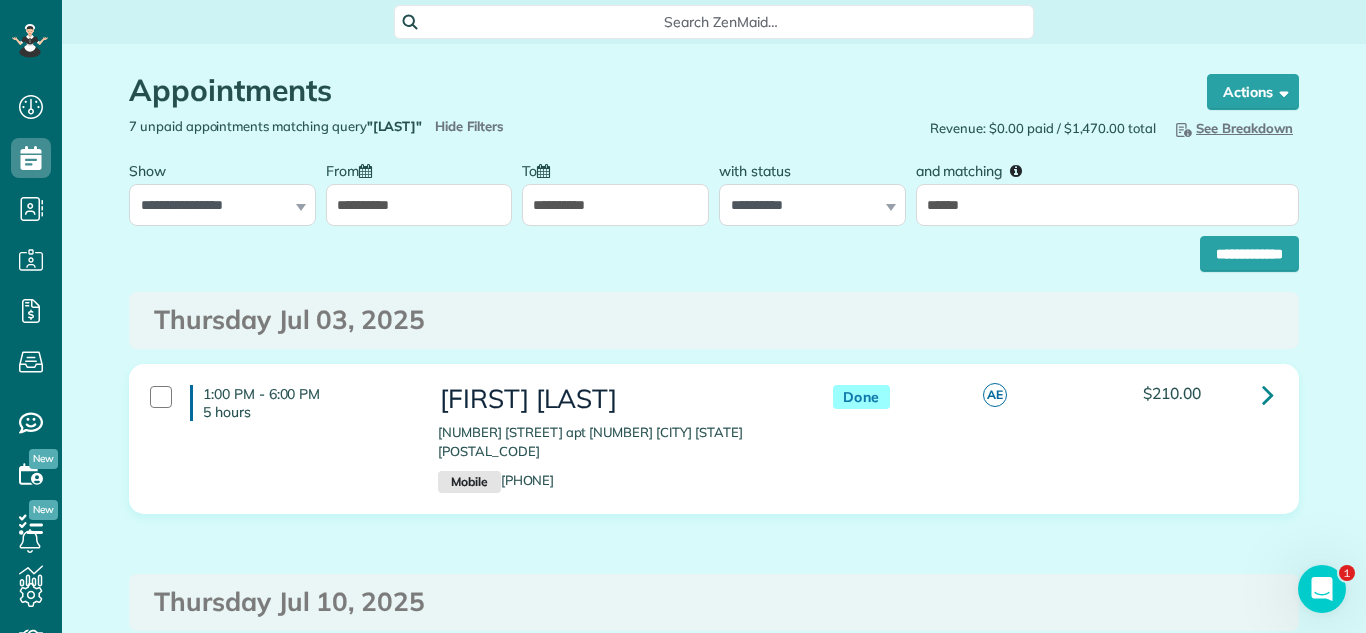 click on "**********" at bounding box center [419, 205] 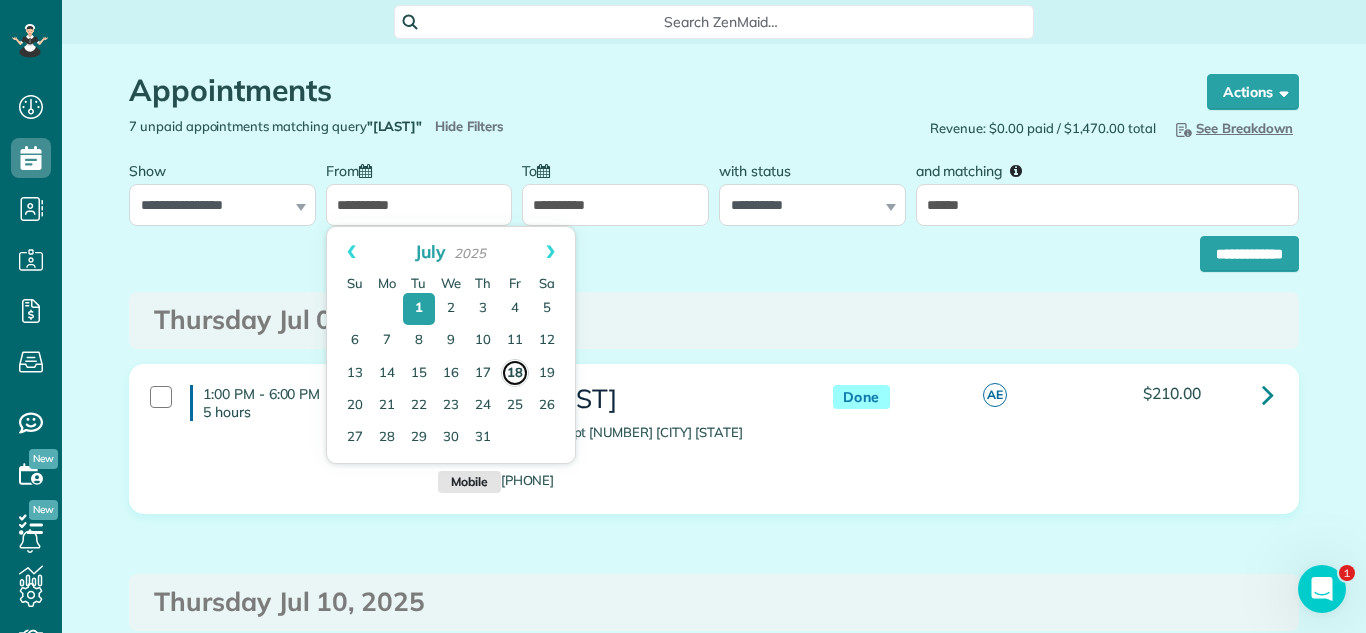 click on "18" at bounding box center (515, 373) 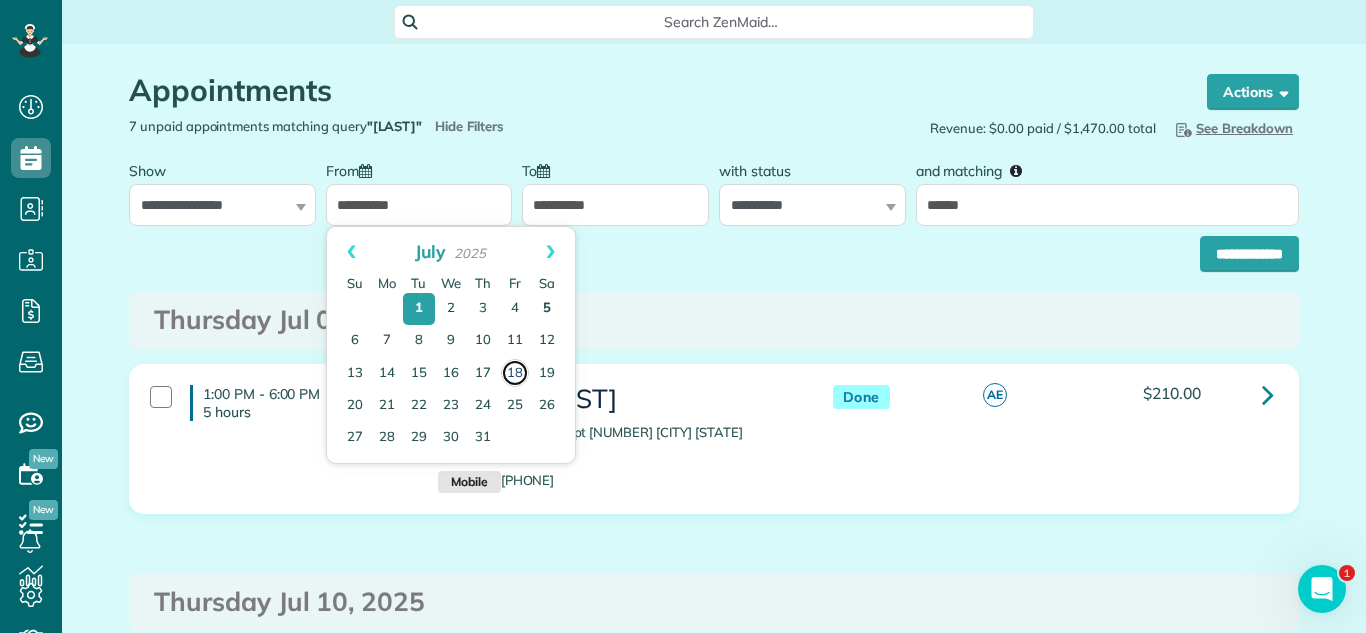 type on "**********" 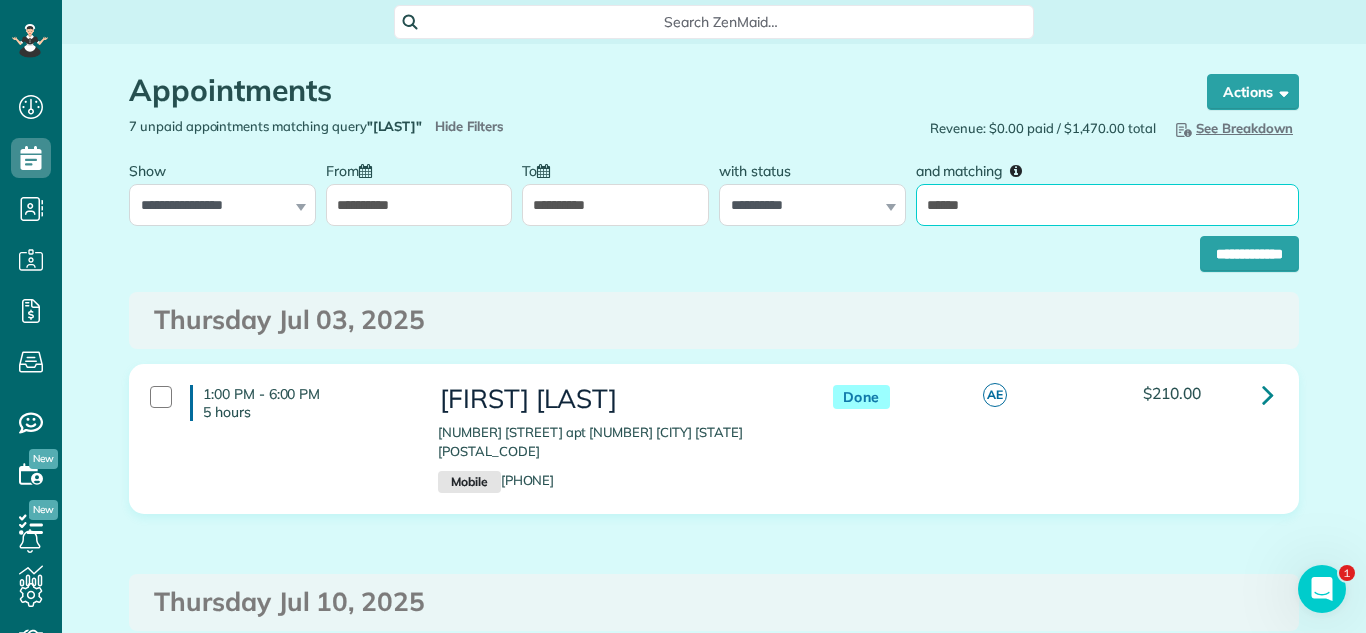 click on "******" at bounding box center [1107, 205] 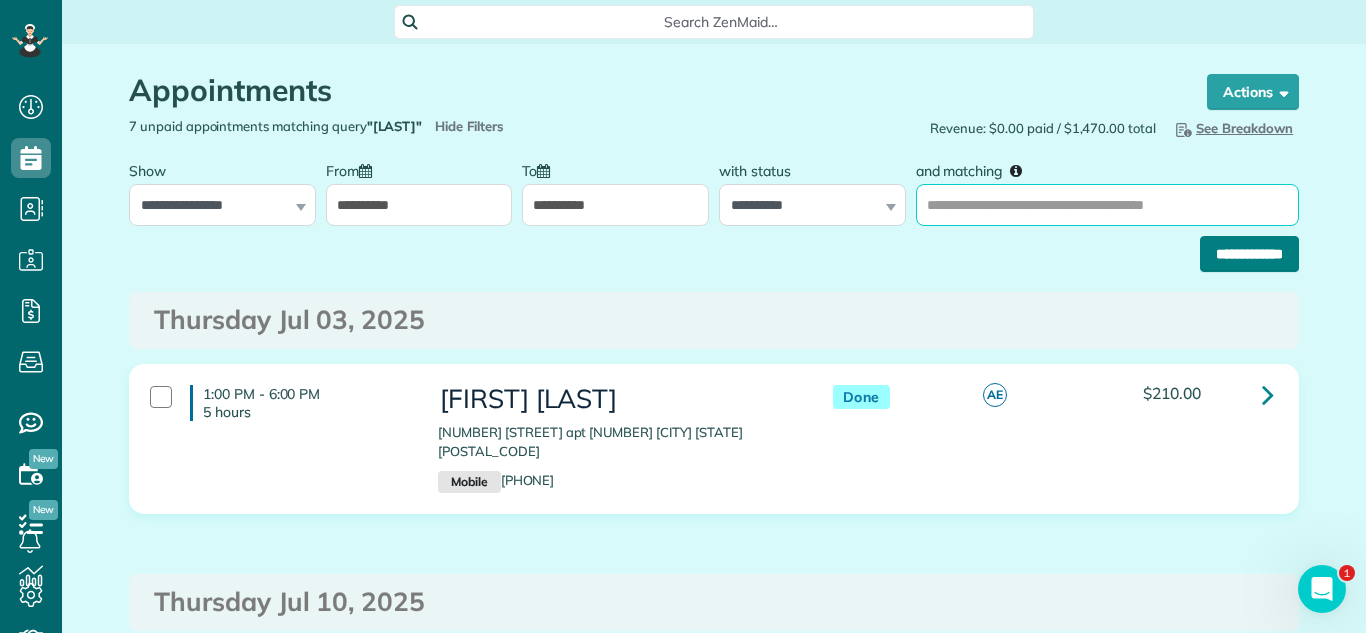 type 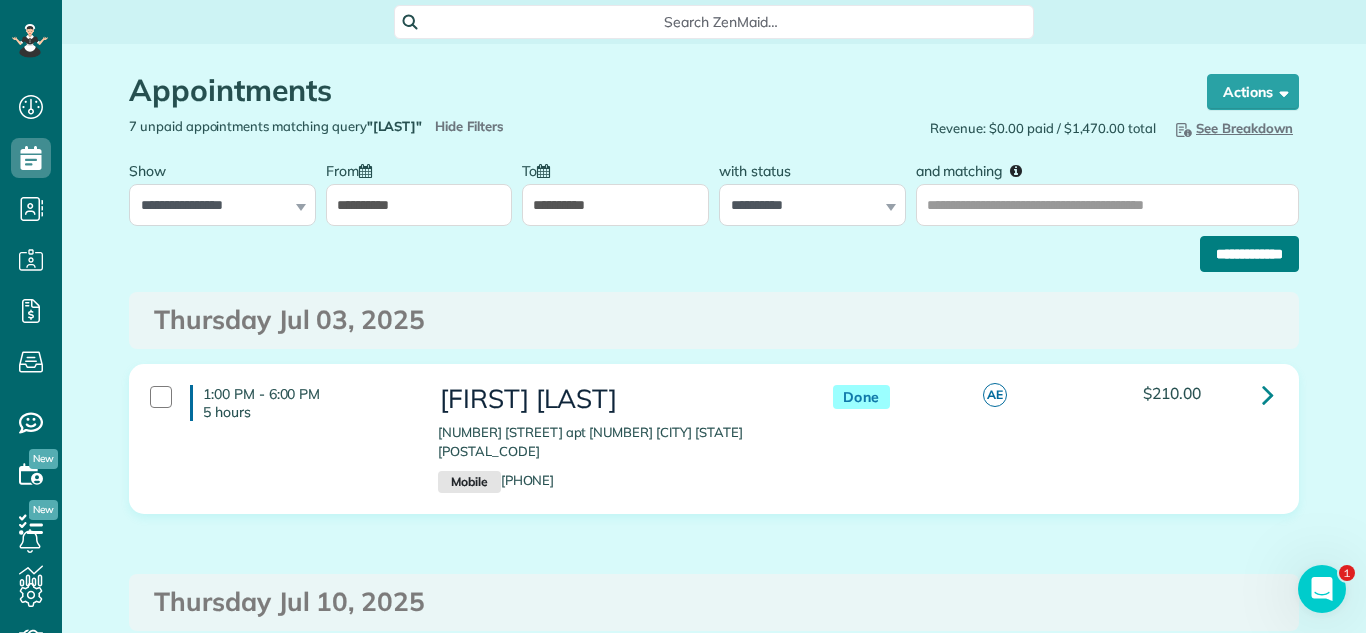click on "**********" at bounding box center (1249, 254) 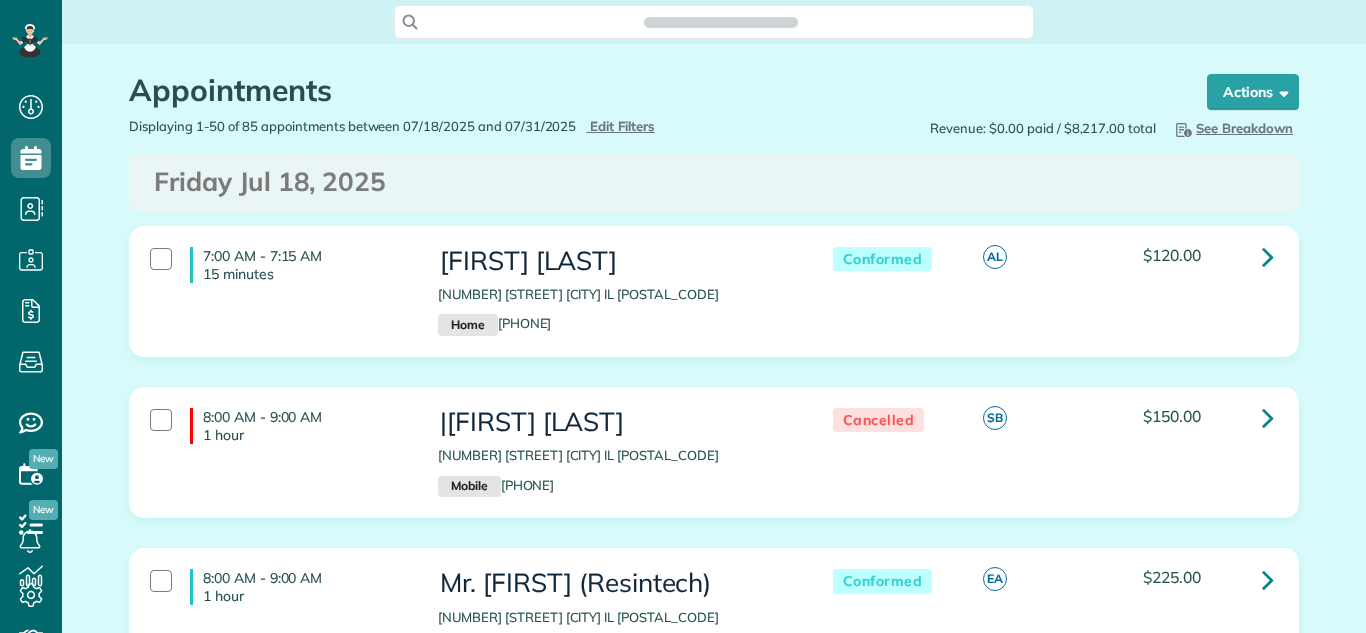scroll, scrollTop: 0, scrollLeft: 0, axis: both 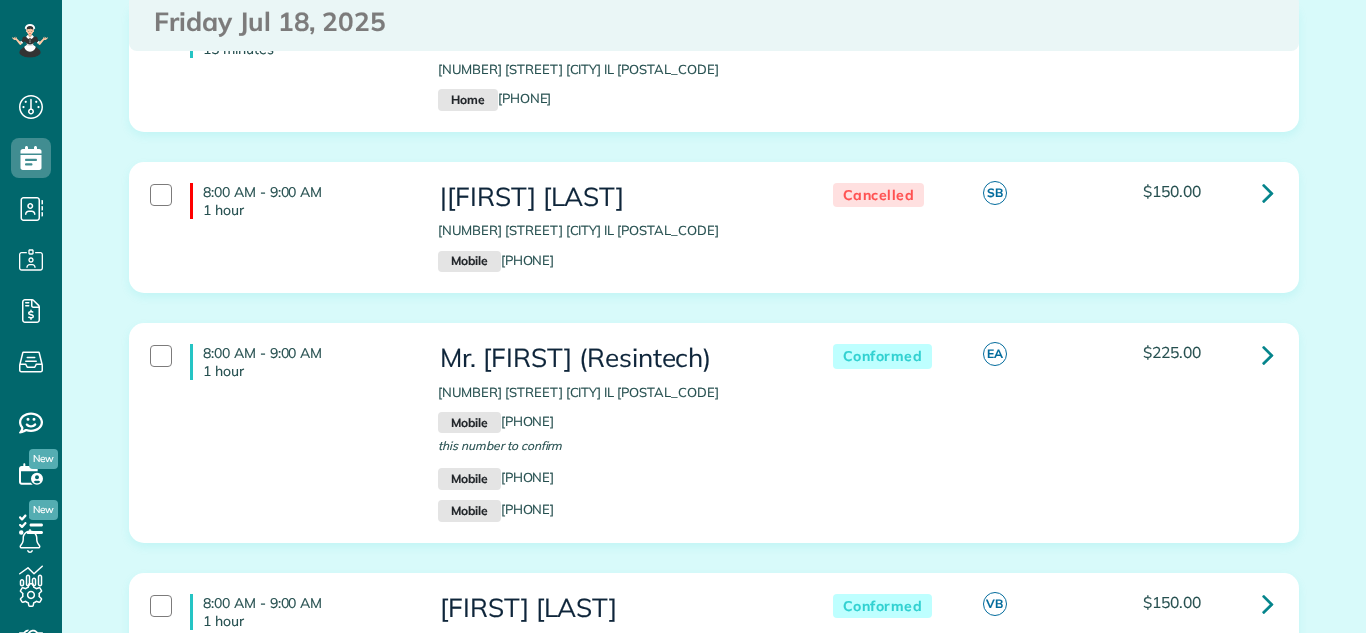click at bounding box center [1268, 32] 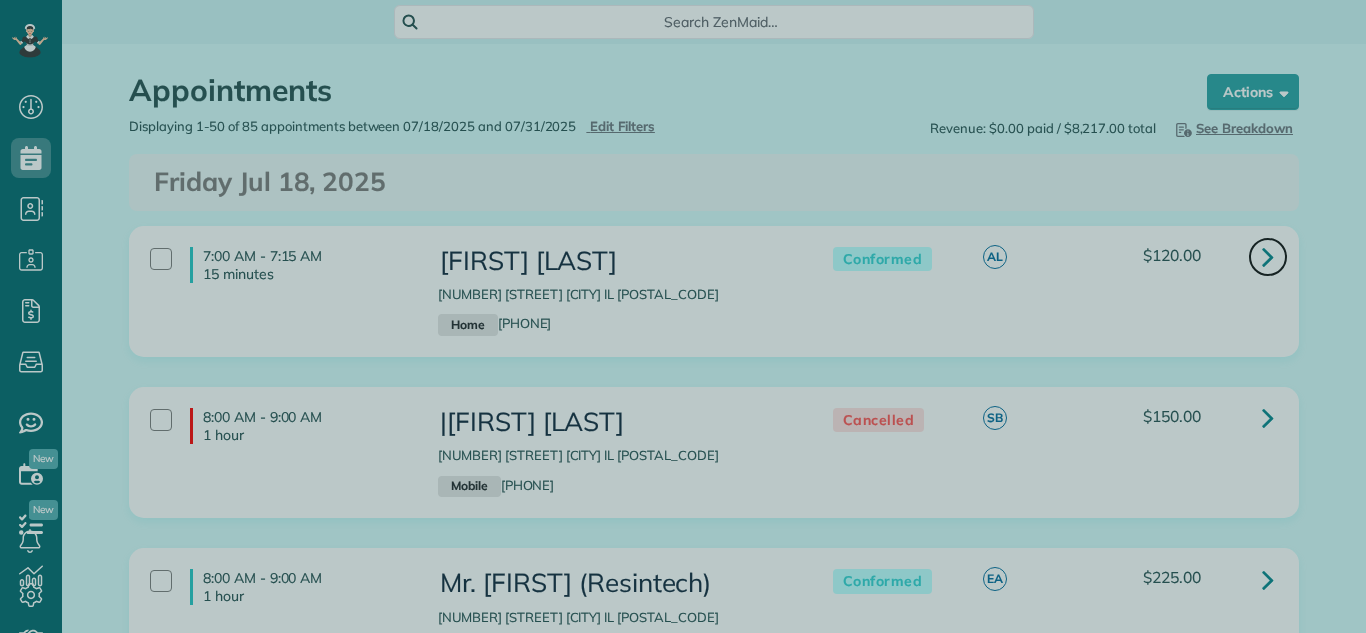 scroll, scrollTop: 633, scrollLeft: 62, axis: both 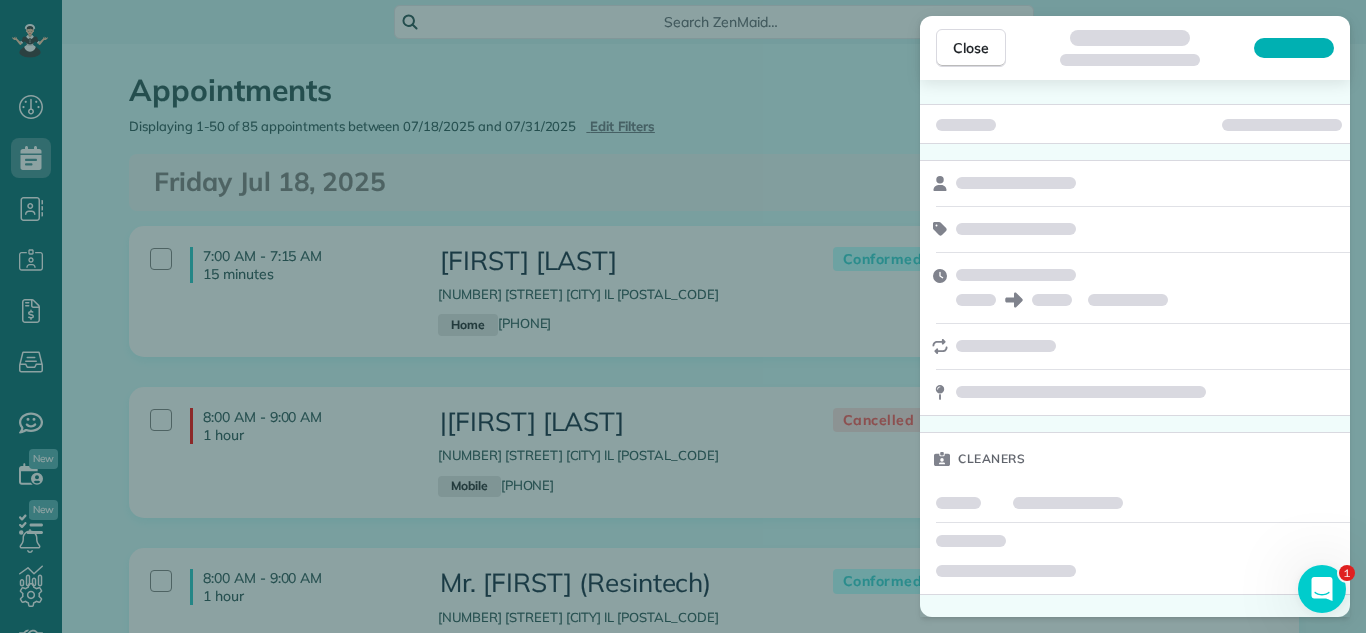 click at bounding box center [1294, 48] 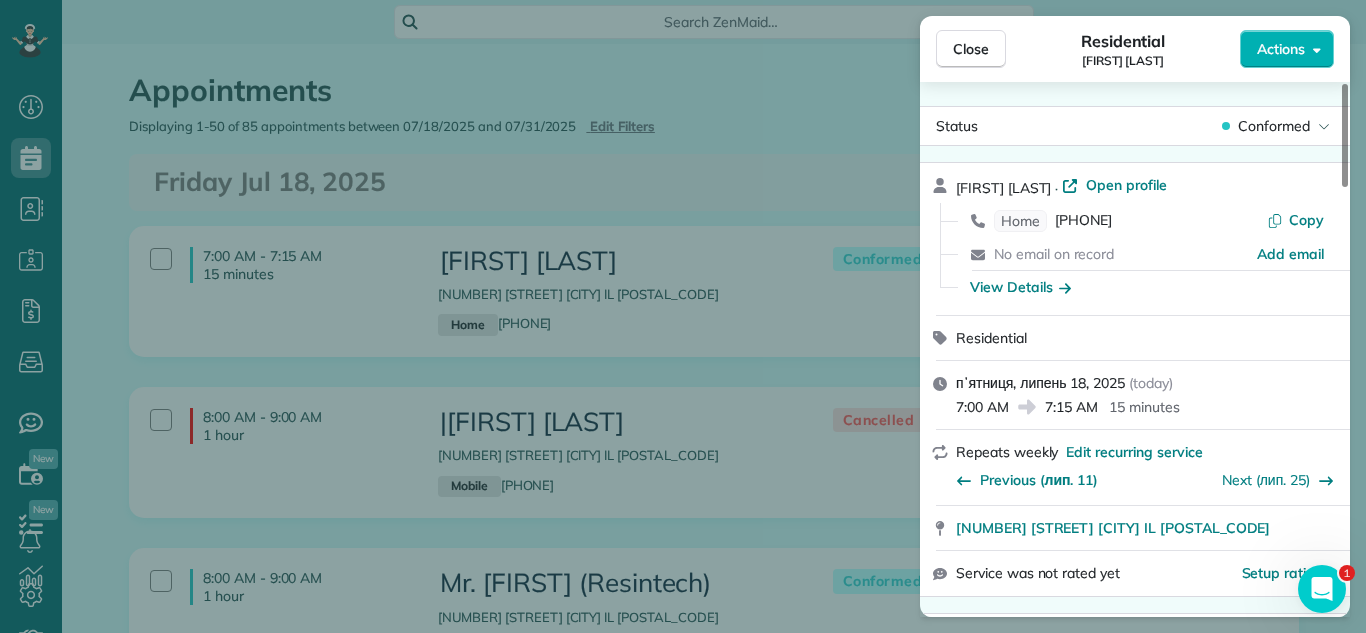 click on "Actions" at bounding box center (1281, 49) 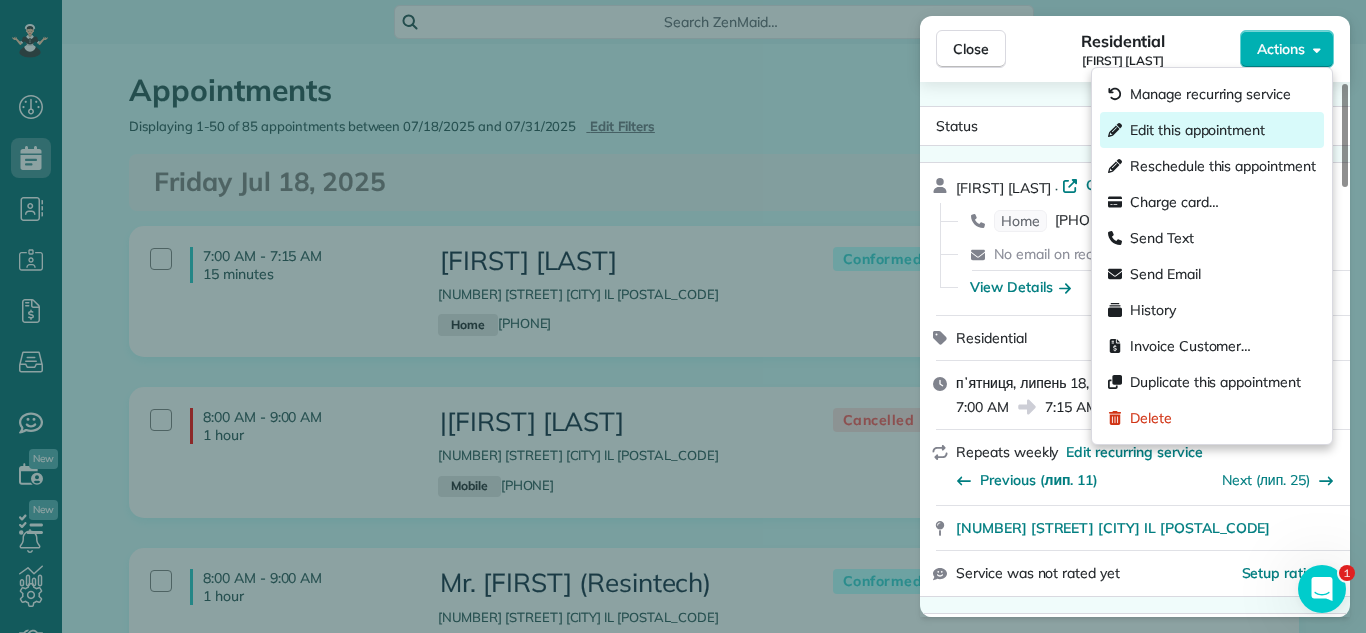 click on "Edit this appointment" at bounding box center (1212, 130) 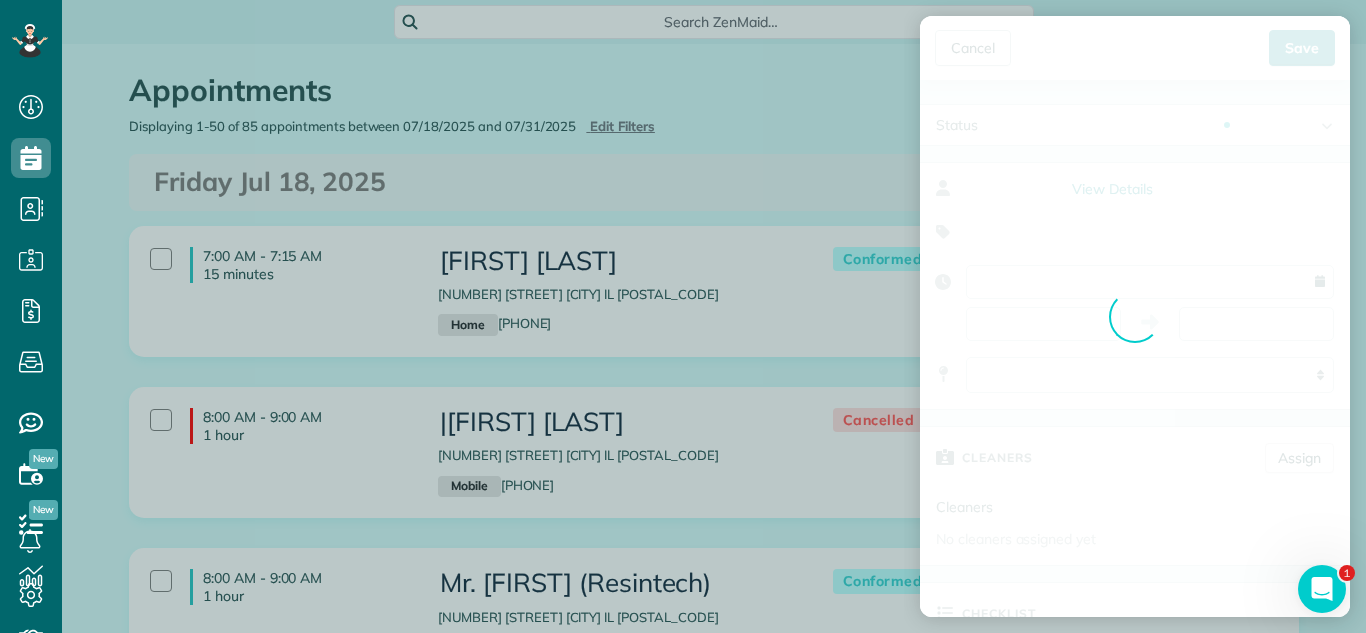 type on "**********" 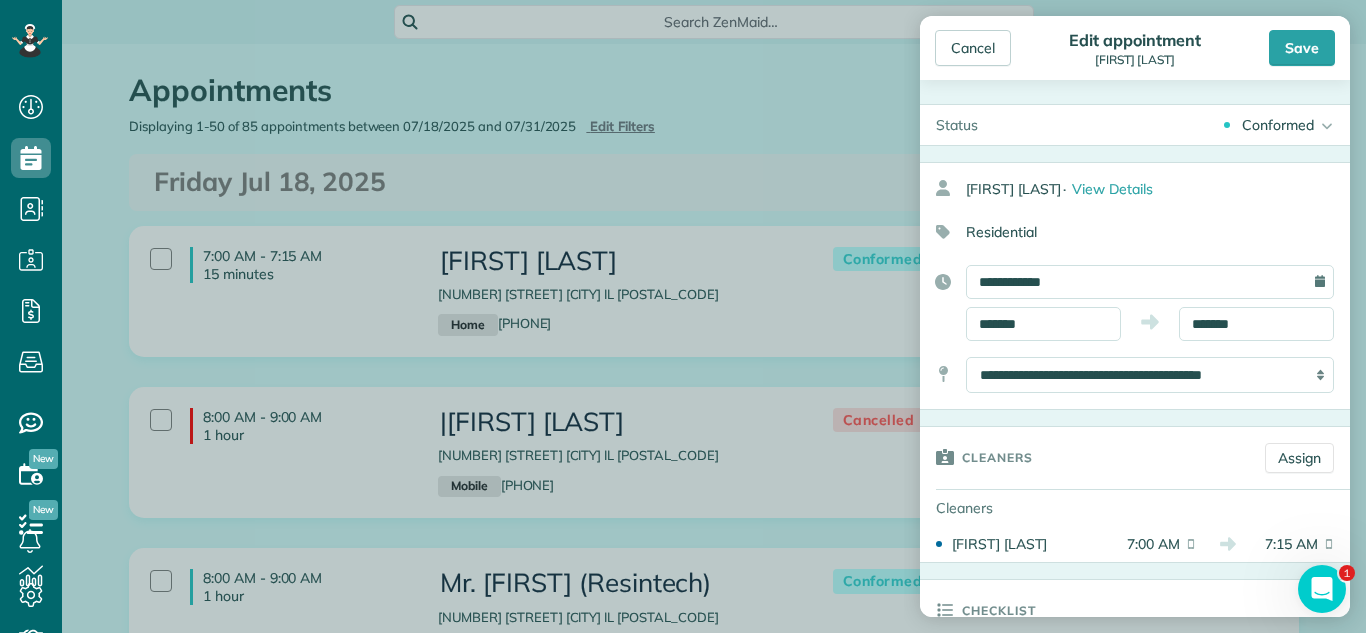 click on "Conformed" at bounding box center [1278, 125] 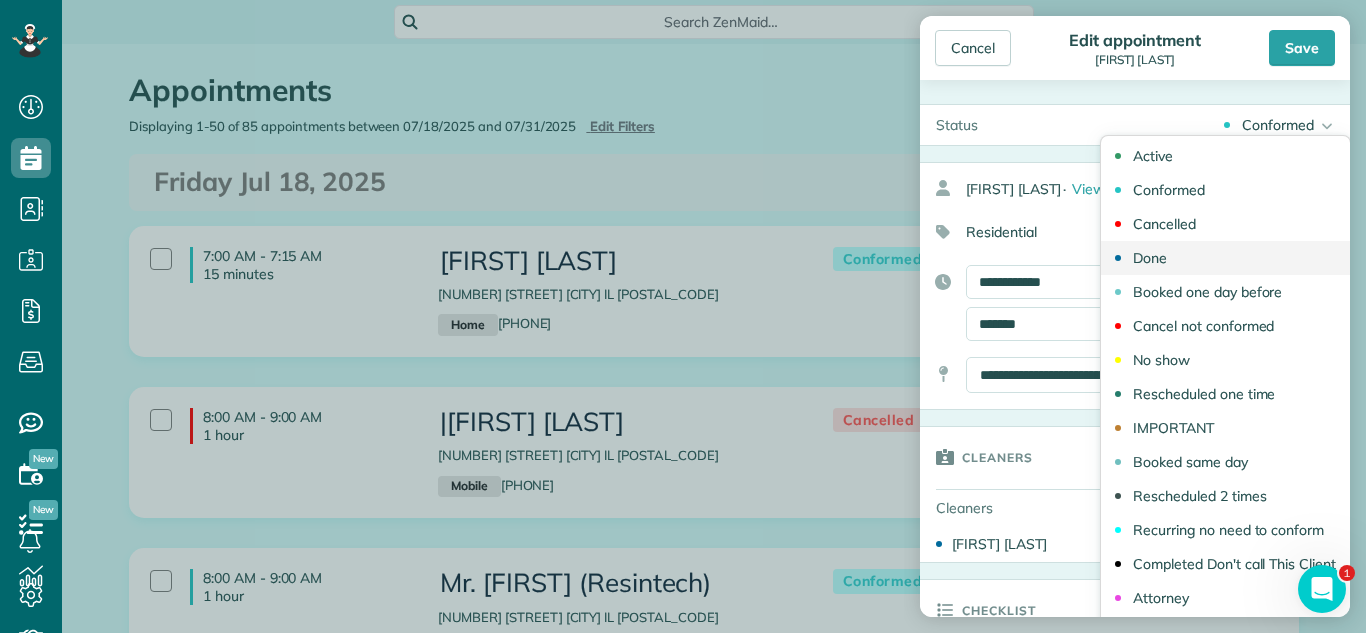 click on "Done" at bounding box center (1225, 258) 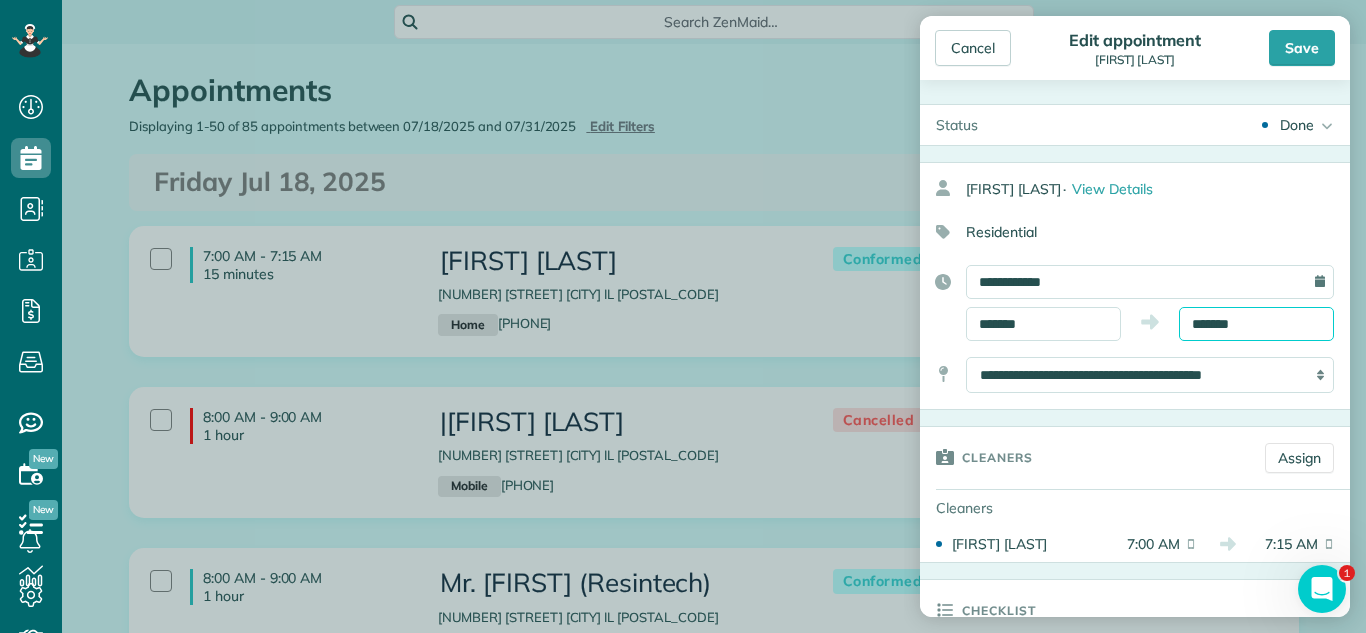 click on "Dashboard
Scheduling
Calendar View
List View
Dispatch View - Weekly scheduling (Beta)" at bounding box center (683, 316) 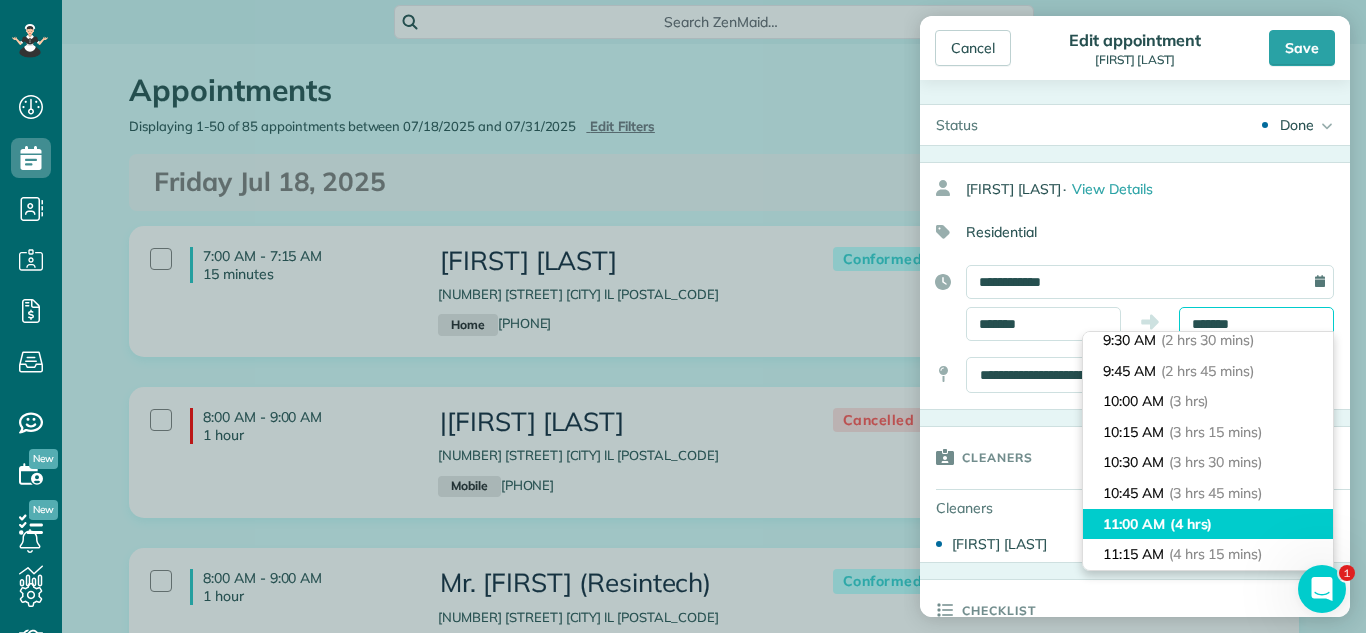 scroll, scrollTop: 314, scrollLeft: 0, axis: vertical 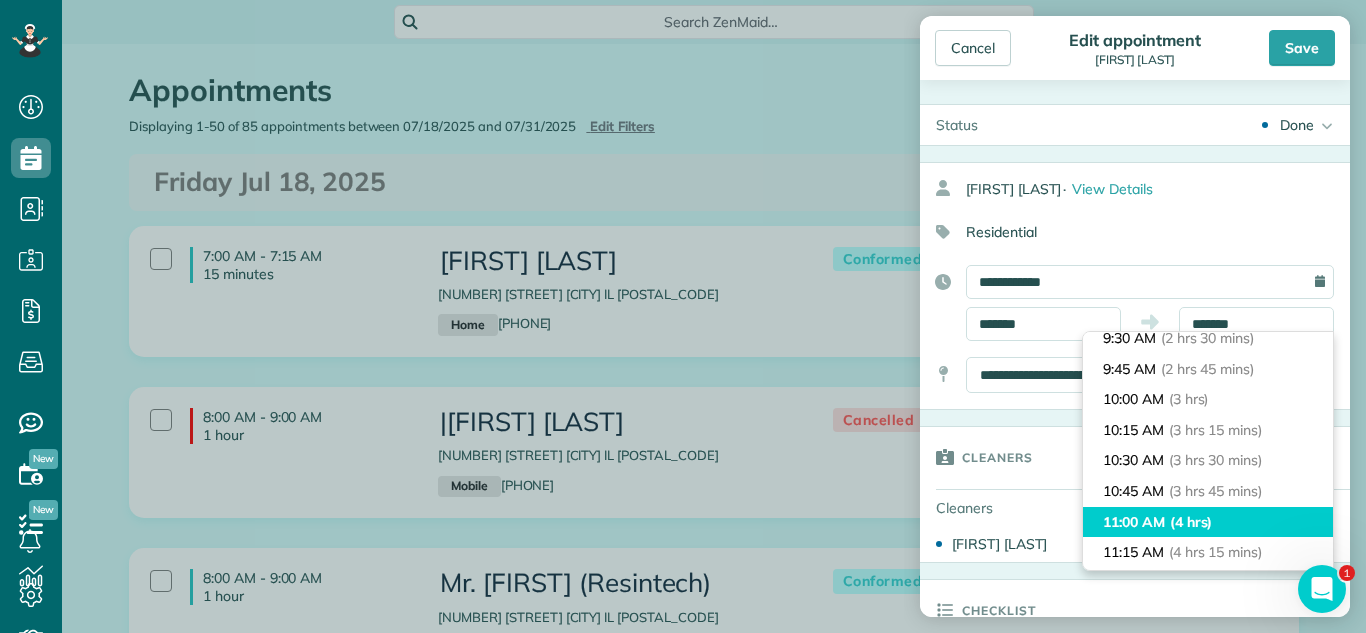 type on "********" 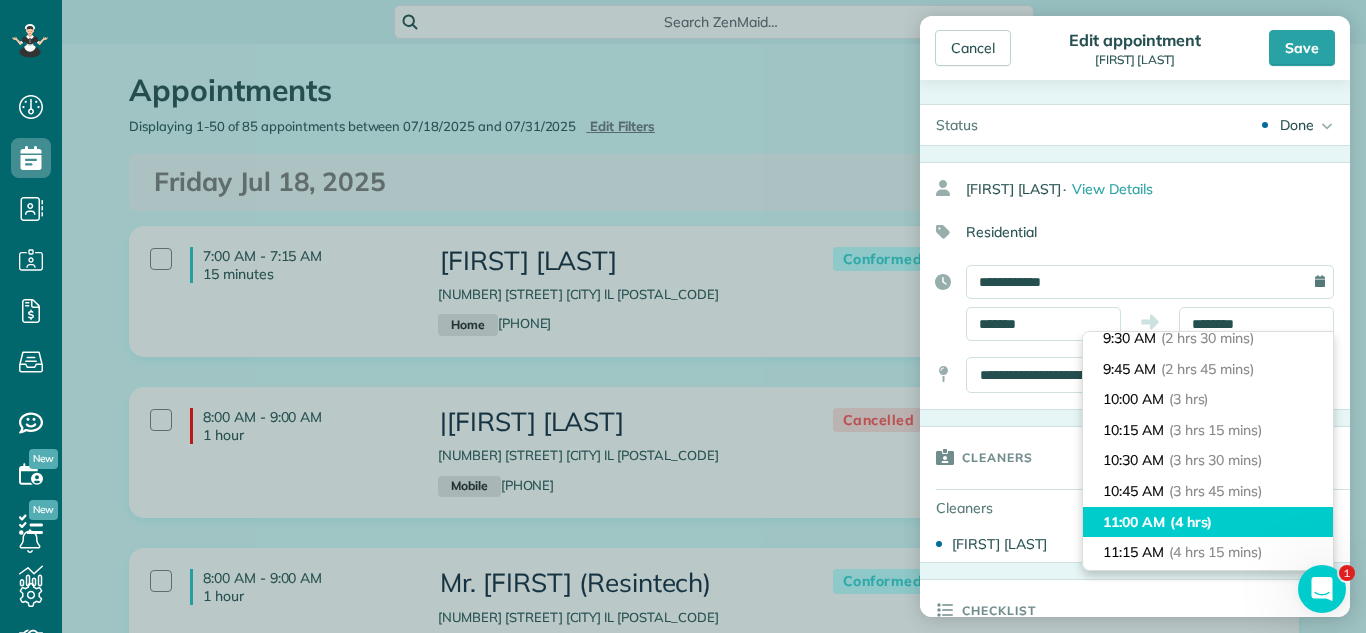 click on "(4 hrs)" at bounding box center (1191, 522) 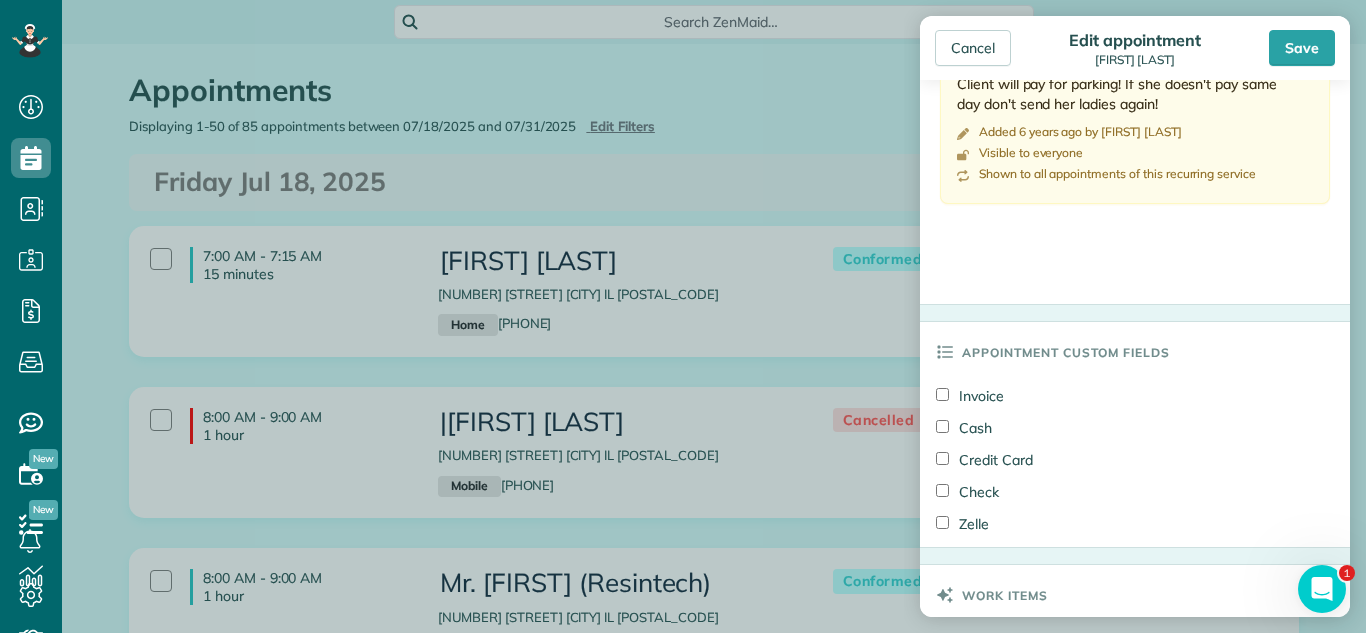 scroll, scrollTop: 1226, scrollLeft: 0, axis: vertical 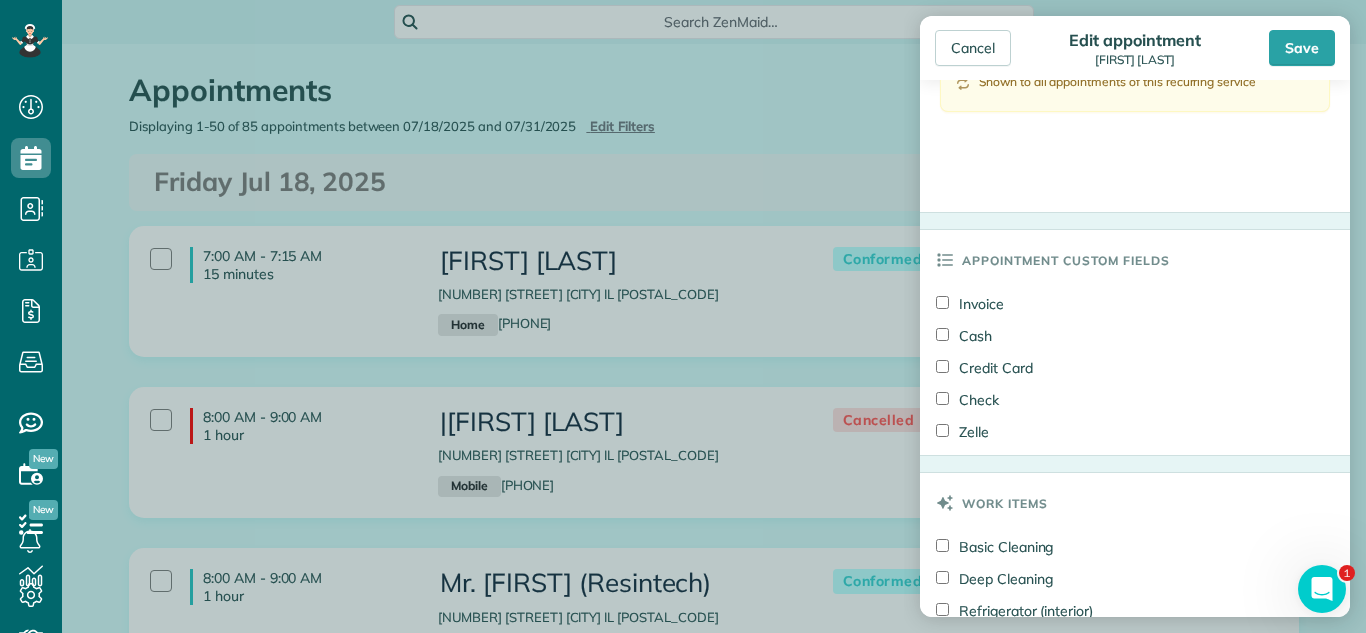click on "Credit Card" at bounding box center (984, 368) 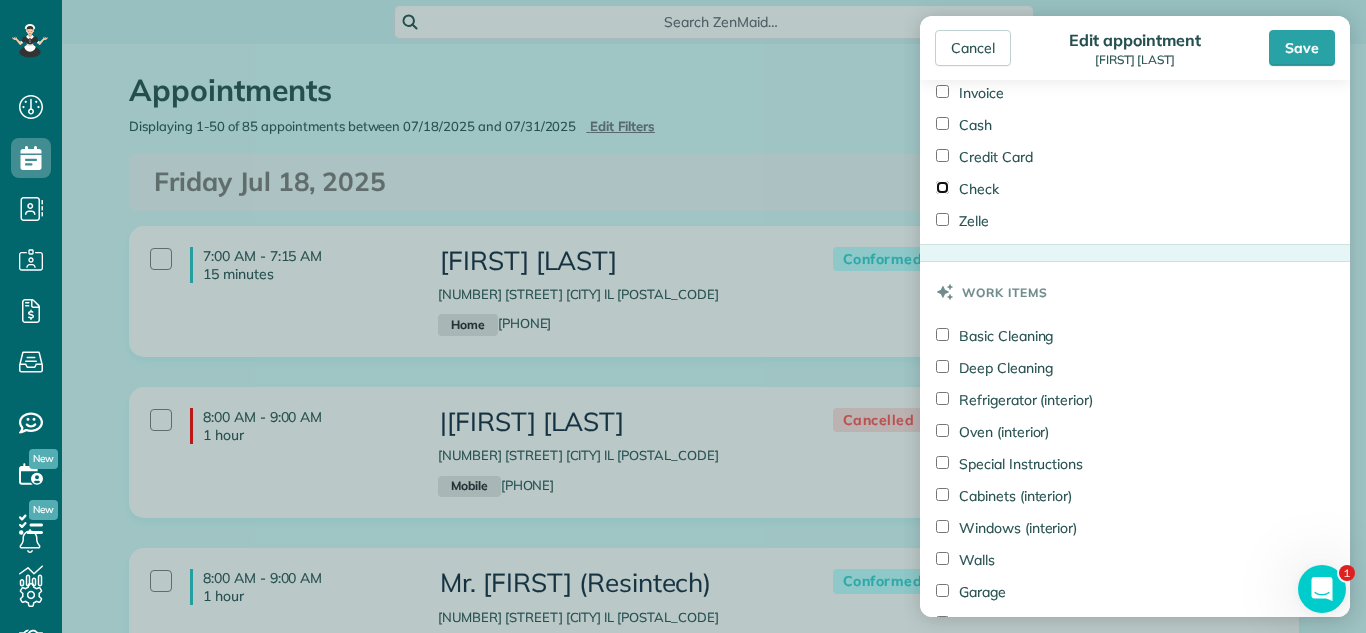 scroll, scrollTop: 1815, scrollLeft: 0, axis: vertical 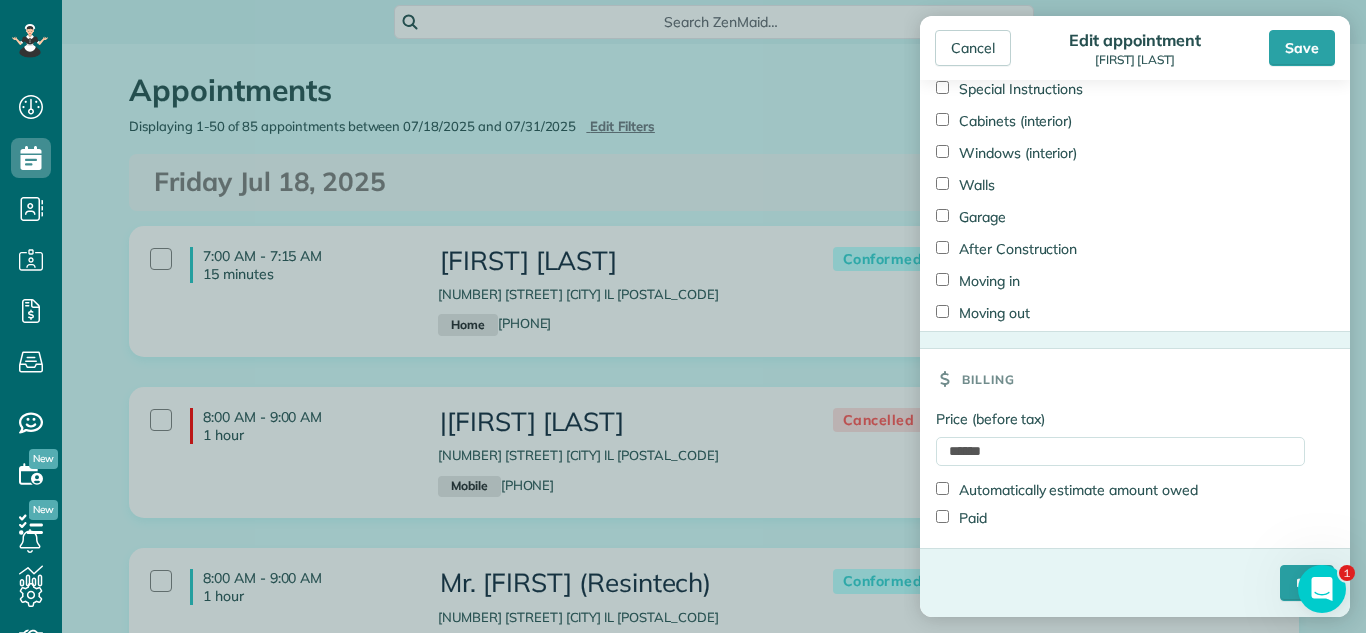 click on "Paid" at bounding box center [961, 518] 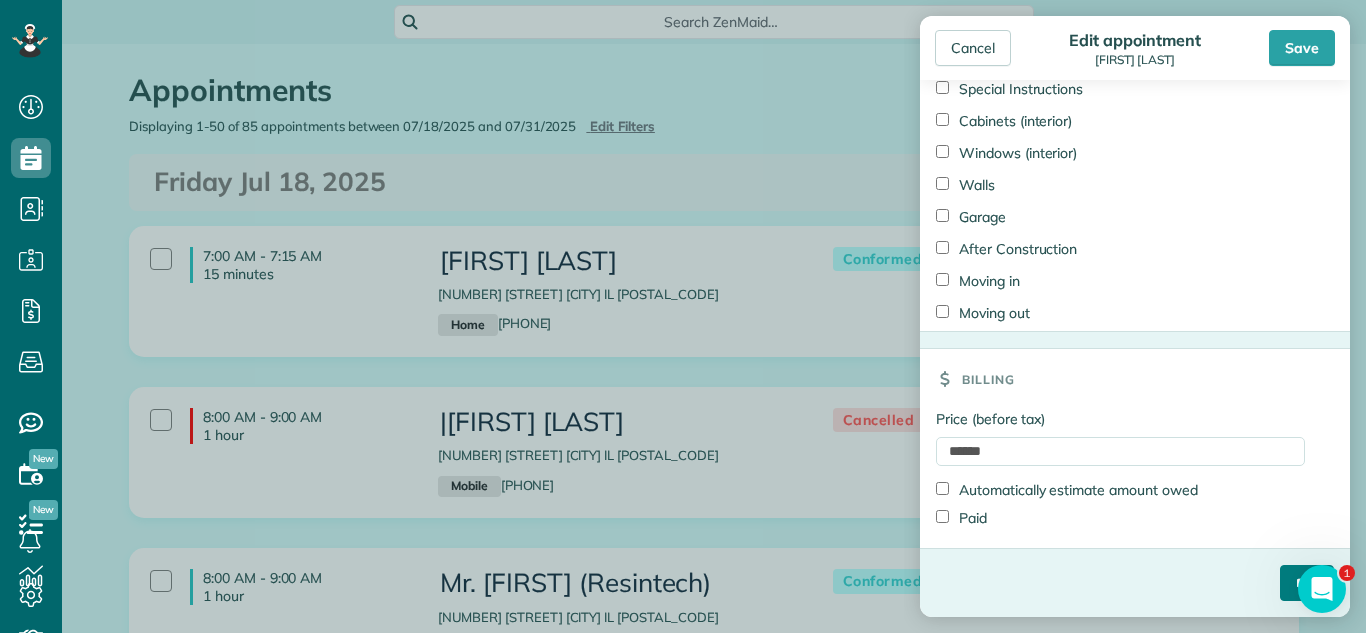click on "****" at bounding box center [1307, 583] 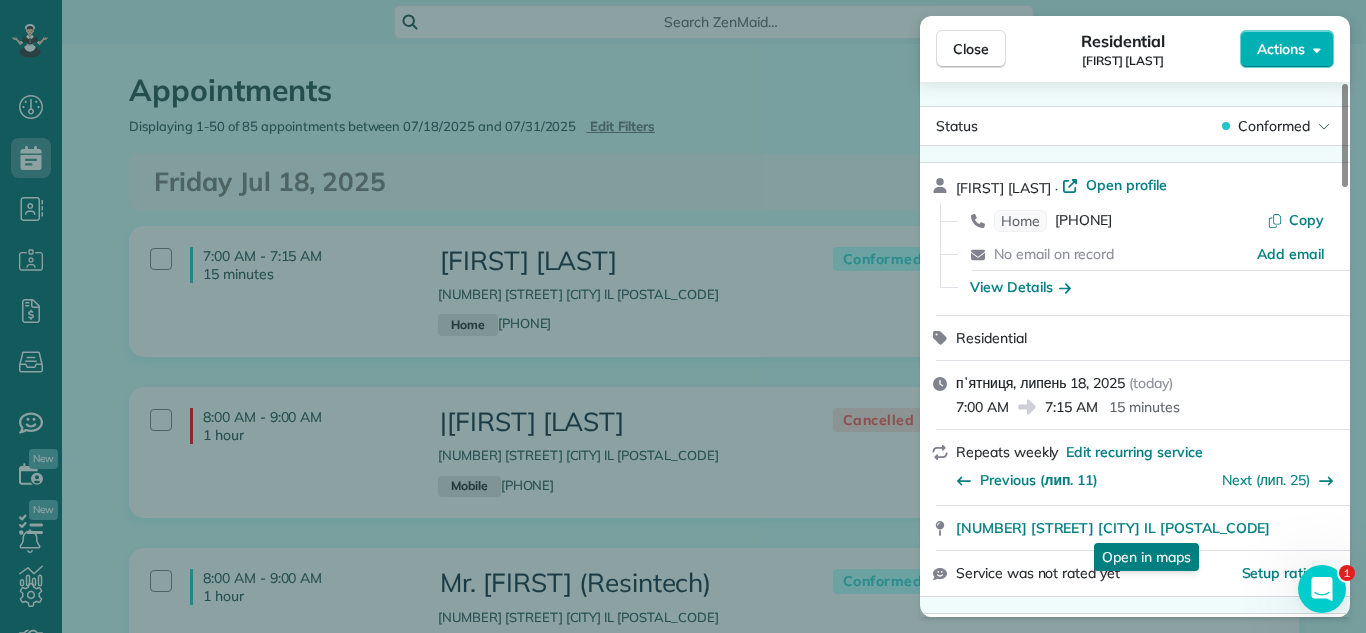 scroll, scrollTop: 10, scrollLeft: 0, axis: vertical 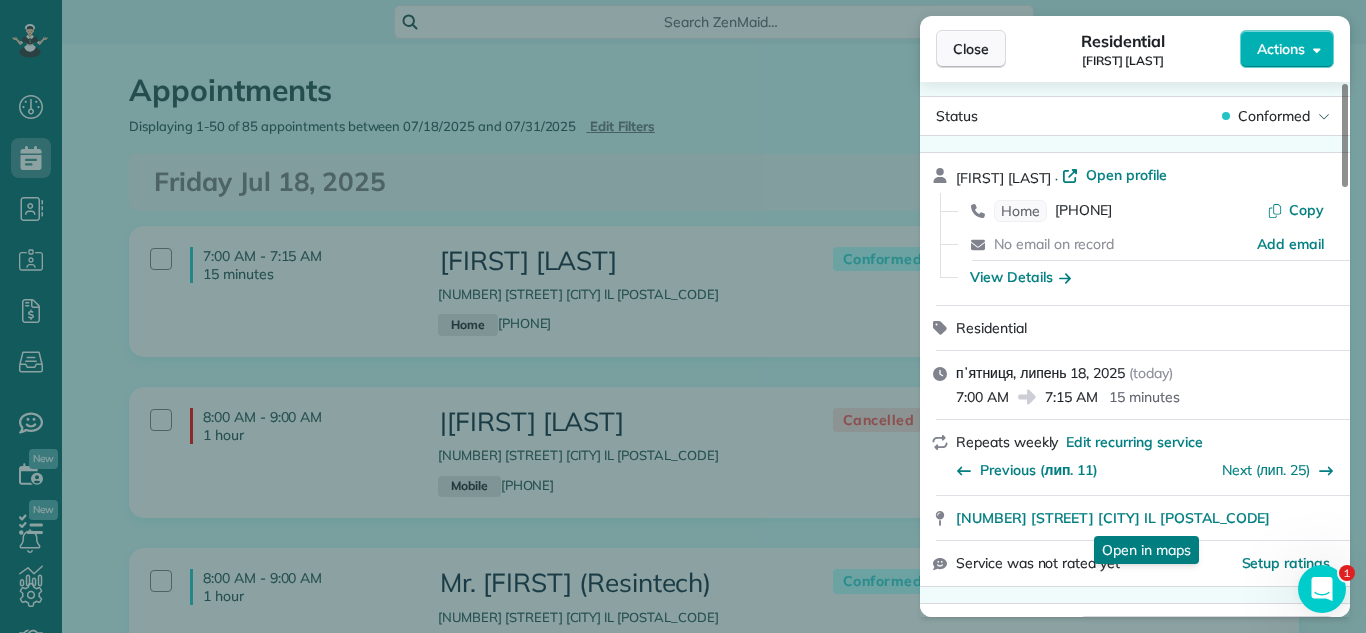 click on "Close" at bounding box center [971, 49] 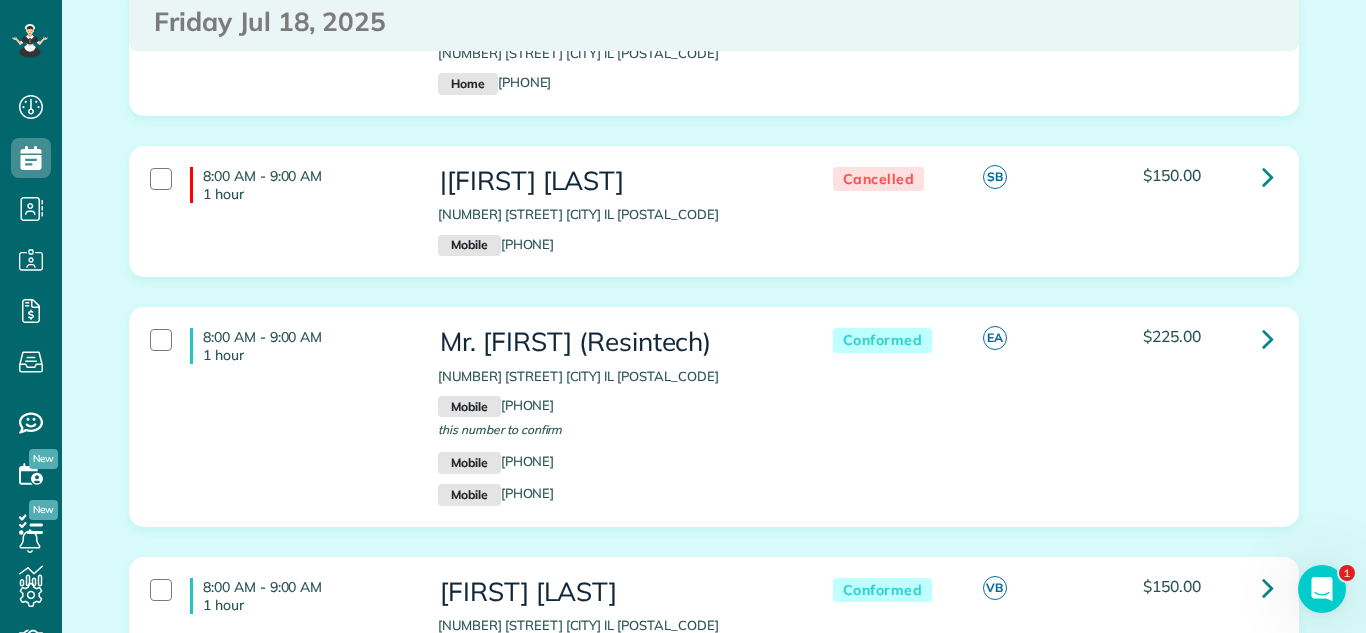 scroll, scrollTop: 251, scrollLeft: 0, axis: vertical 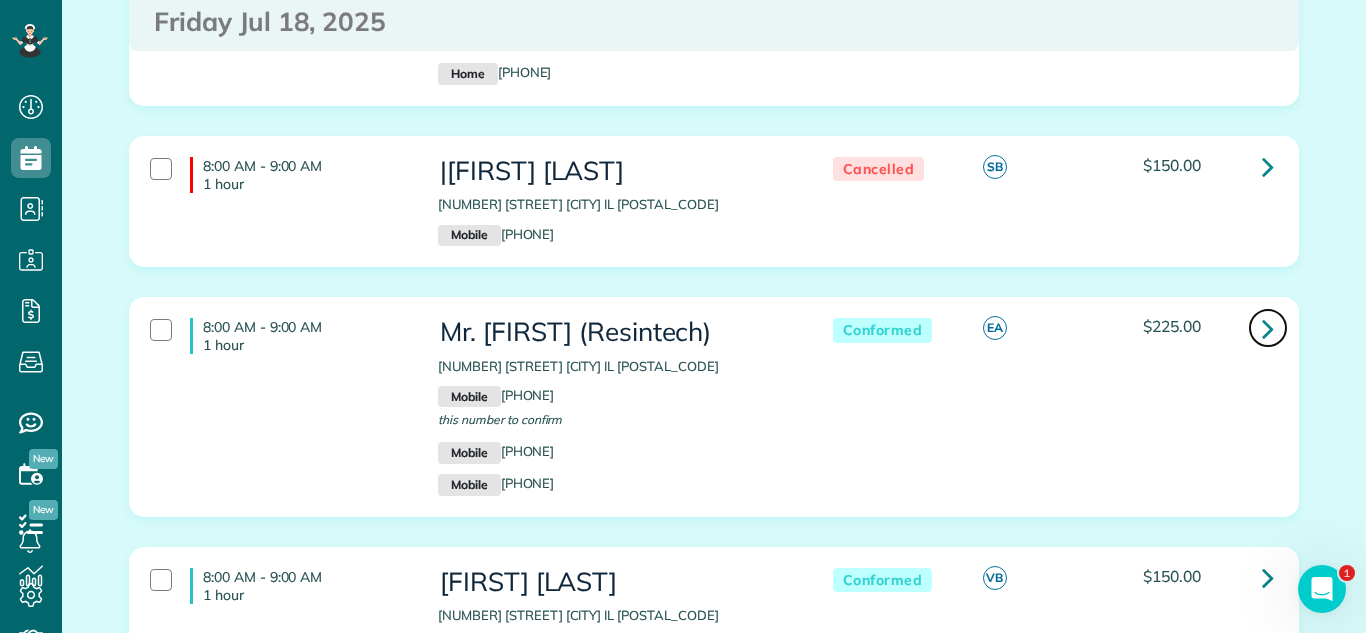 click at bounding box center (1268, 328) 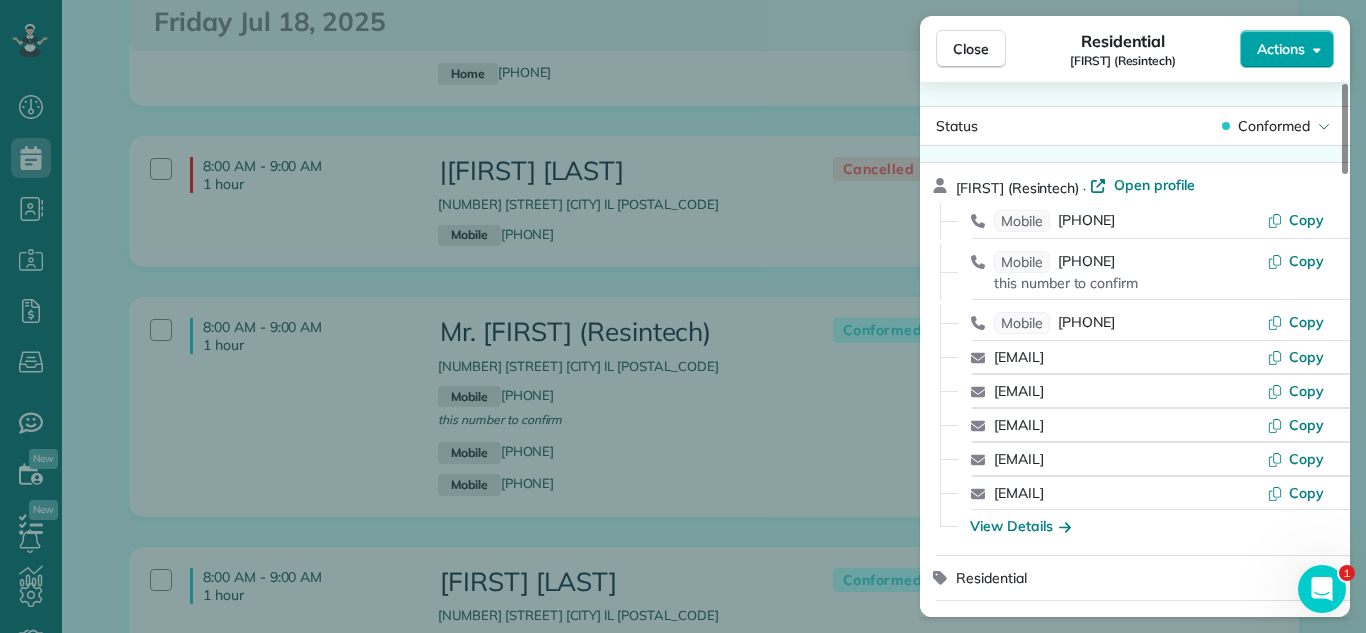 click on "Actions" at bounding box center [1287, 49] 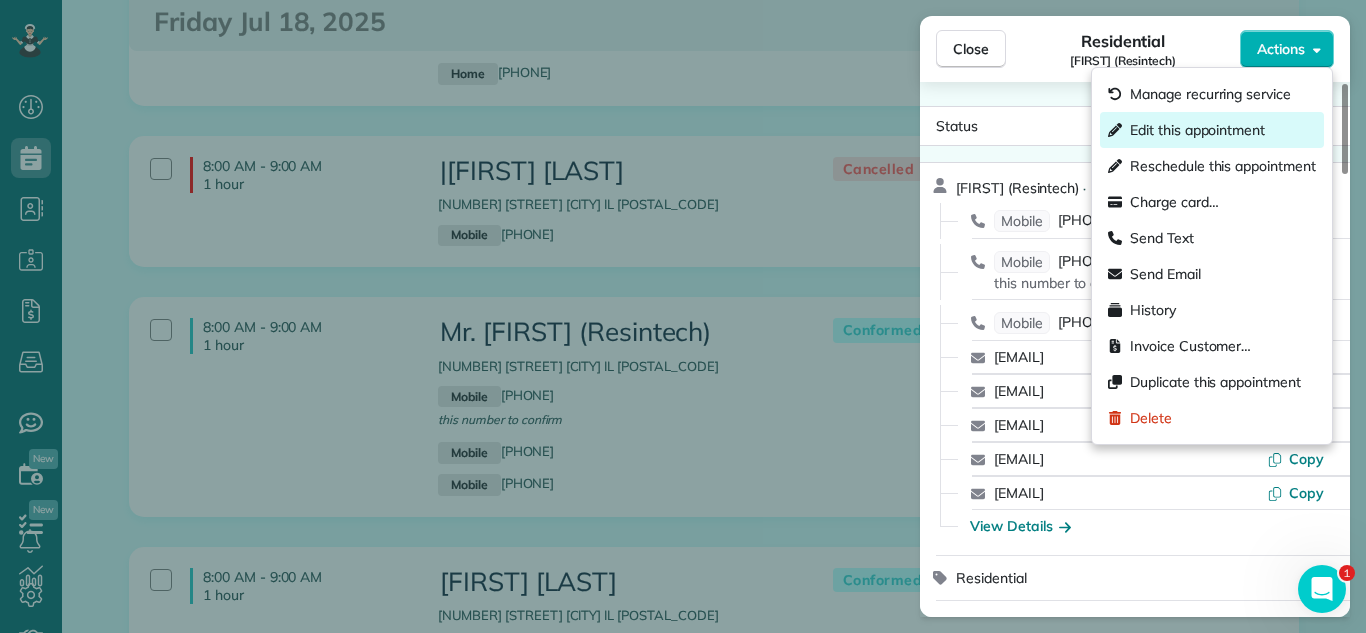 click on "Edit this appointment" at bounding box center (1197, 130) 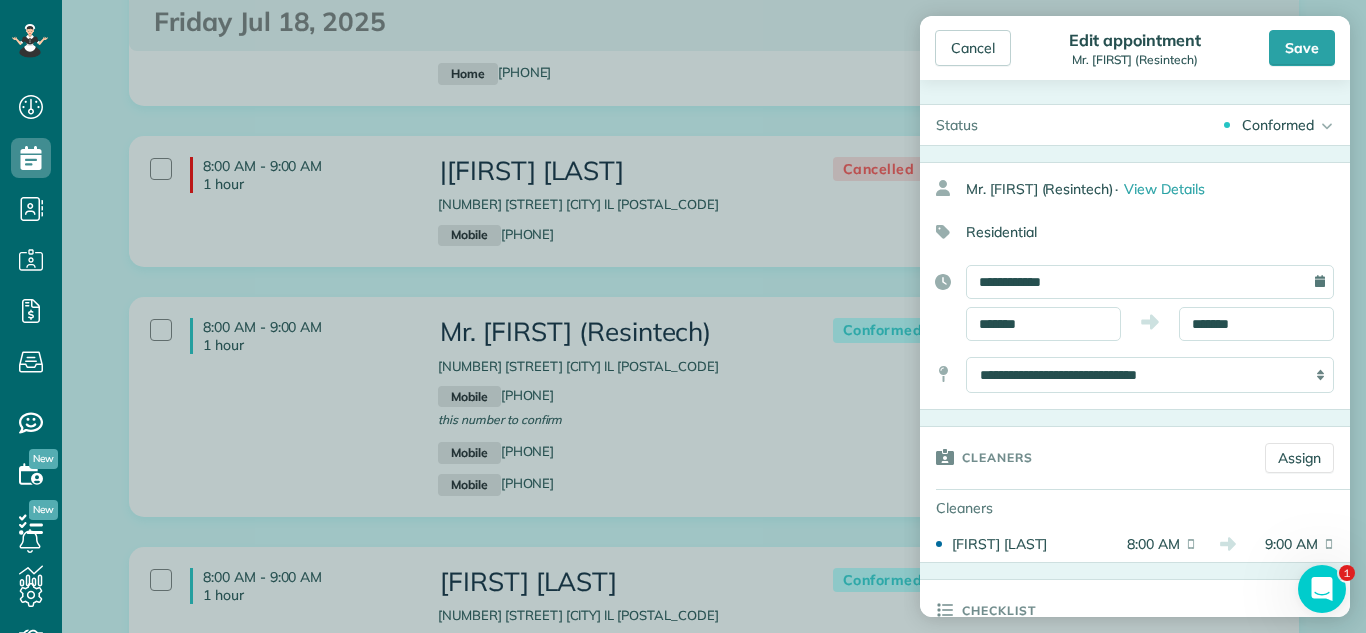 drag, startPoint x: 1304, startPoint y: 120, endPoint x: 1226, endPoint y: 222, distance: 128.40561 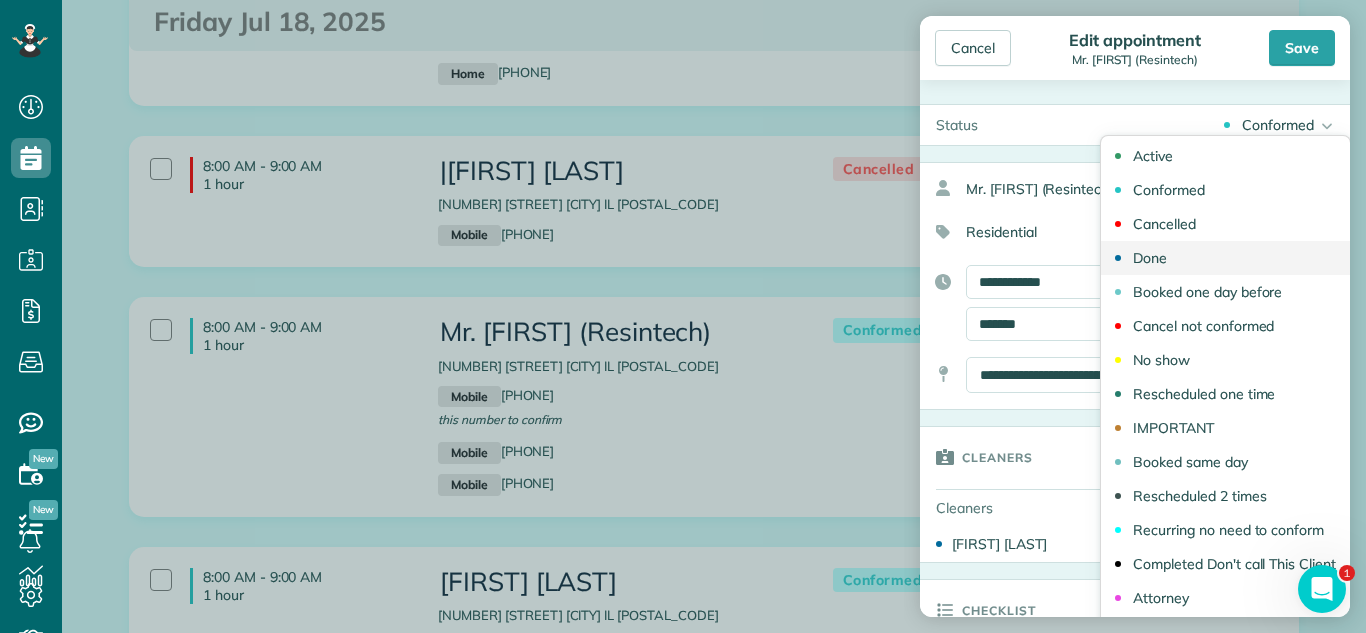 click on "Done" at bounding box center [1225, 258] 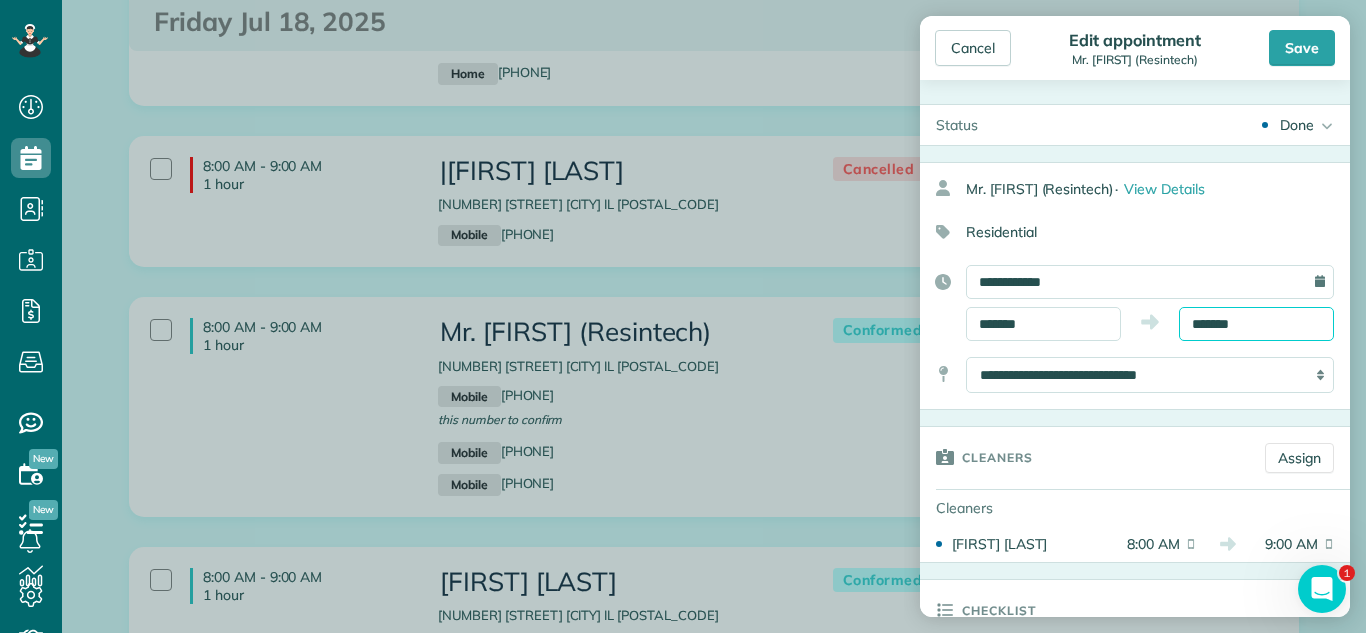 click on "*******" at bounding box center (1256, 324) 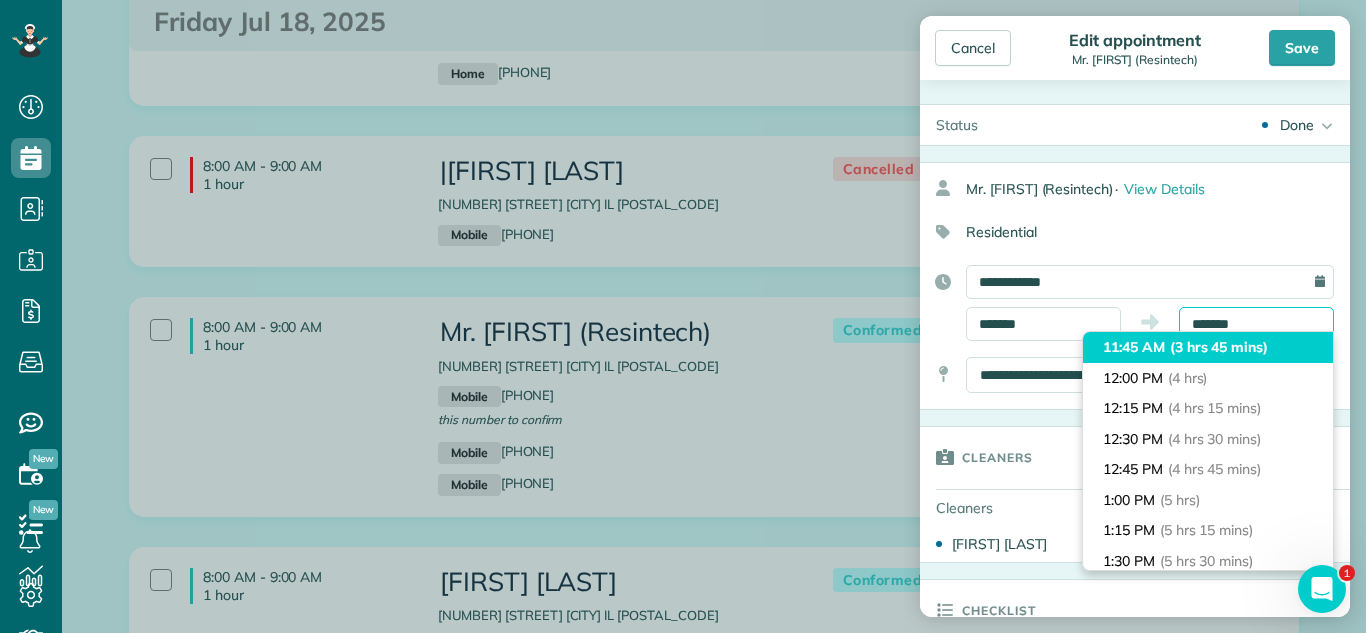 scroll, scrollTop: 478, scrollLeft: 0, axis: vertical 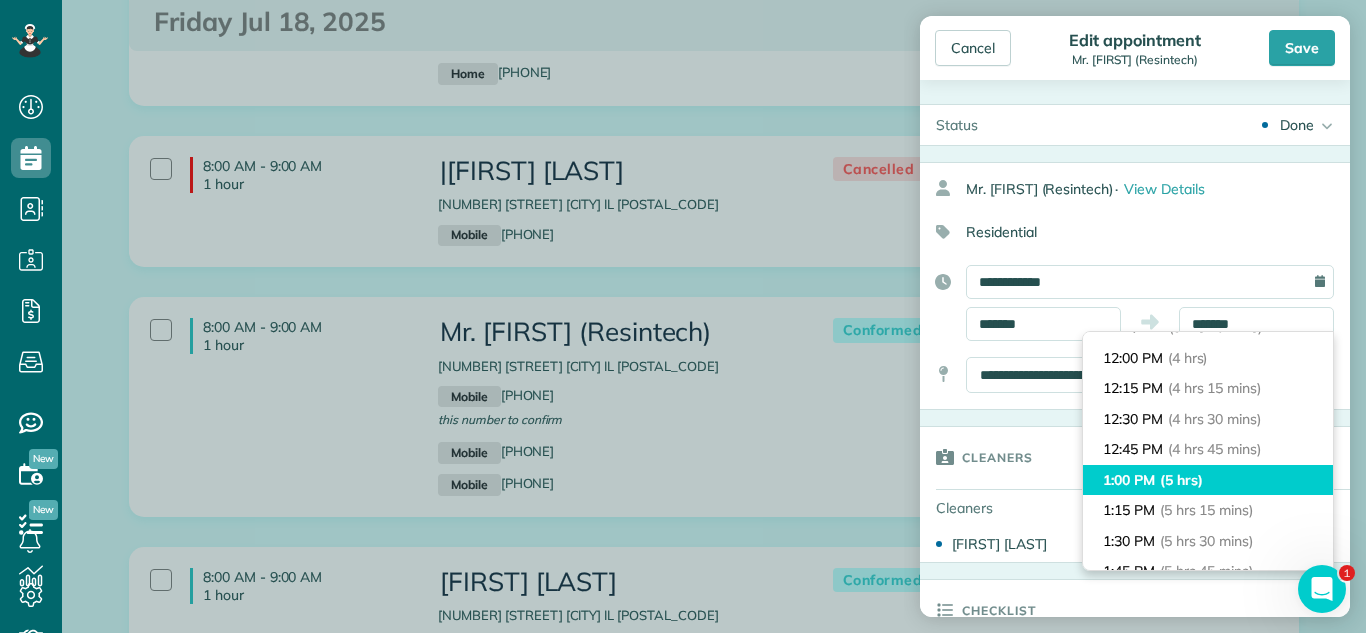 type on "*******" 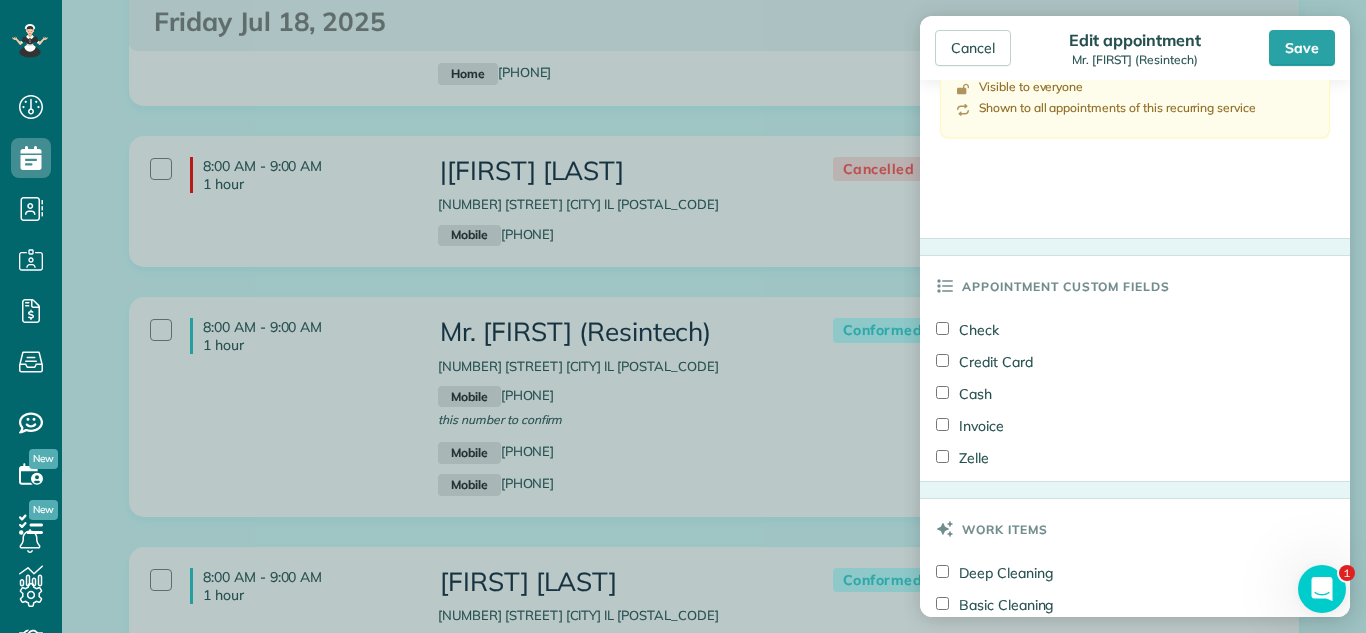 scroll, scrollTop: 1336, scrollLeft: 0, axis: vertical 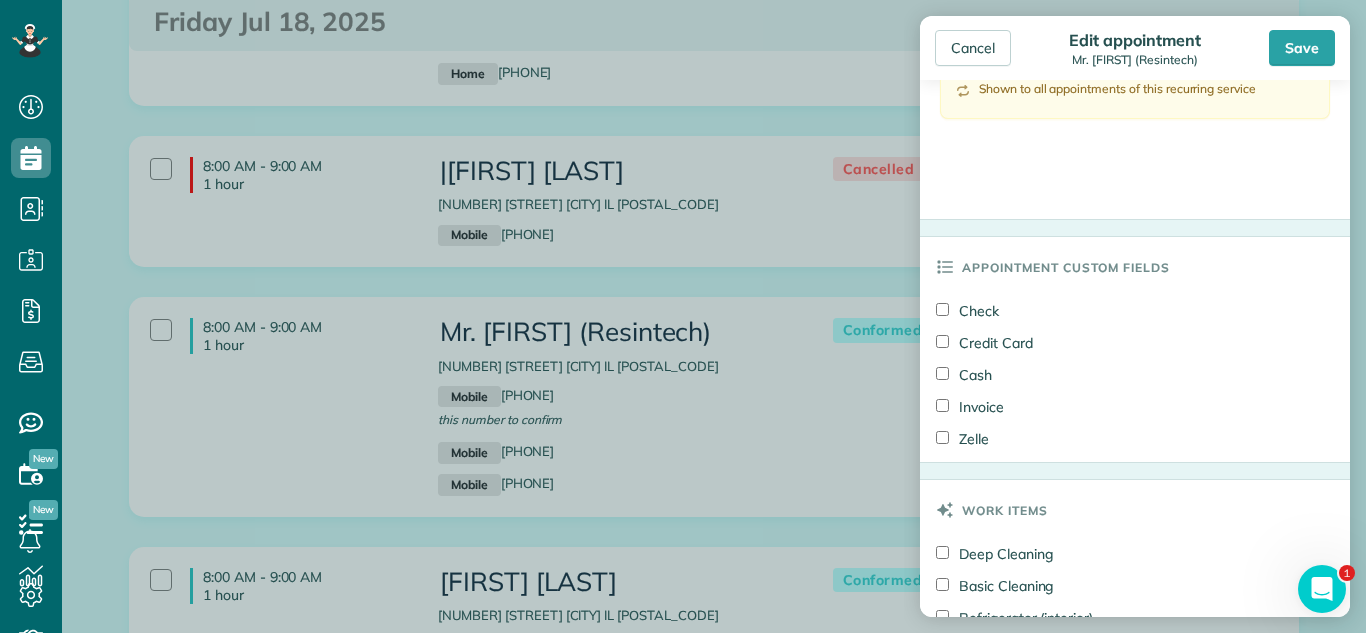 click on "Credit Card" at bounding box center [984, 343] 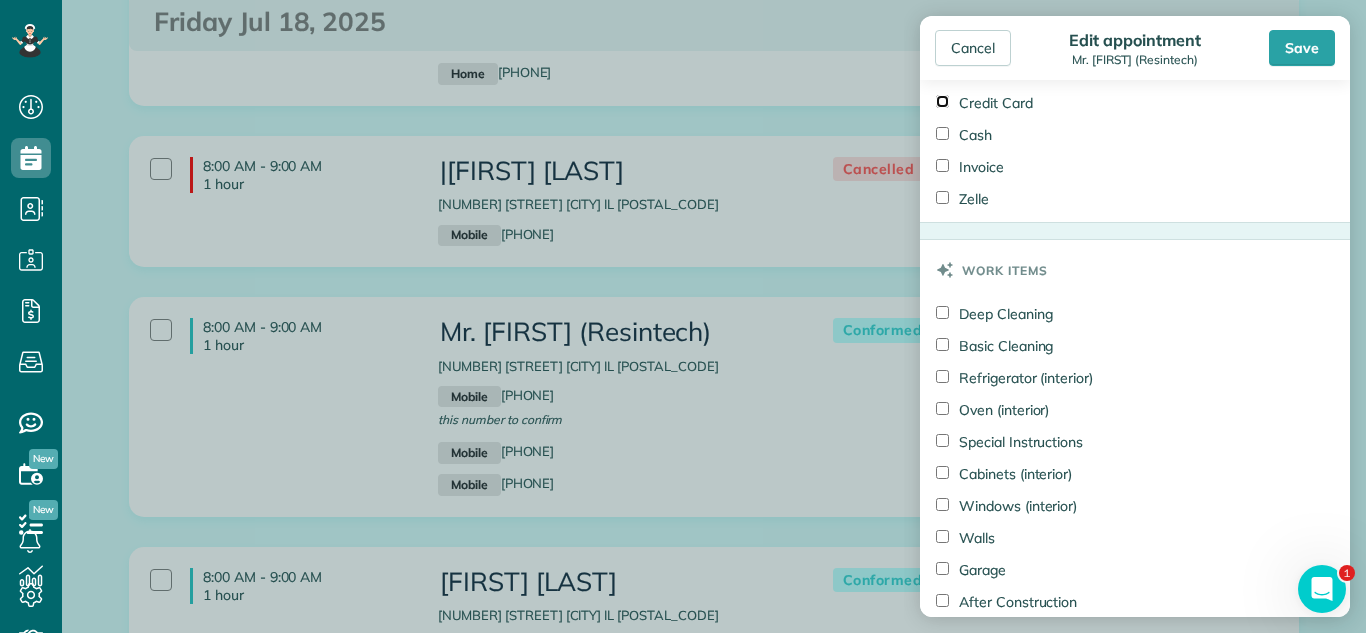 scroll, scrollTop: 1704, scrollLeft: 0, axis: vertical 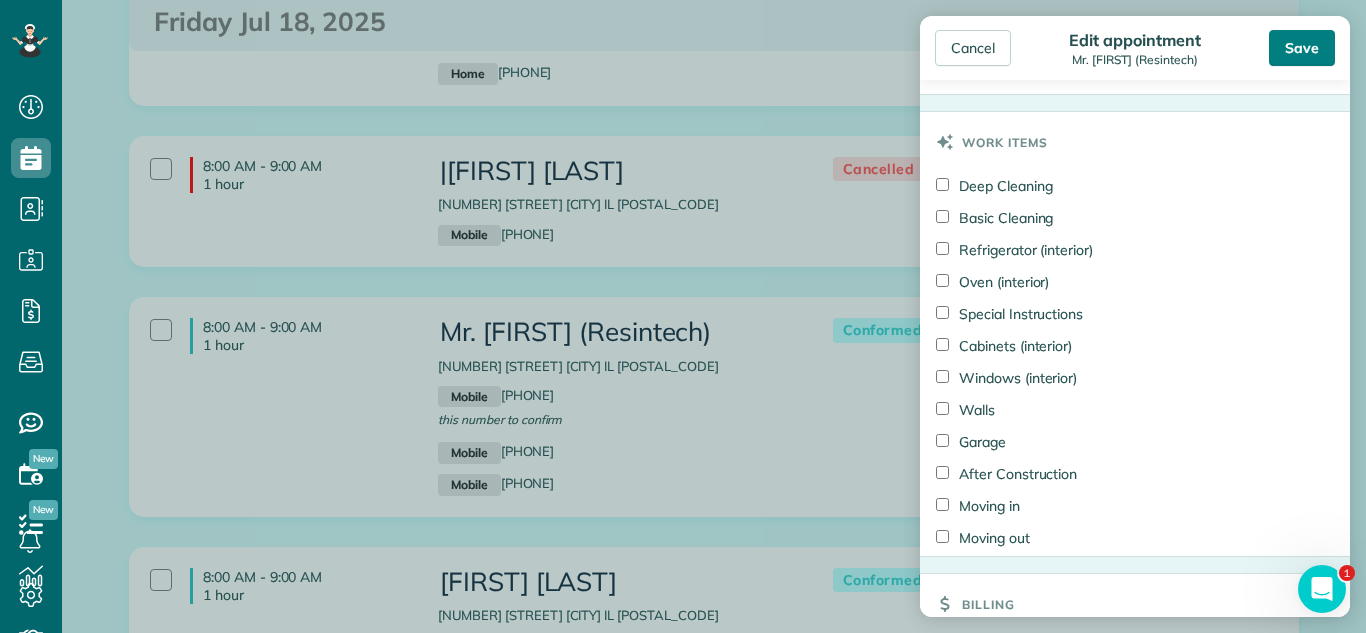 click on "Save" at bounding box center (1302, 48) 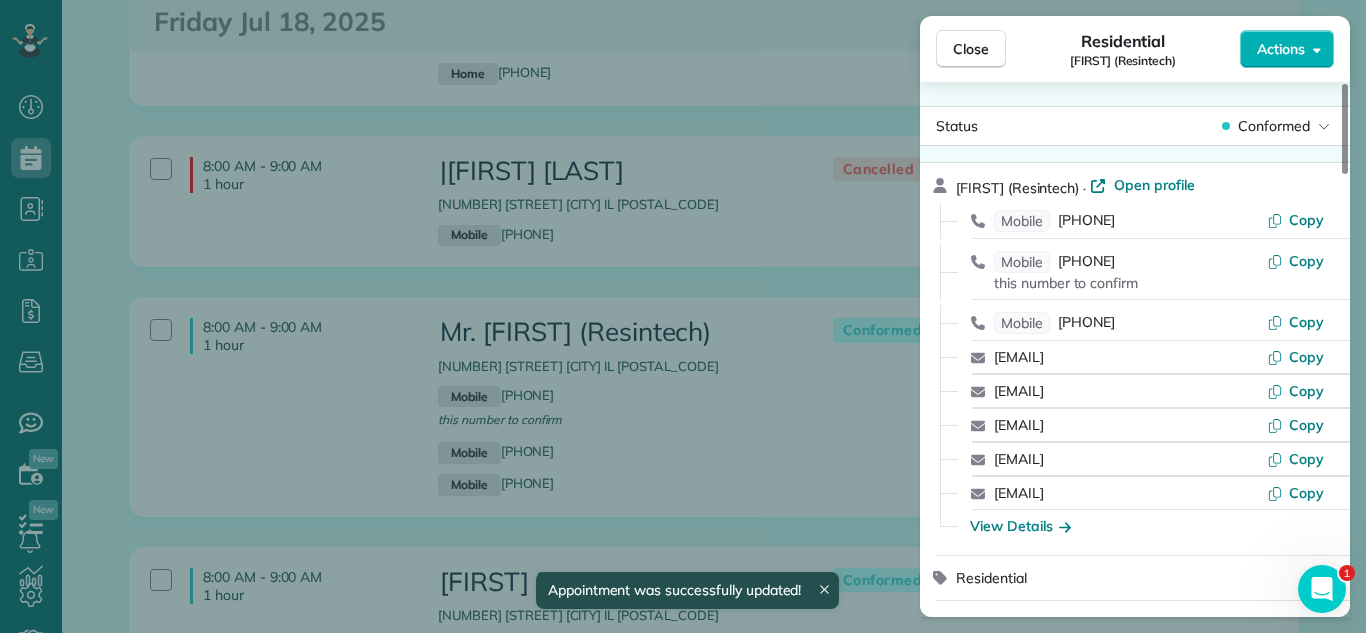 scroll, scrollTop: 0, scrollLeft: 0, axis: both 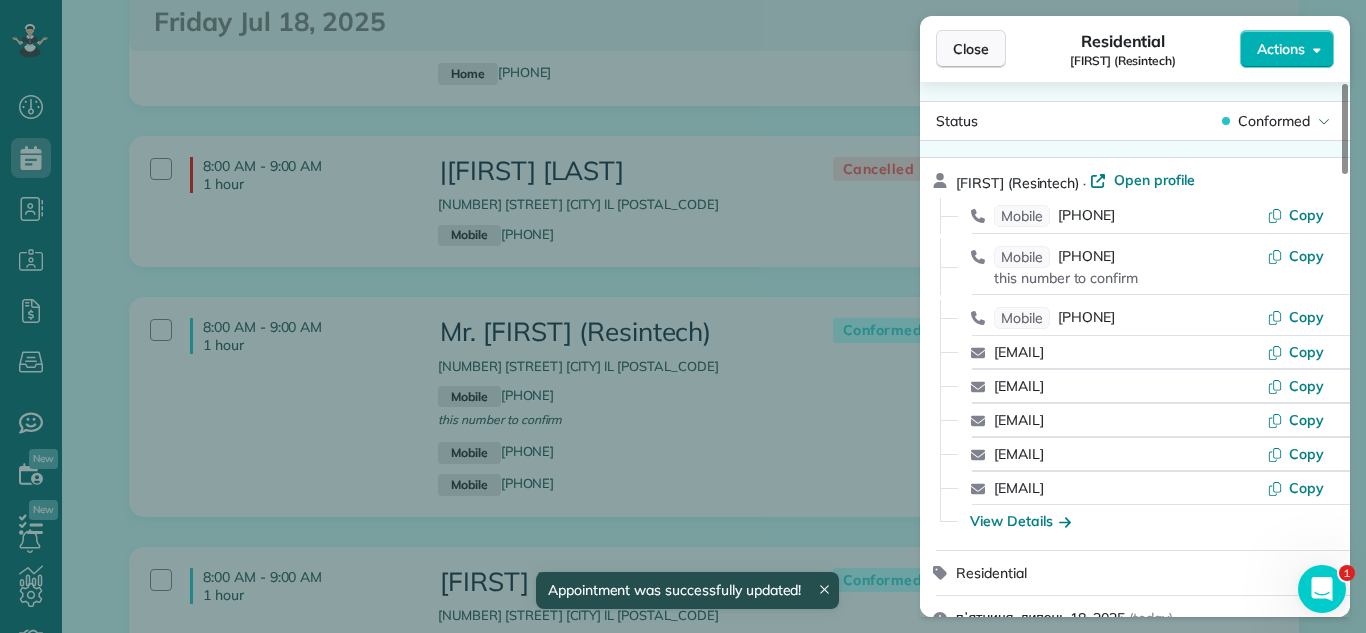 click on "Close" at bounding box center [971, 49] 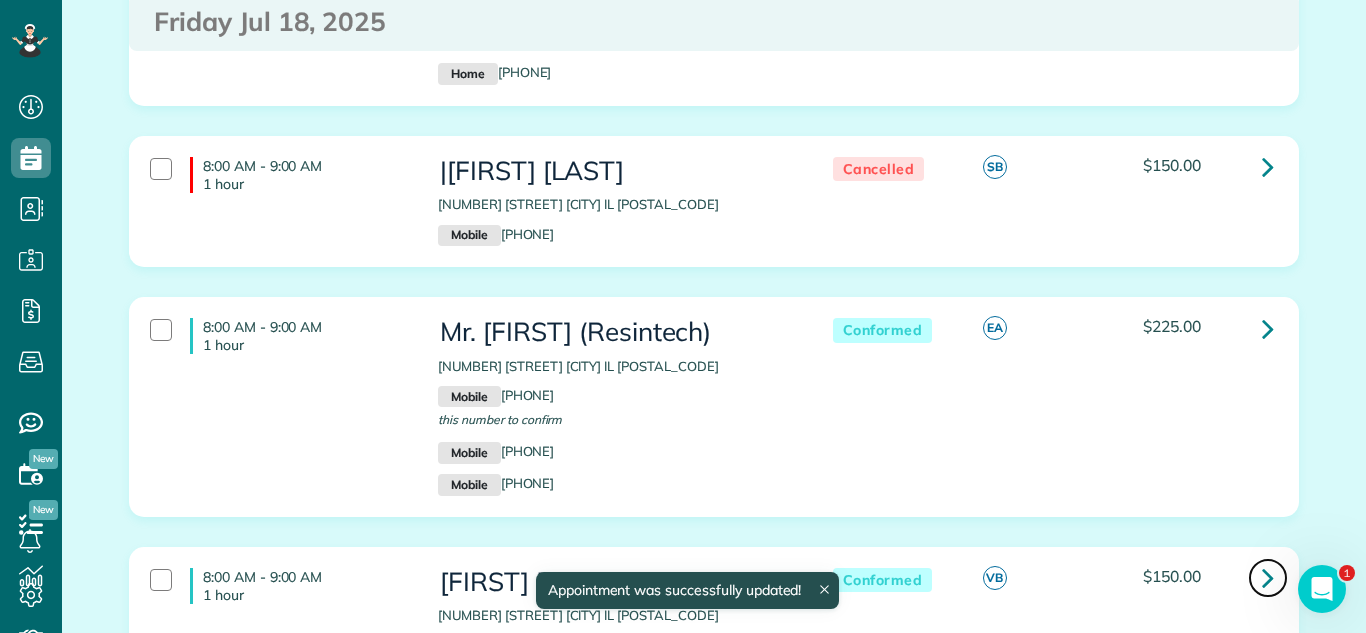 click at bounding box center (1268, 577) 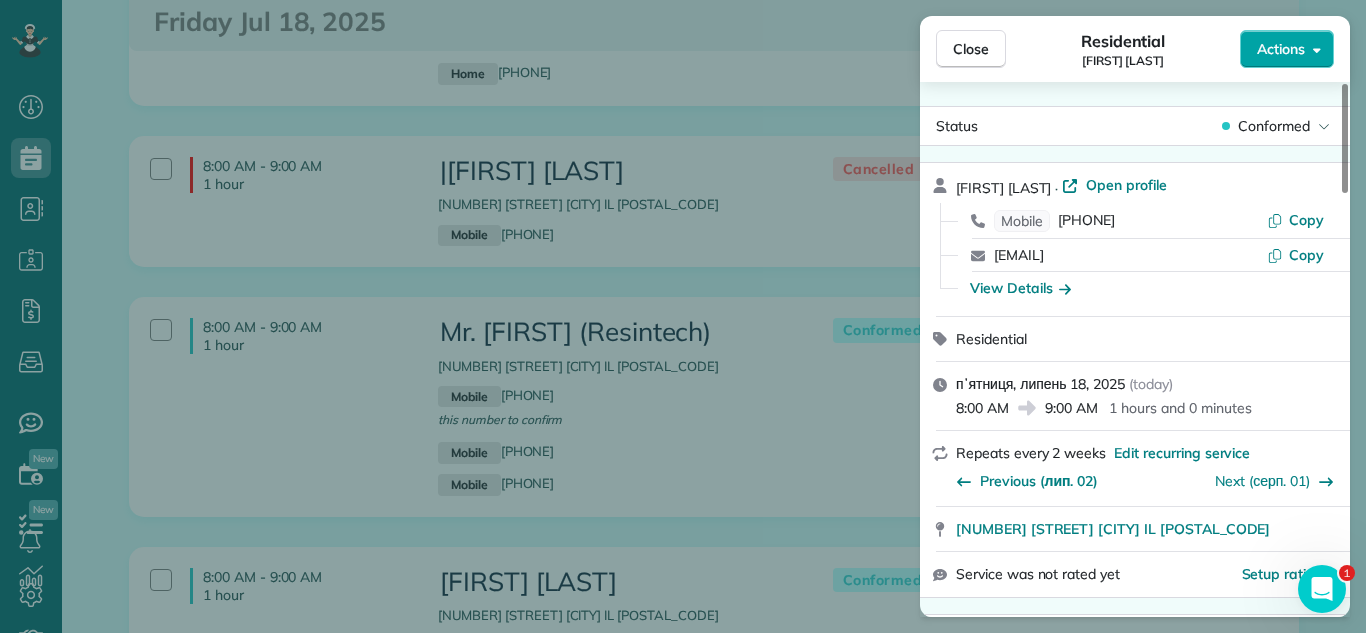 click on "Actions" at bounding box center [1281, 49] 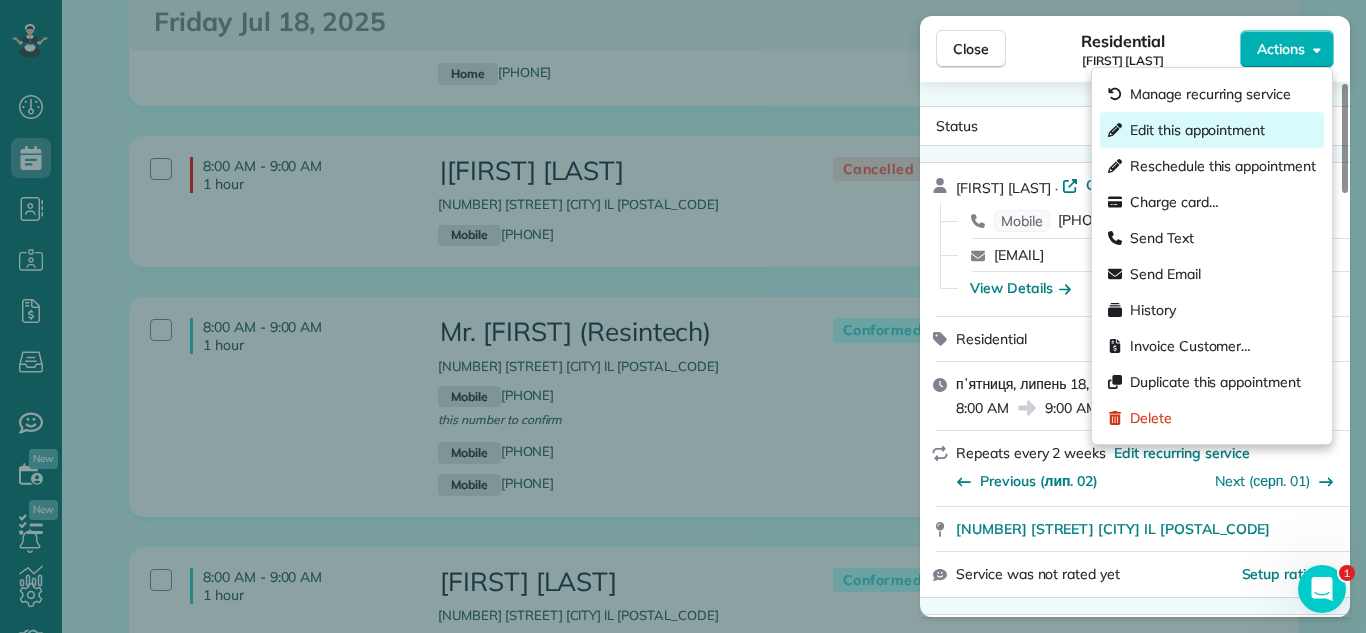 click on "Edit this appointment" at bounding box center (1197, 130) 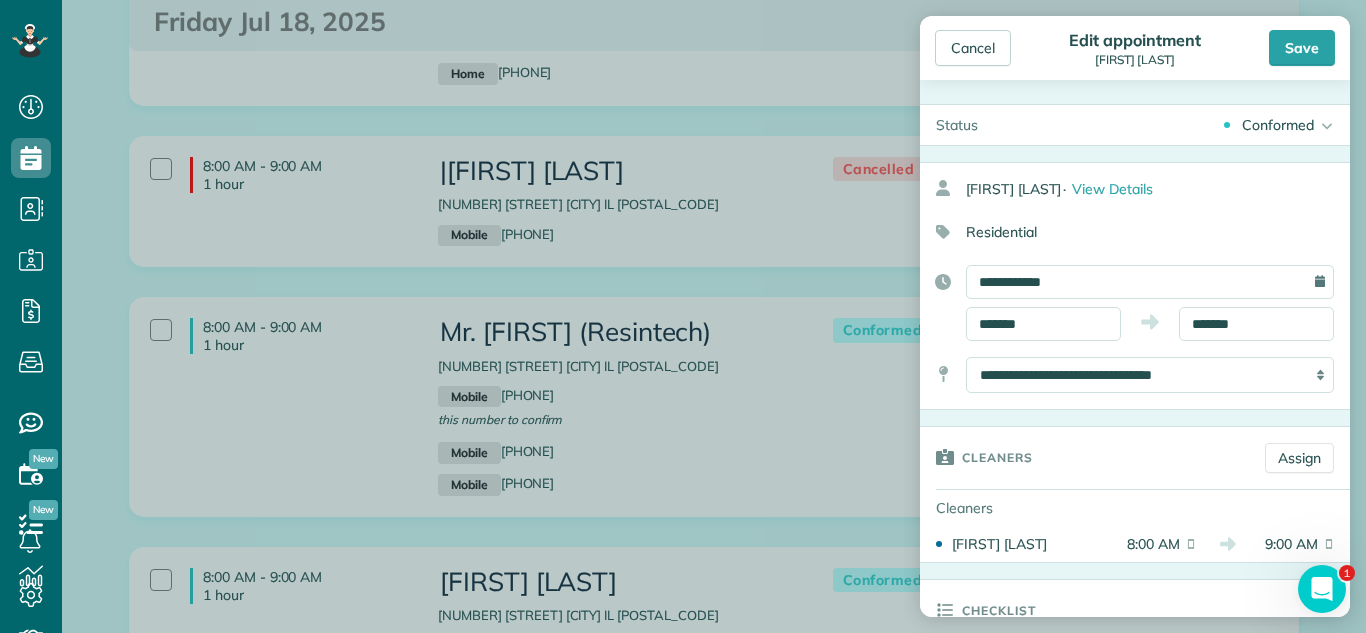 click on "Conformed" at bounding box center (1278, 125) 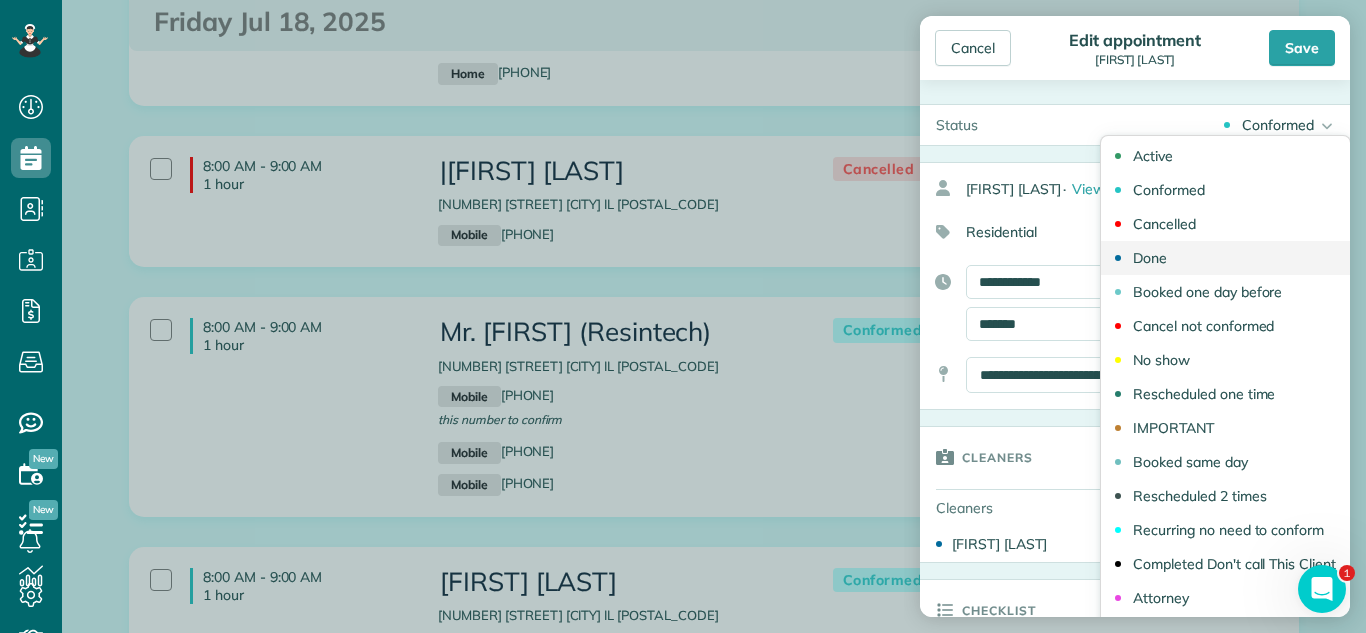 click on "Done" at bounding box center [1225, 258] 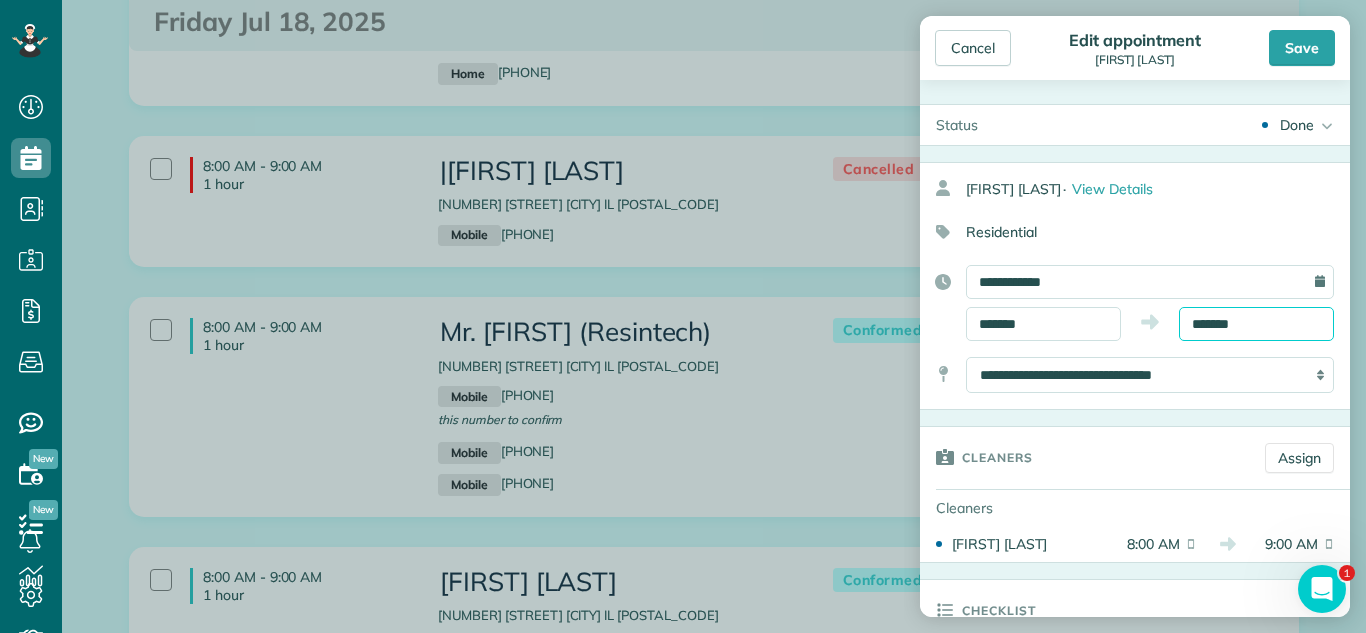 click on "*******" at bounding box center (1256, 324) 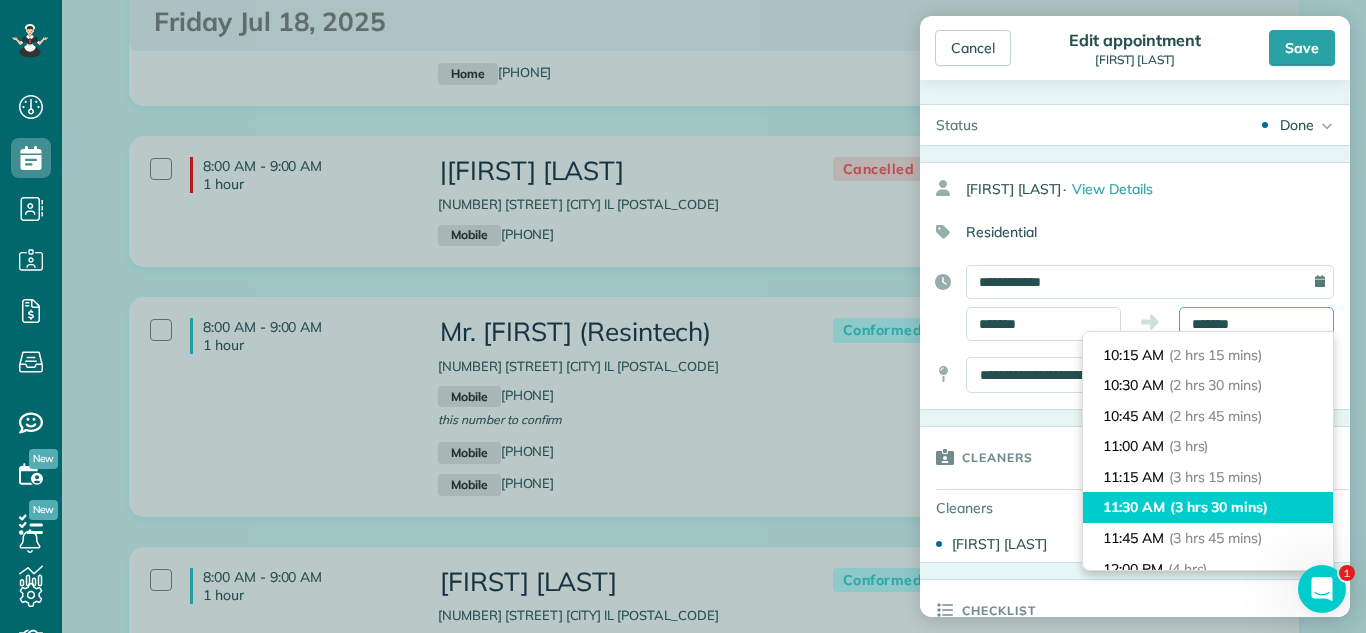 scroll, scrollTop: 306, scrollLeft: 0, axis: vertical 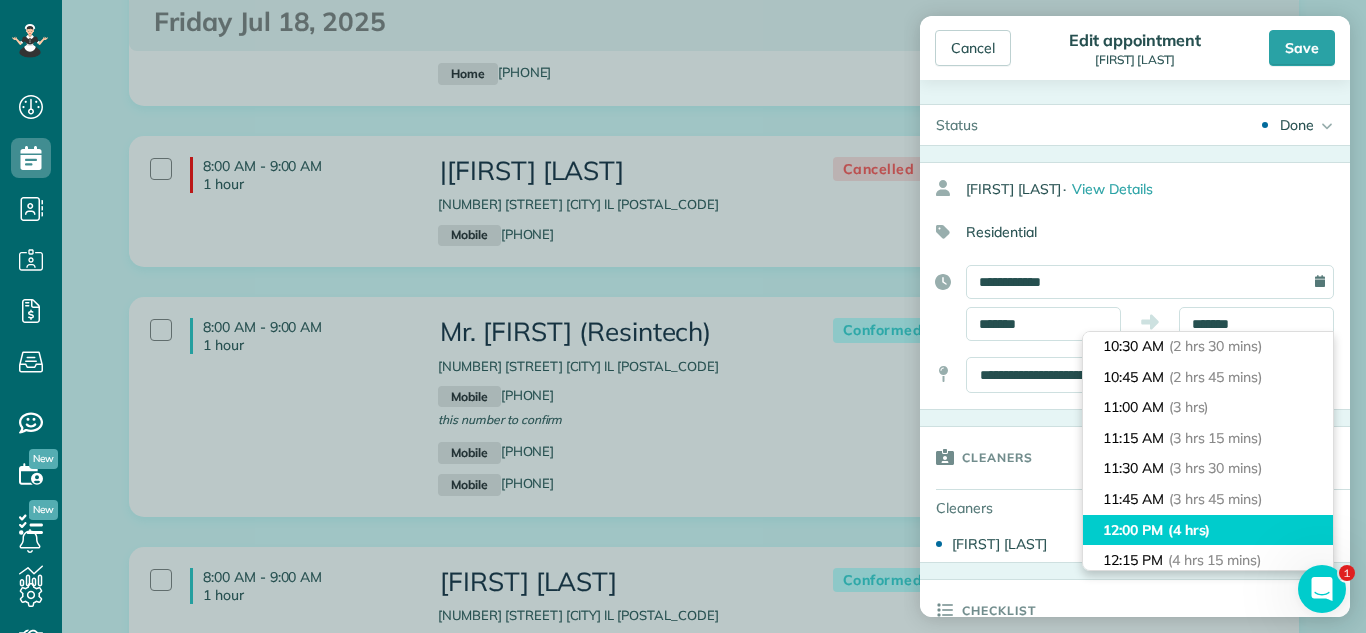 type on "********" 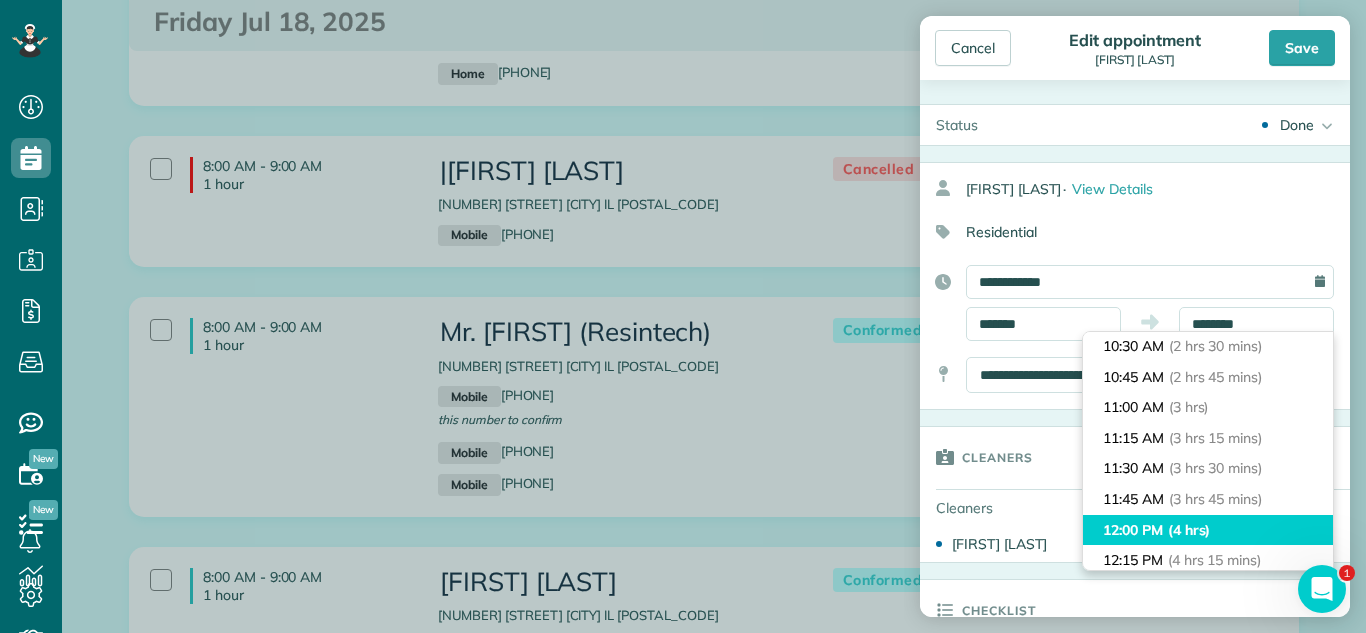 click on "(4 hrs)" at bounding box center [1189, 530] 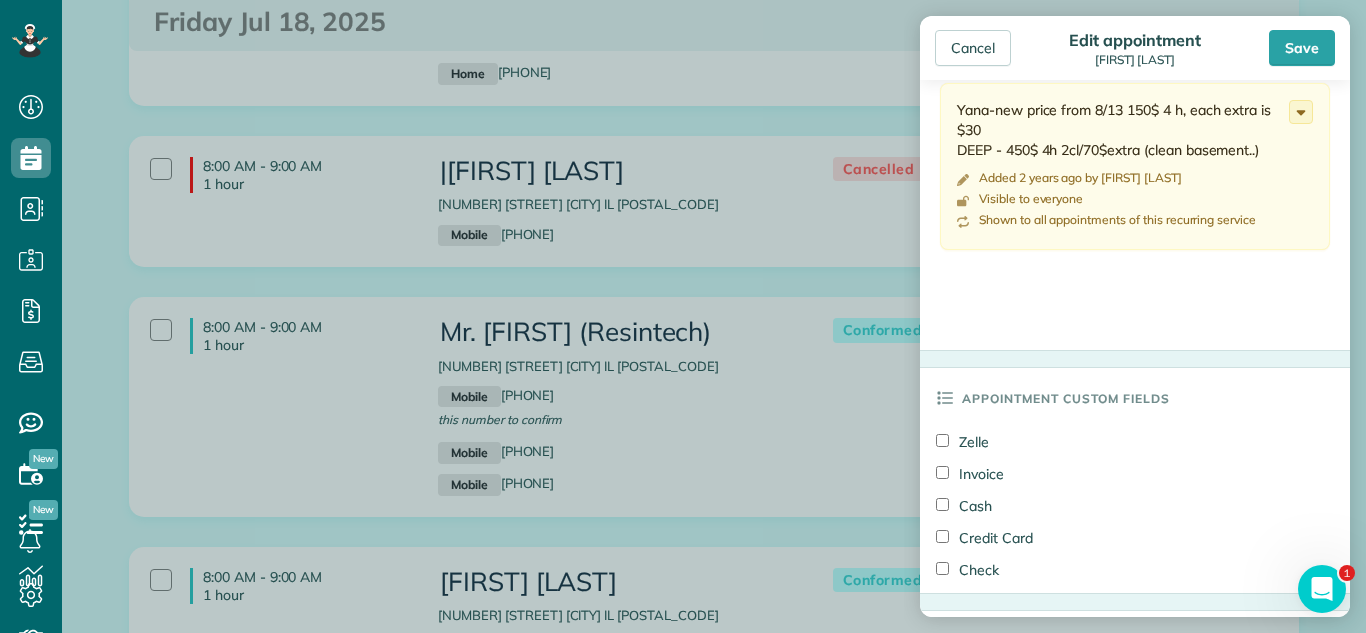 scroll, scrollTop: 1186, scrollLeft: 0, axis: vertical 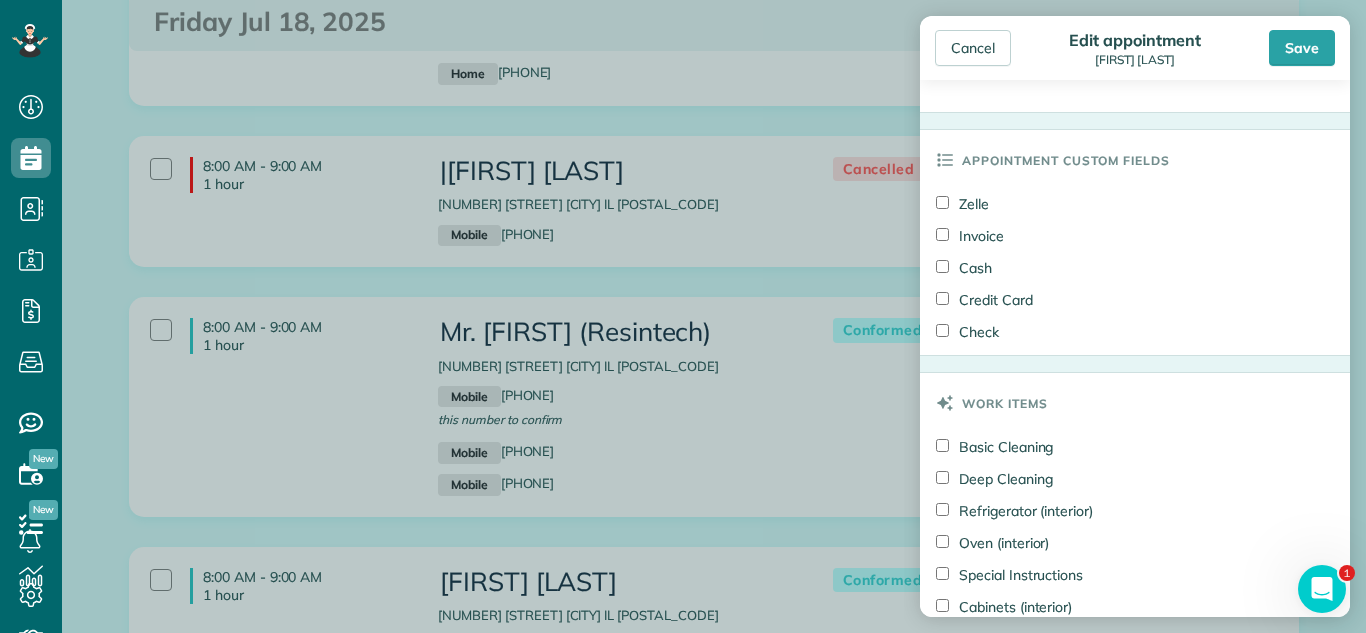 click on "Credit Card" at bounding box center [984, 300] 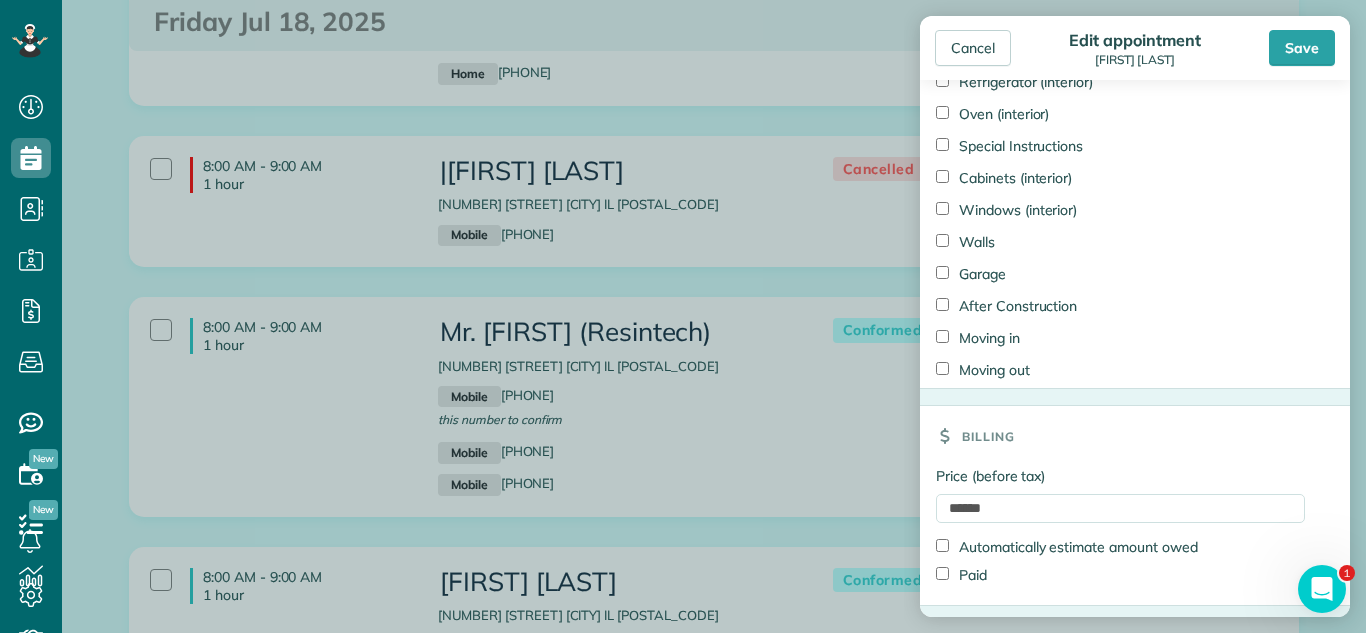 scroll, scrollTop: 1622, scrollLeft: 0, axis: vertical 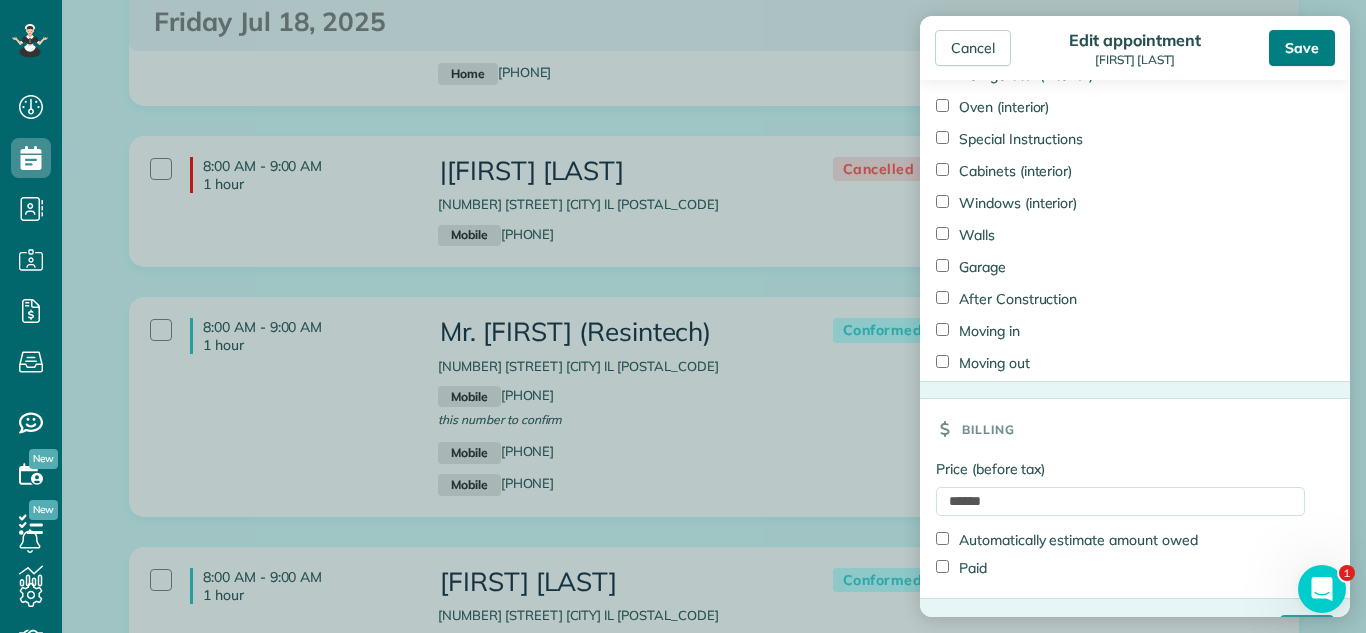 click on "Save" at bounding box center (1302, 48) 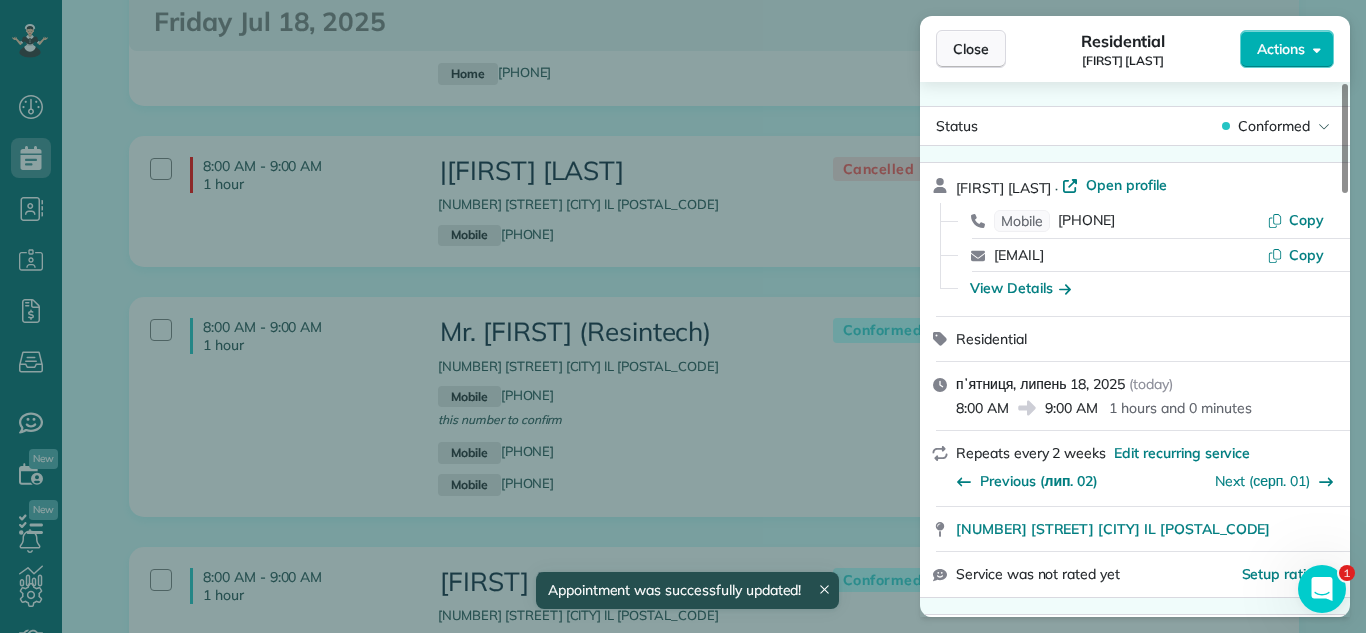 click on "Close" at bounding box center [971, 49] 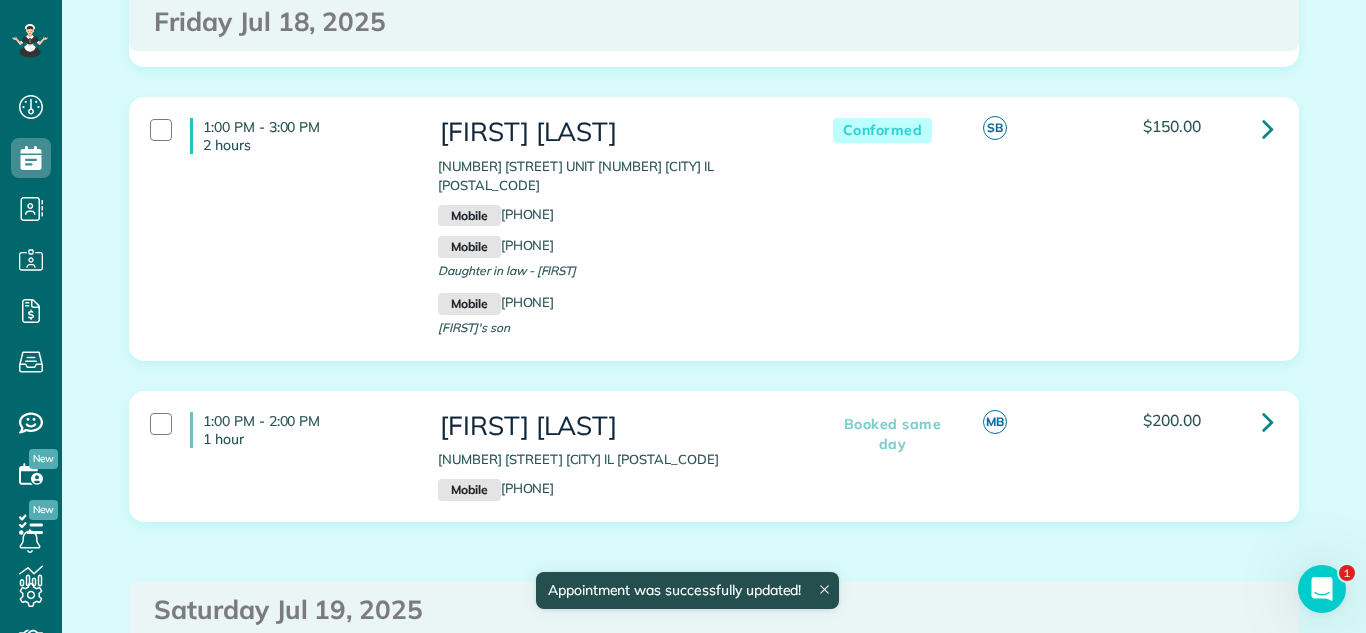 scroll, scrollTop: 1734, scrollLeft: 0, axis: vertical 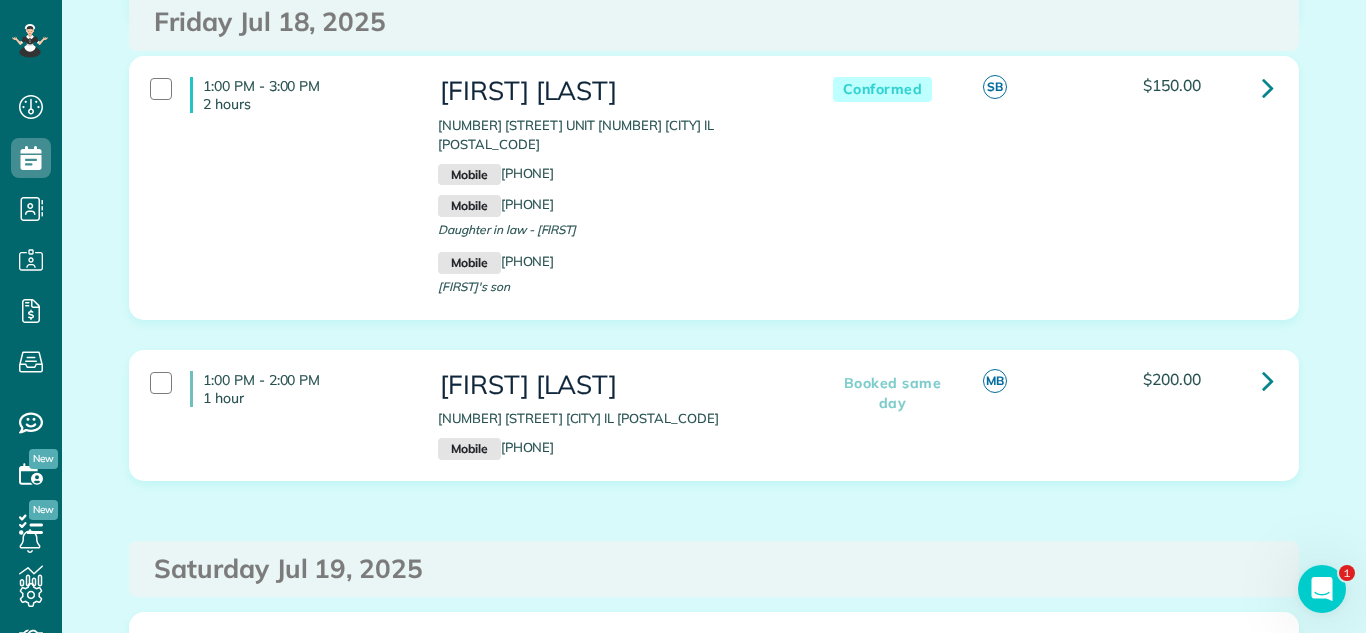 drag, startPoint x: 434, startPoint y: 395, endPoint x: 692, endPoint y: 383, distance: 258.27893 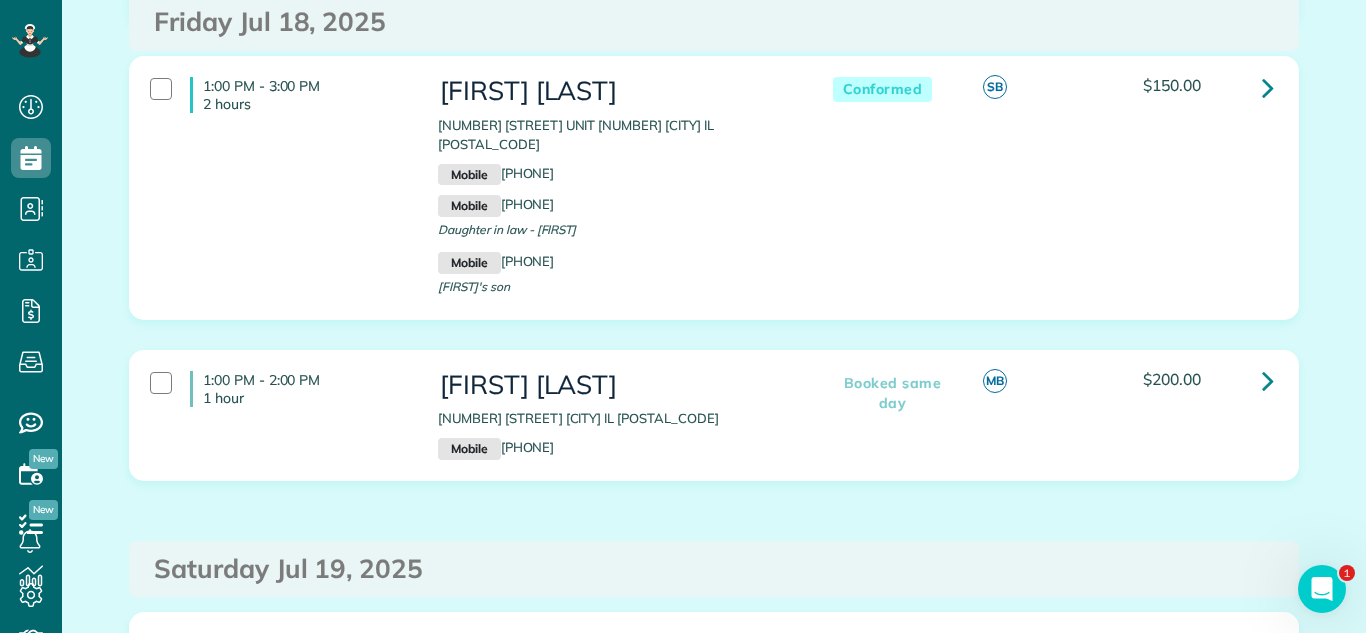 click on "Saturday Jul 19, 2025" at bounding box center [714, 569] 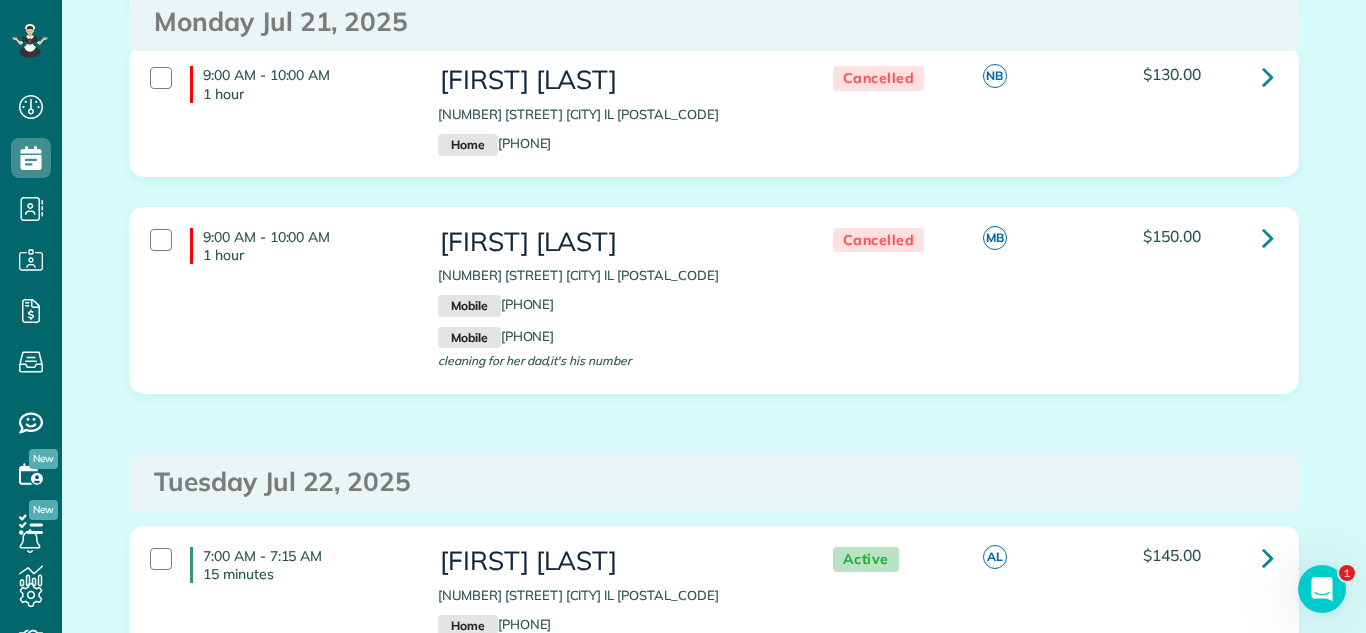 scroll, scrollTop: 4246, scrollLeft: 0, axis: vertical 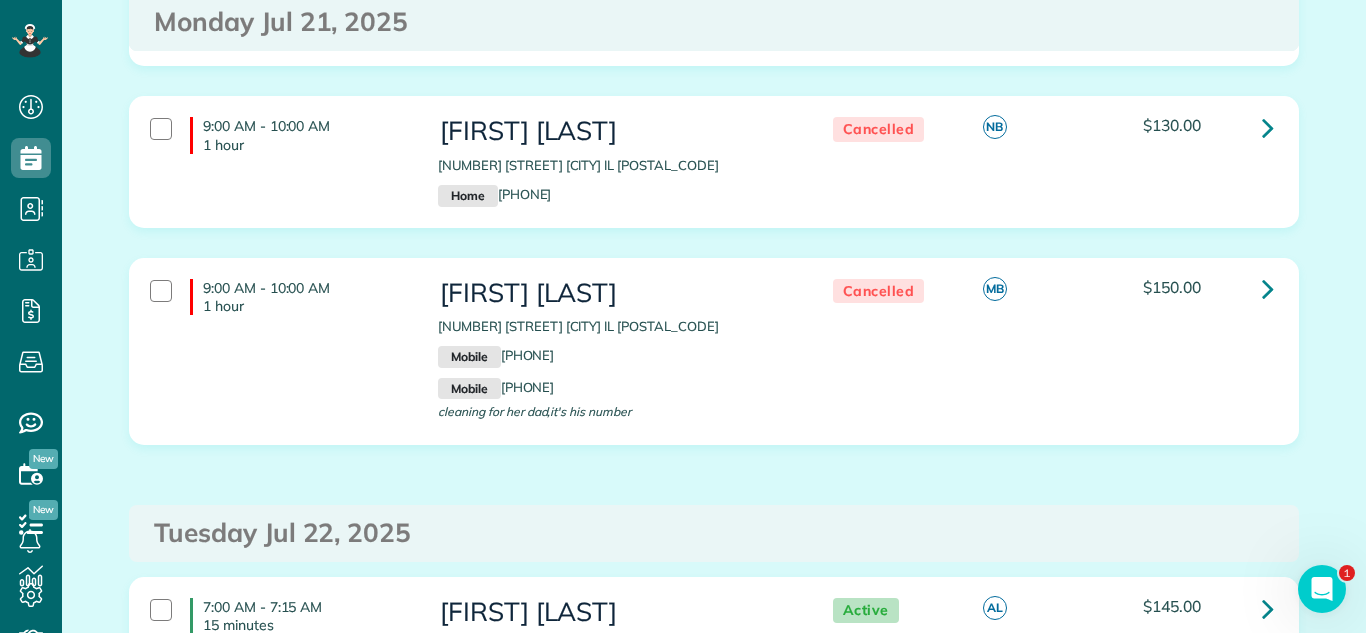 click on "Friday Jul 18, 2025
7:00 AM -  7:15 AM
15 minutes
Carol Bunch
1000 North Lake Shore Drive Chicago IL 60611
Home
(312) 953-0962
Conformed
AL" at bounding box center [714, 671] 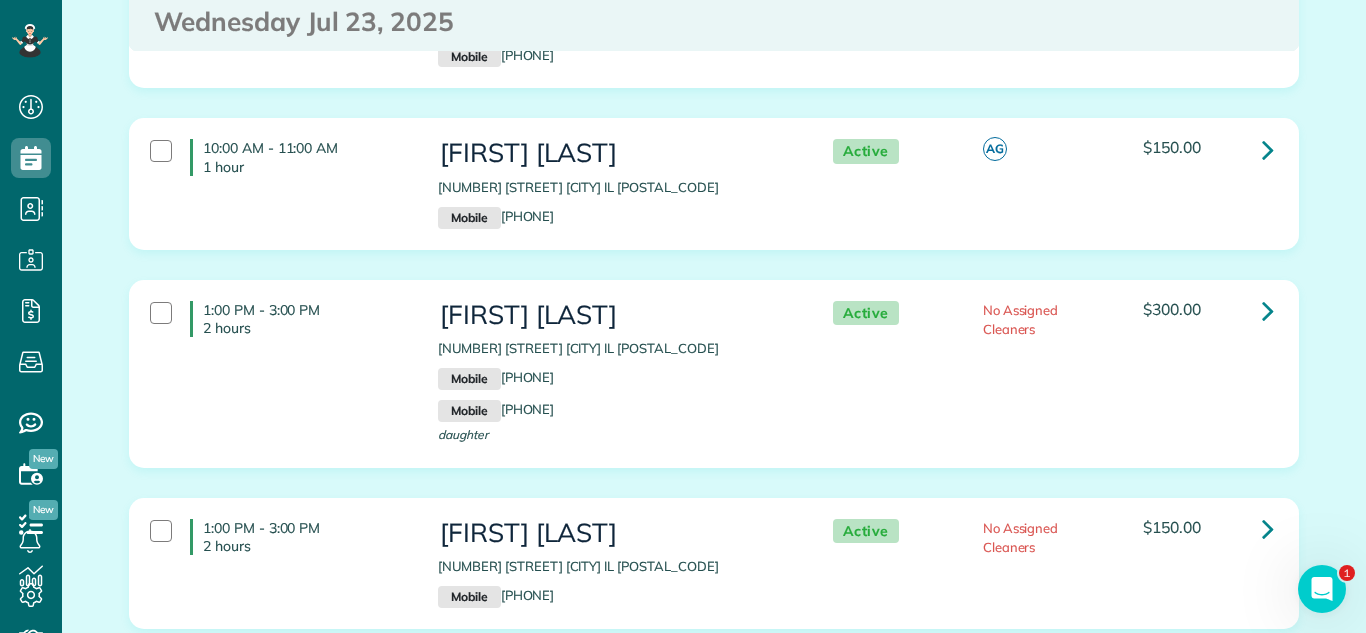 scroll, scrollTop: 6530, scrollLeft: 0, axis: vertical 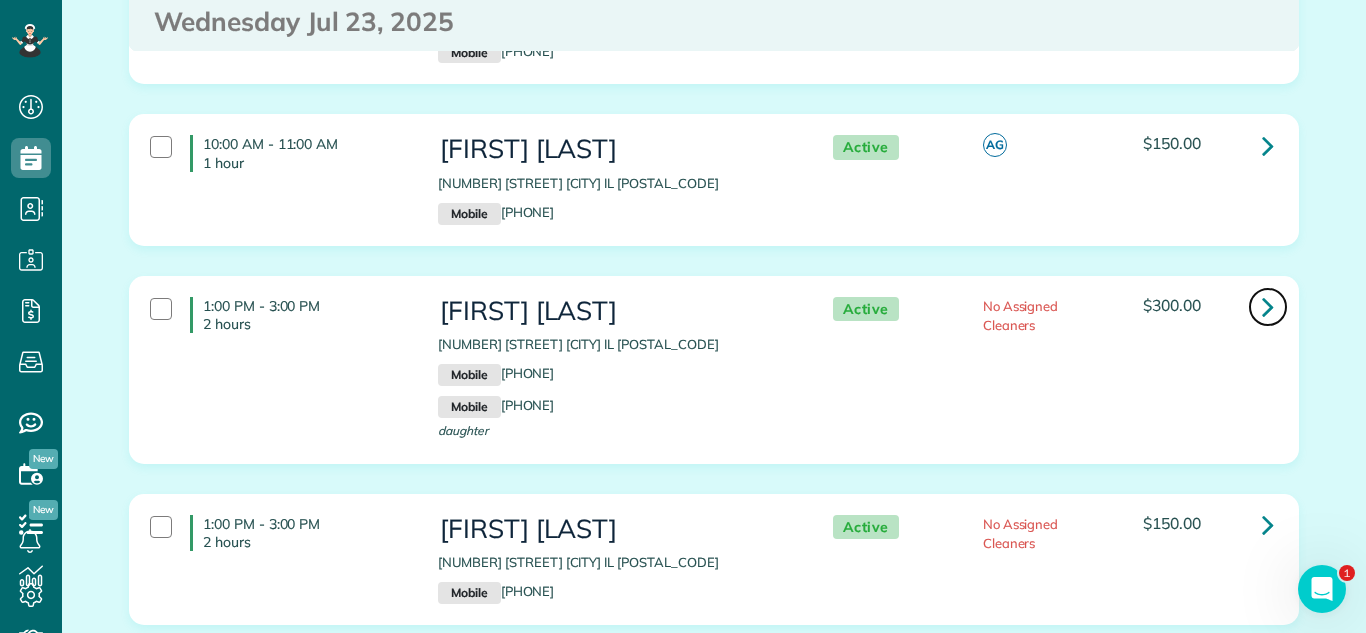 click at bounding box center [1268, 306] 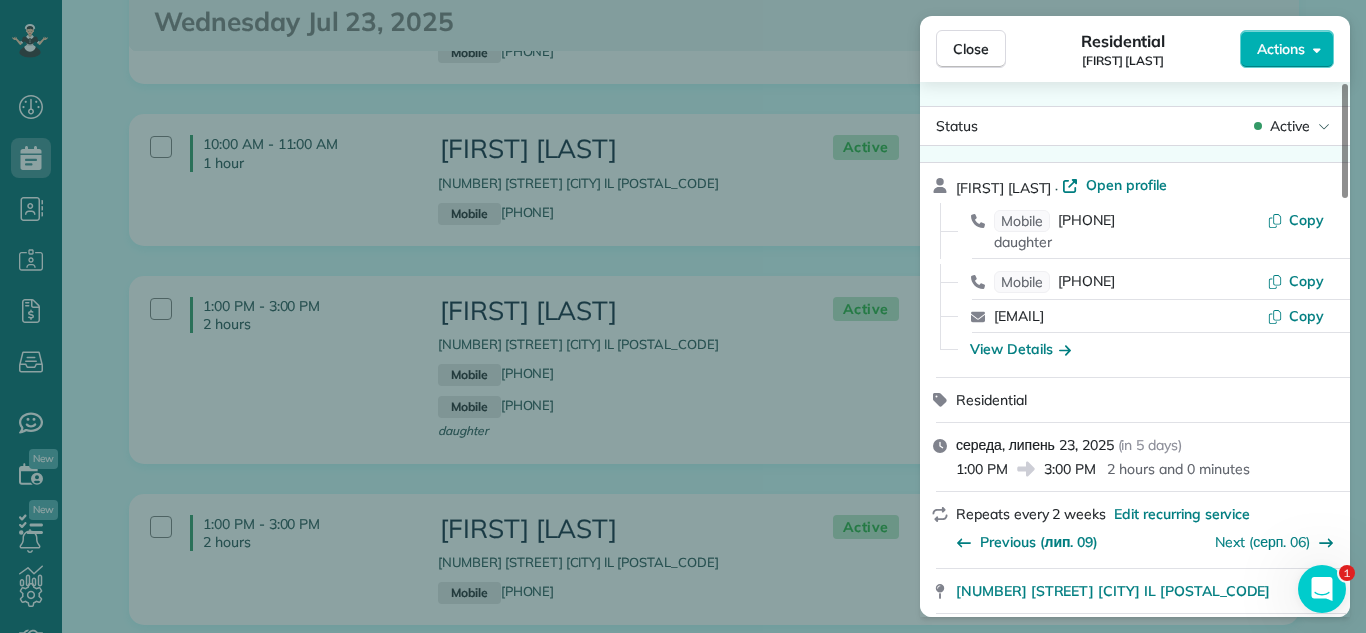 click on "Active" at bounding box center (1292, 126) 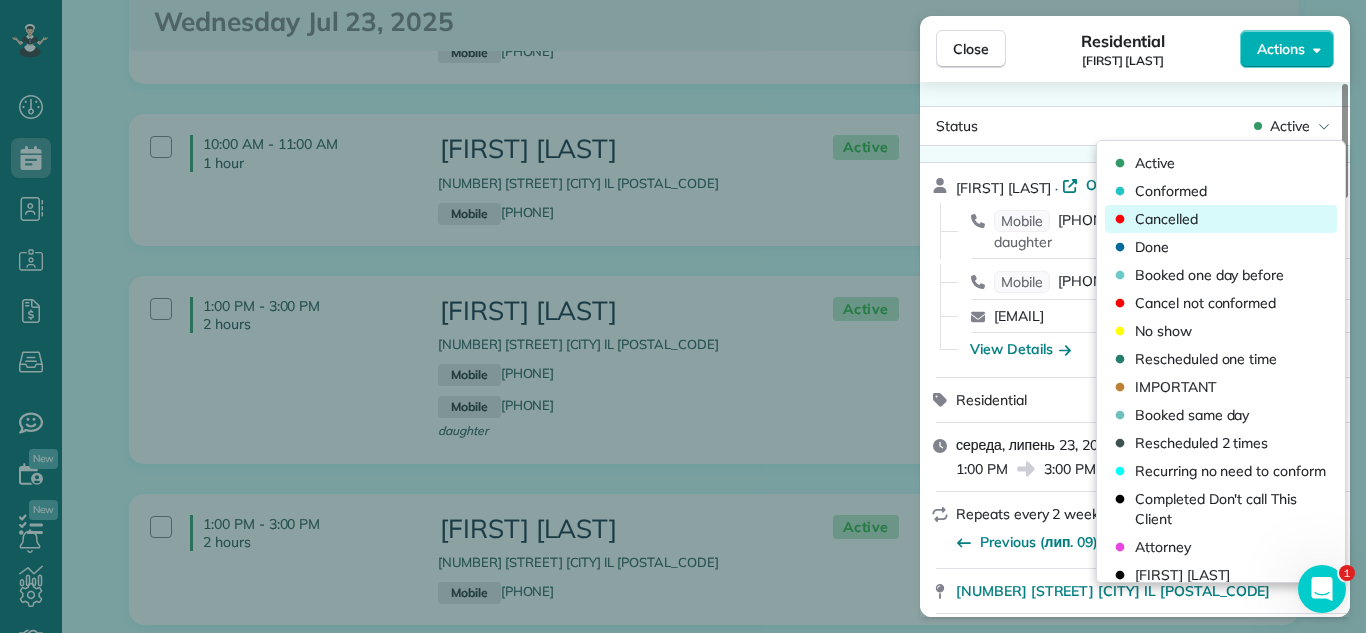 click on "Cancelled" at bounding box center [1221, 219] 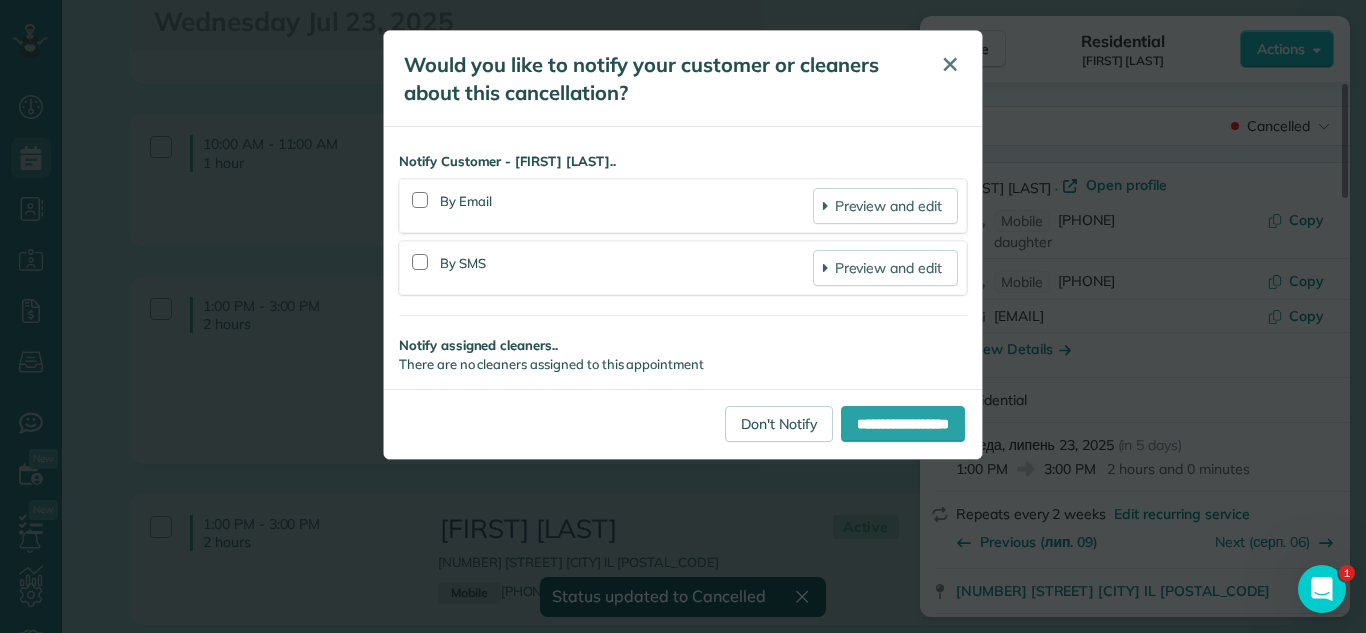 click on "✕" at bounding box center [950, 65] 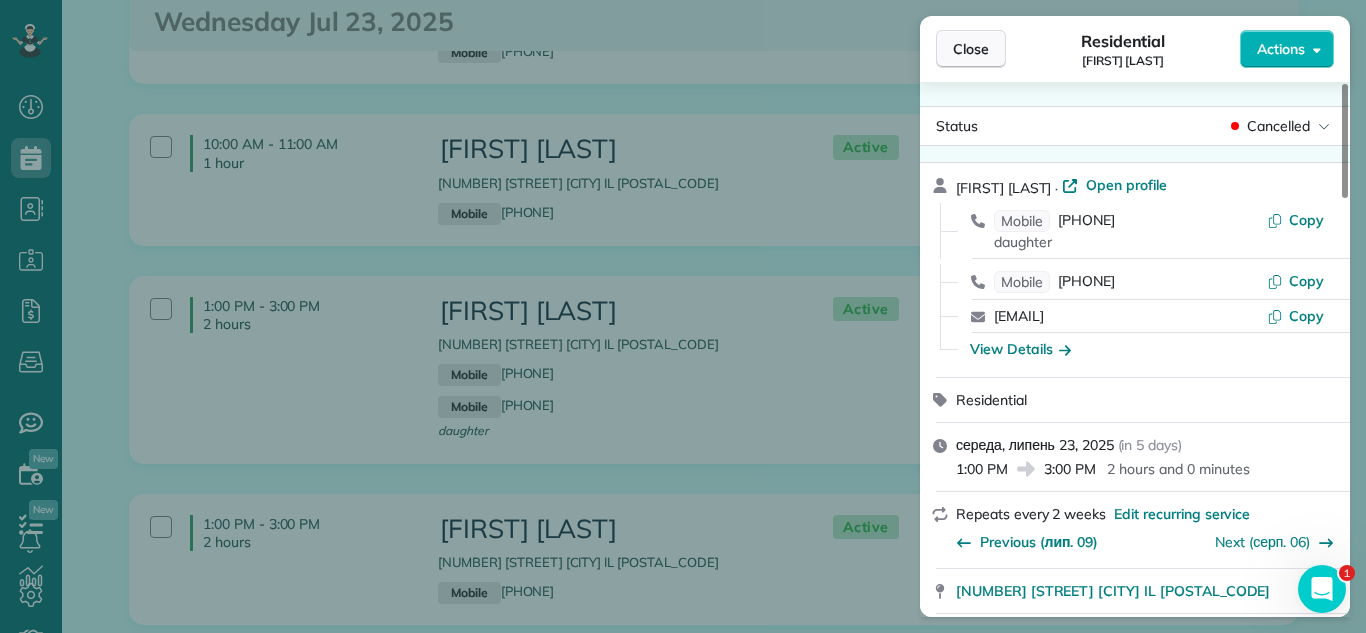 drag, startPoint x: 1020, startPoint y: 54, endPoint x: 1001, endPoint y: 46, distance: 20.615528 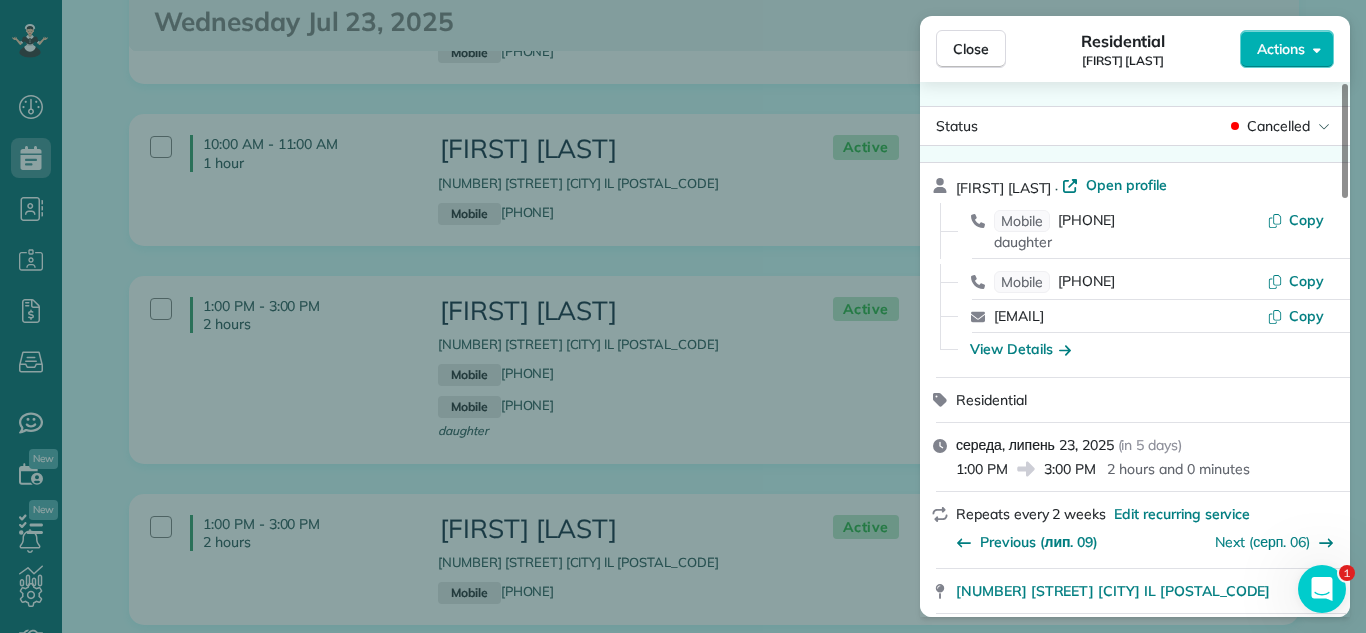 drag, startPoint x: 998, startPoint y: 49, endPoint x: 883, endPoint y: 124, distance: 137.2953 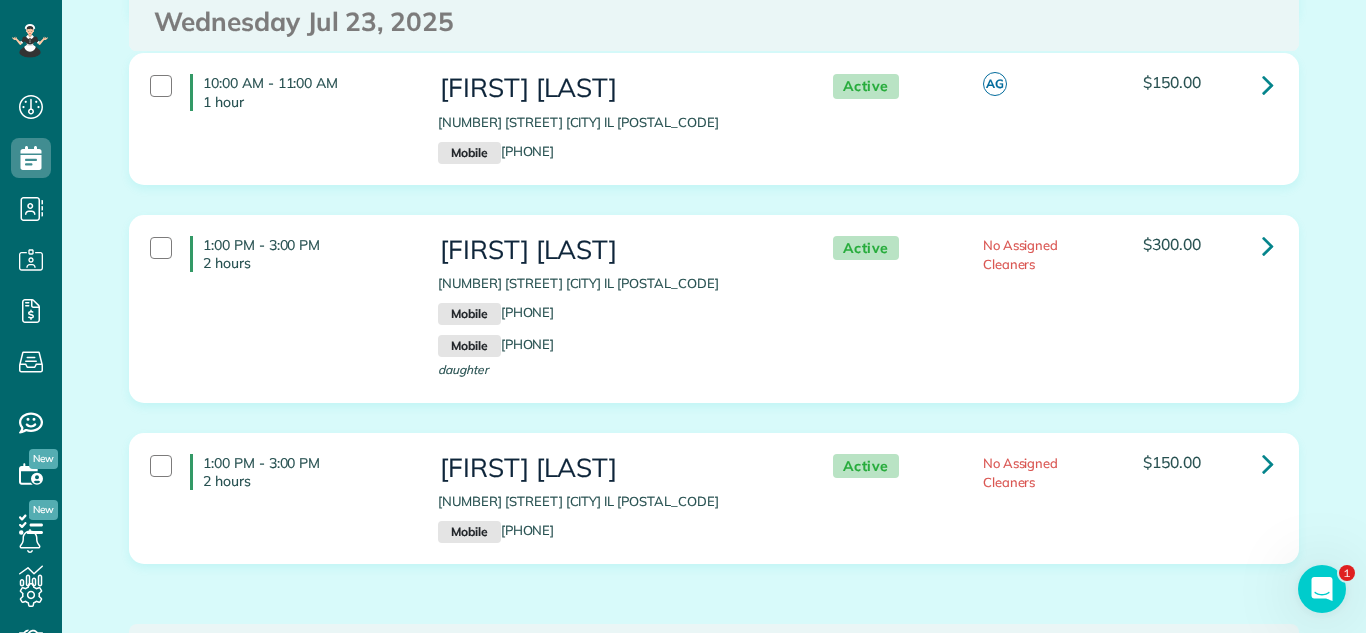 scroll, scrollTop: 6781, scrollLeft: 0, axis: vertical 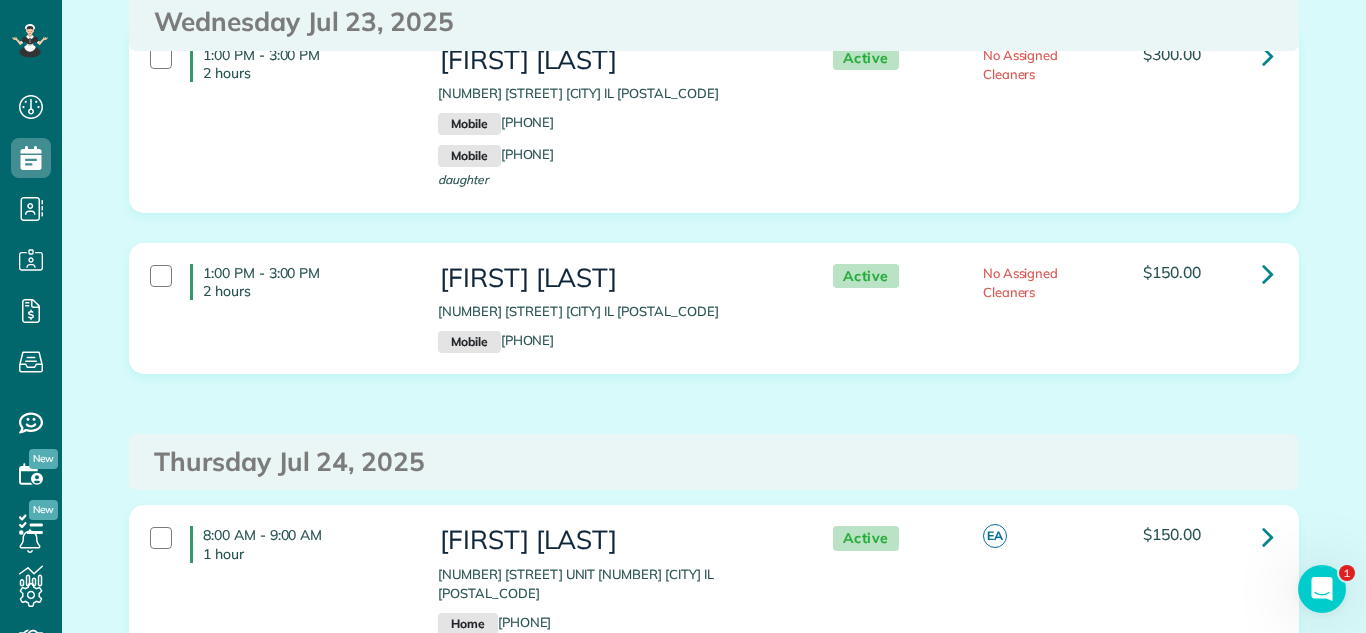 click on "Friday Jul 18, 2025
7:00 AM -  7:15 AM
15 minutes
Carol Bunch
1000 North Lake Shore Drive Chicago IL 60611
Home
(312) 953-0962
Conformed
AL" at bounding box center [714, -1864] 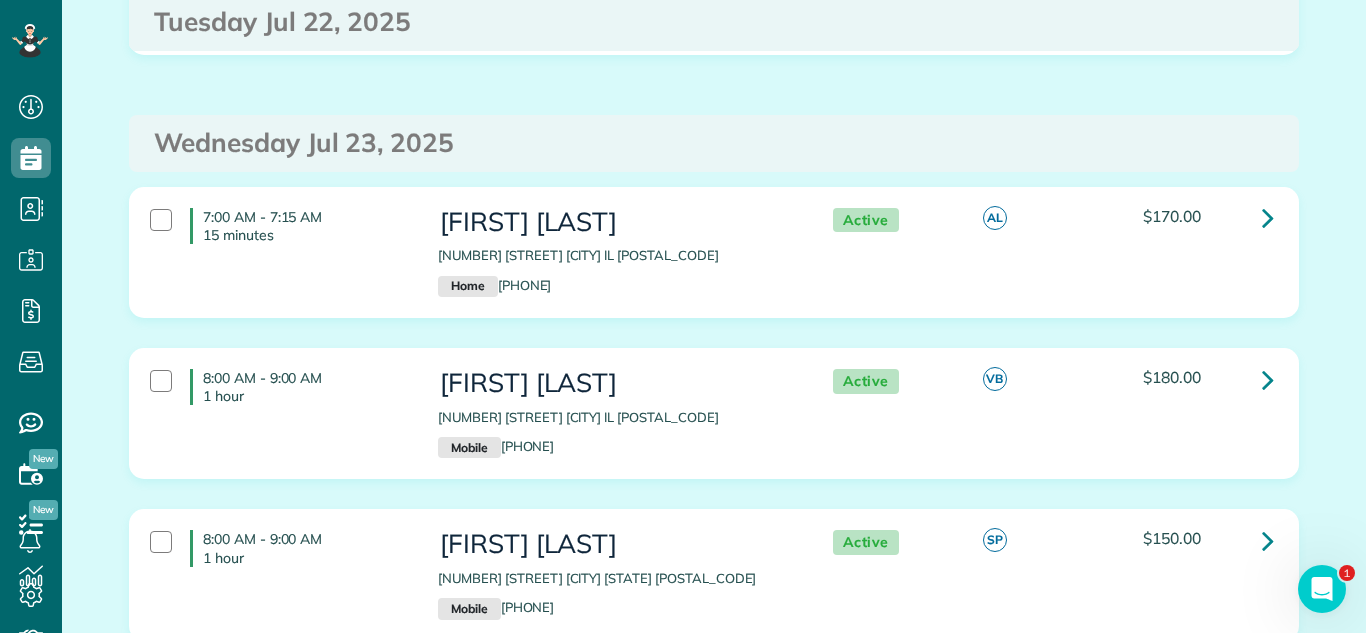 scroll, scrollTop: 5467, scrollLeft: 0, axis: vertical 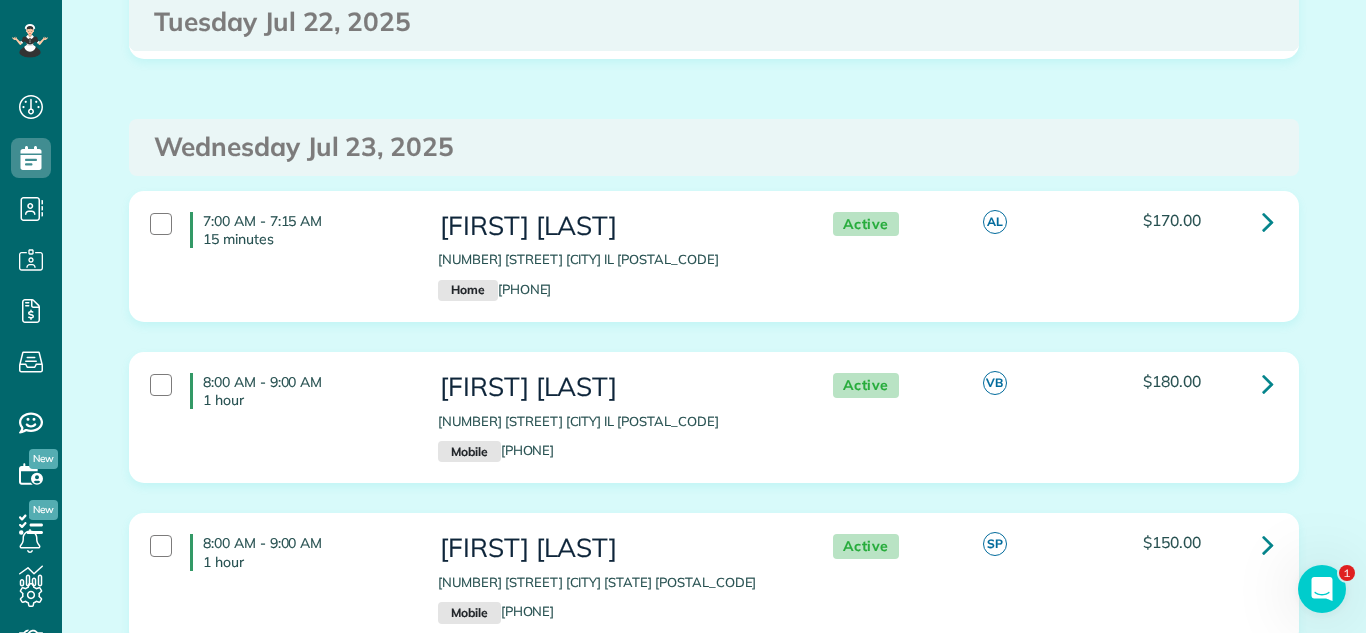 click on "7:00 AM -  7:15 AM
15 minutes
Carol Bunch
1000 North Lake Shore Drive Chicago IL 60611
Home
(312) 953-0962
Active
AL
$170.00" at bounding box center (714, 271) 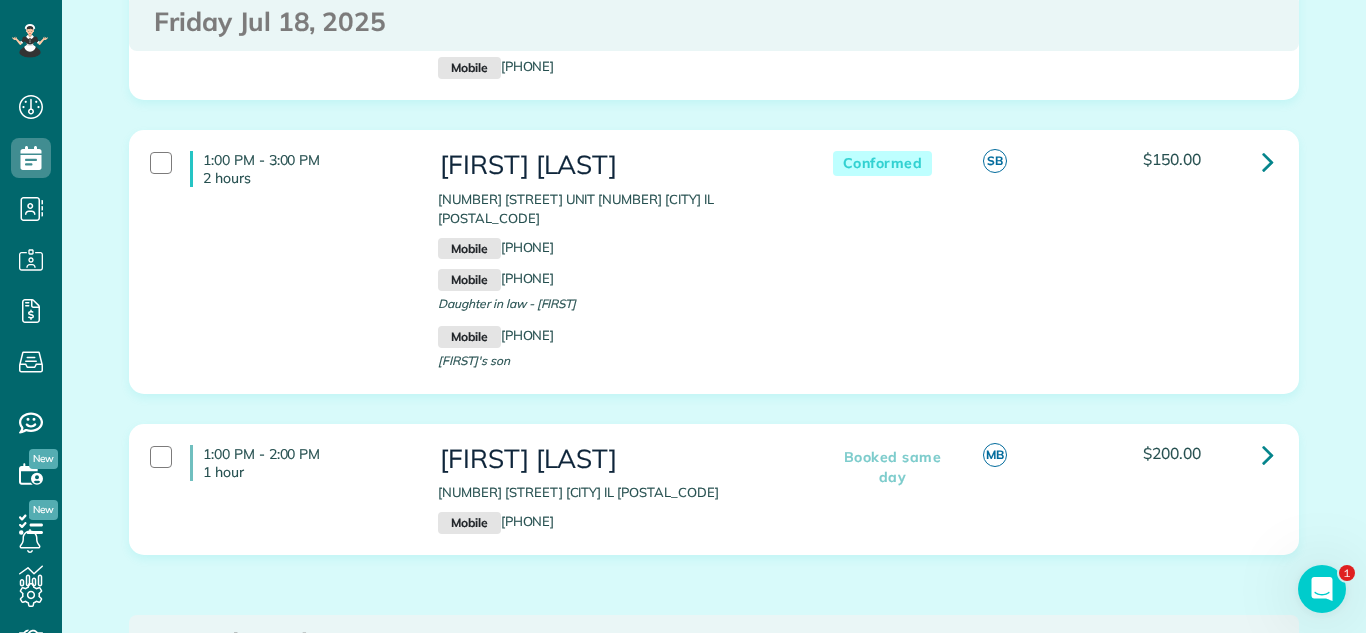 scroll, scrollTop: 1481, scrollLeft: 0, axis: vertical 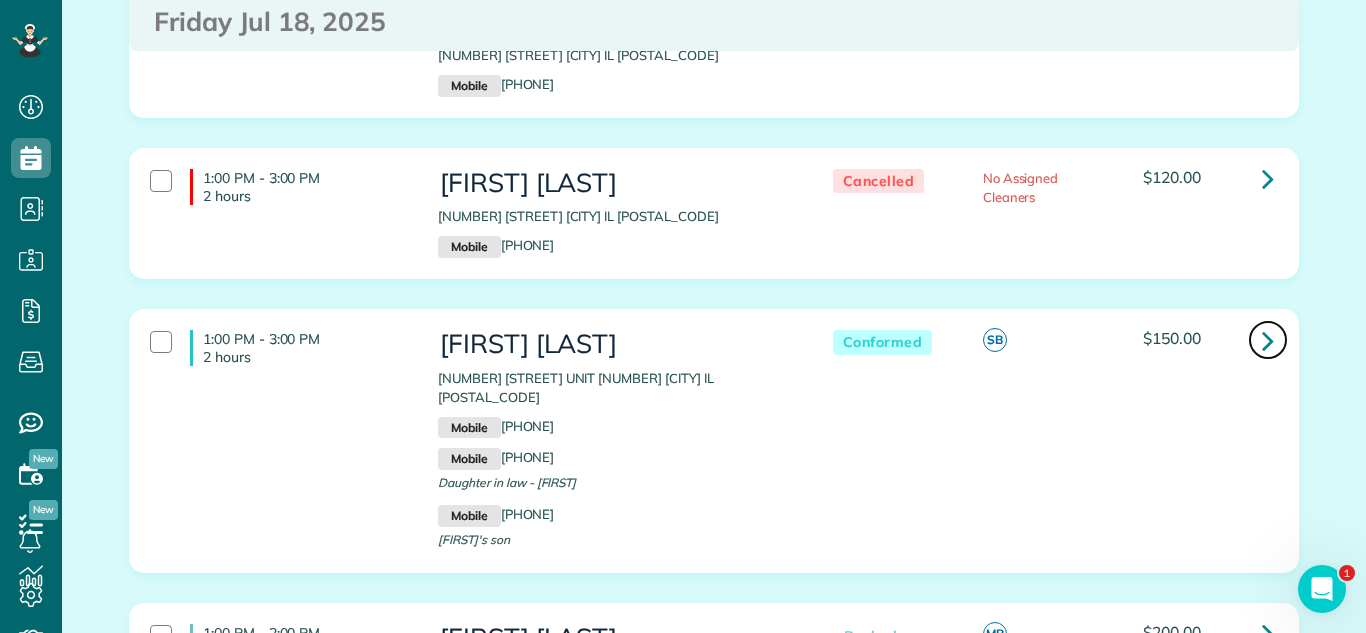 click at bounding box center (1268, 340) 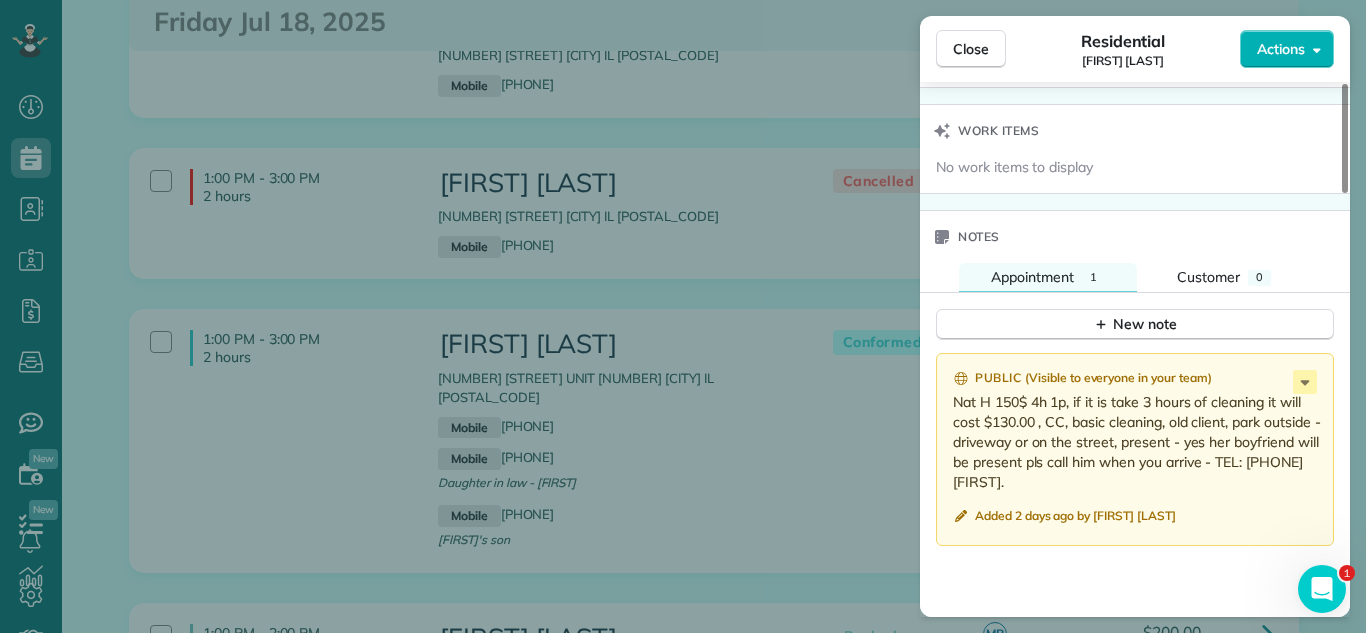 scroll, scrollTop: 1765, scrollLeft: 0, axis: vertical 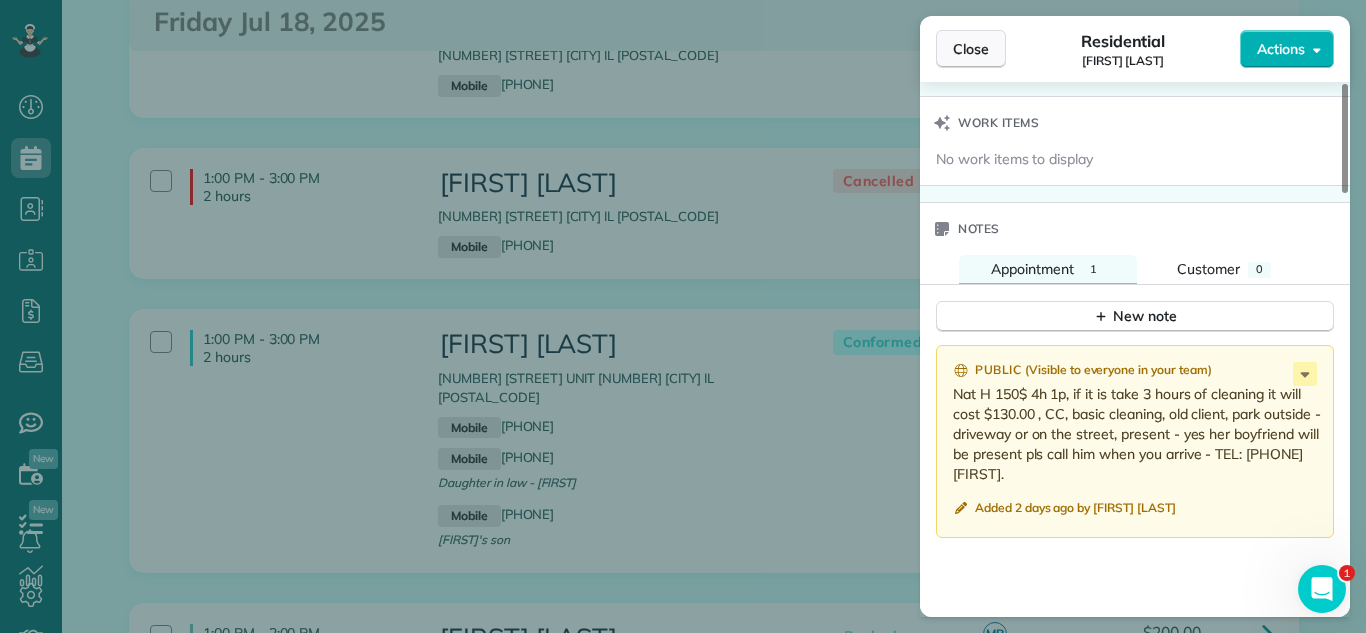 click on "Close" at bounding box center (971, 49) 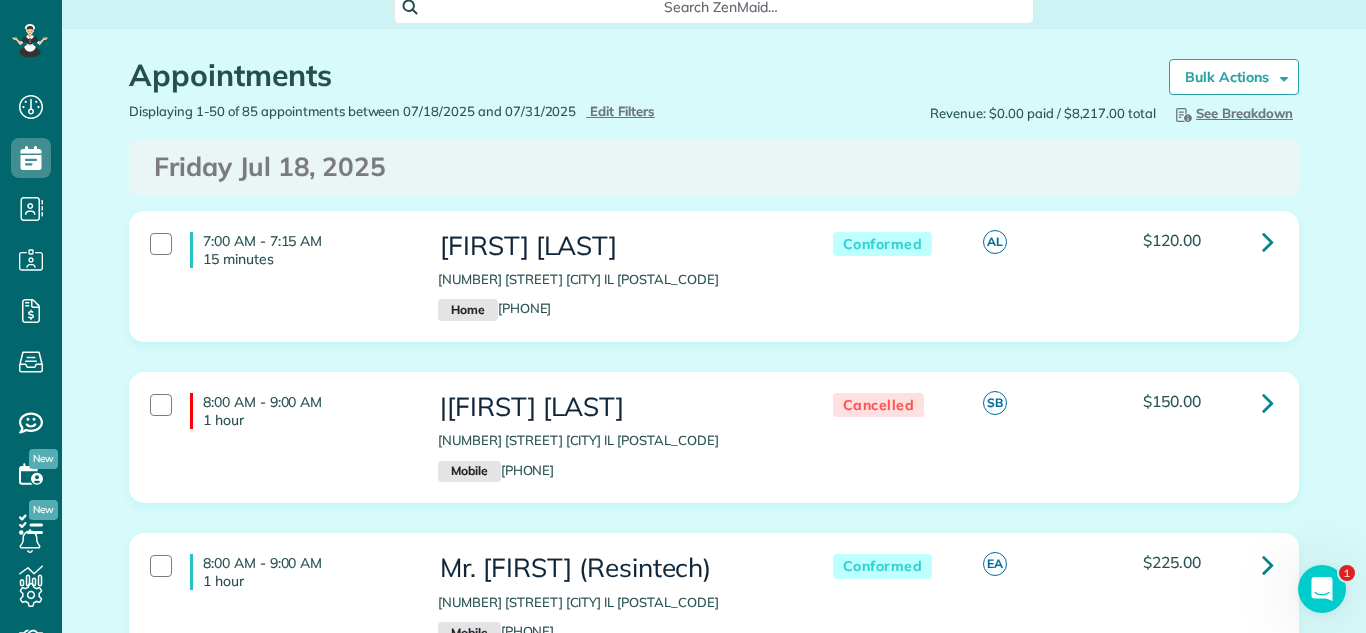 scroll, scrollTop: 0, scrollLeft: 0, axis: both 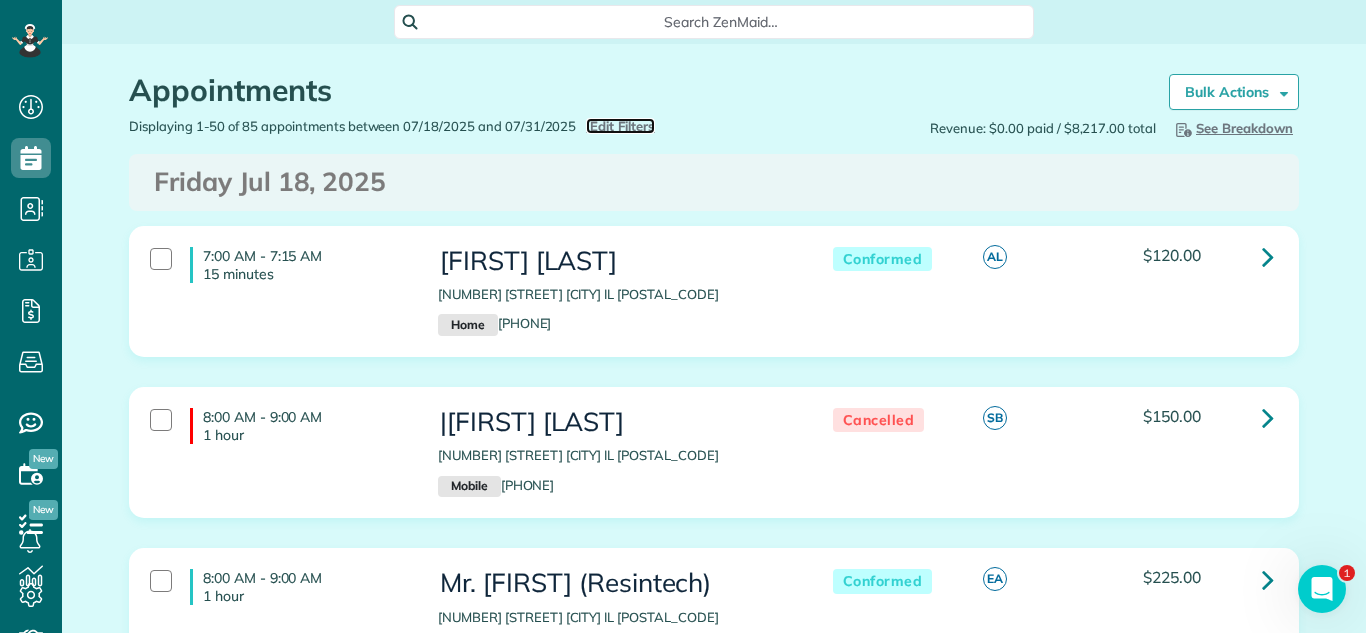 click on "Edit Filters" at bounding box center (622, 126) 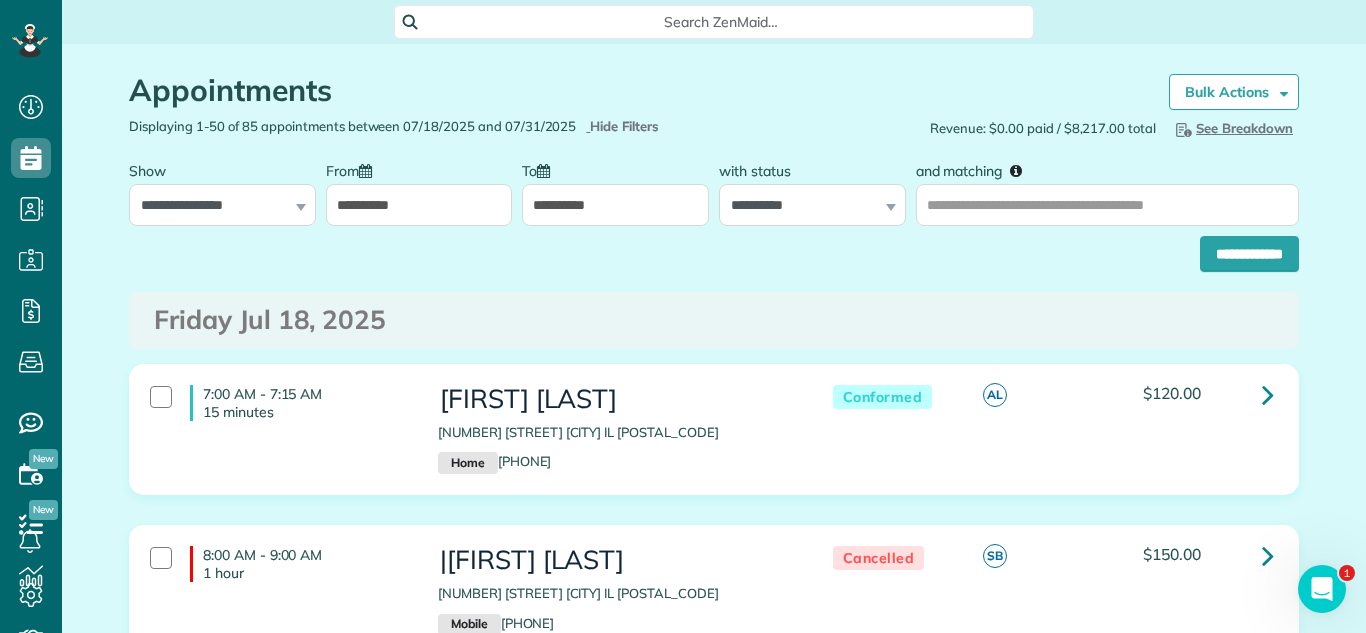 click on "**********" at bounding box center (419, 205) 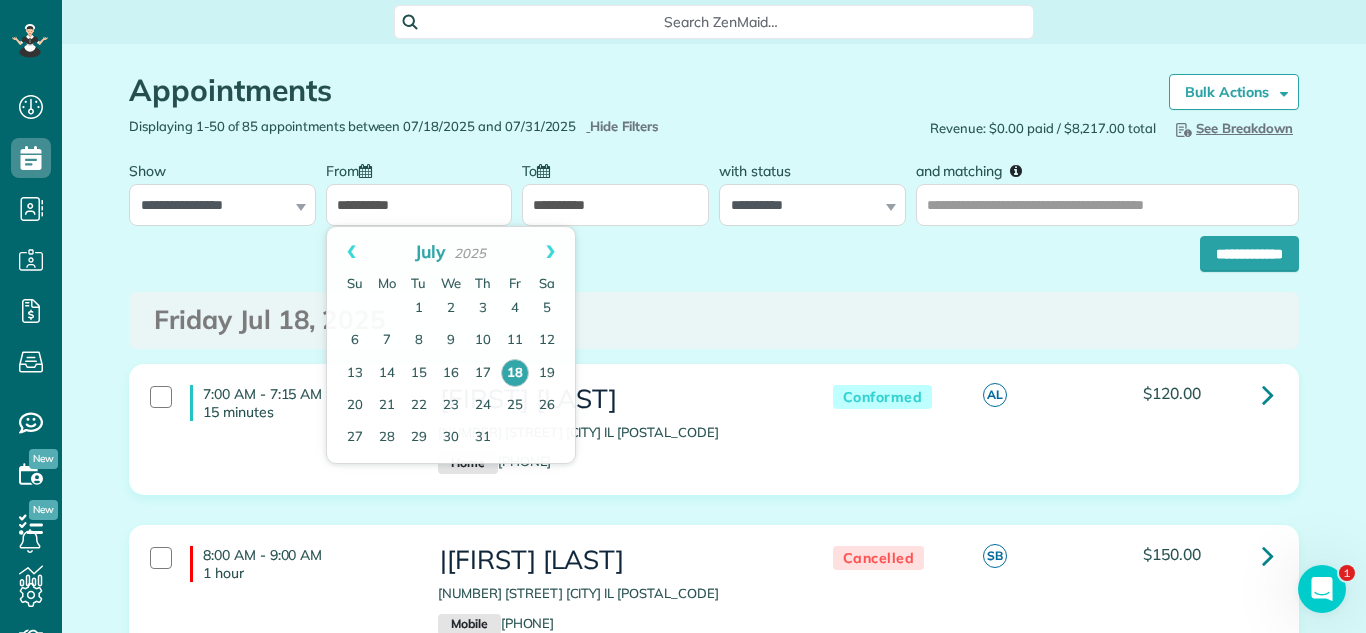 click on "Friday Jul 18, 2025" at bounding box center [714, 320] 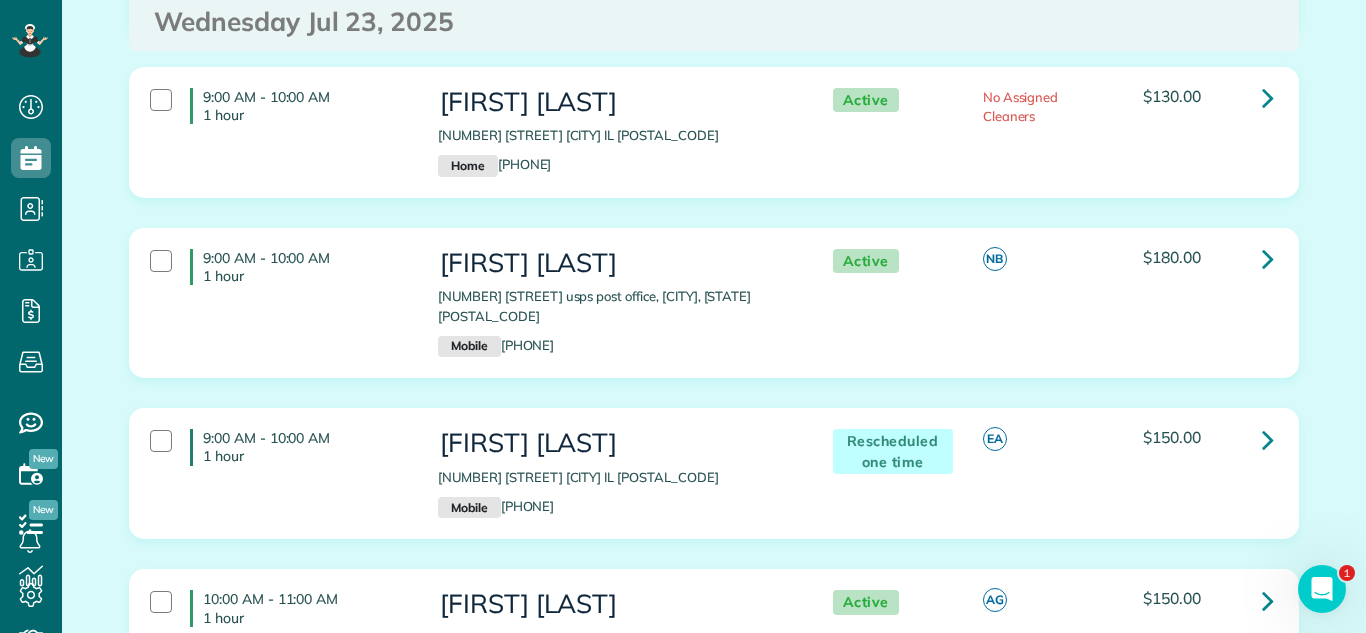 scroll, scrollTop: 6204, scrollLeft: 0, axis: vertical 